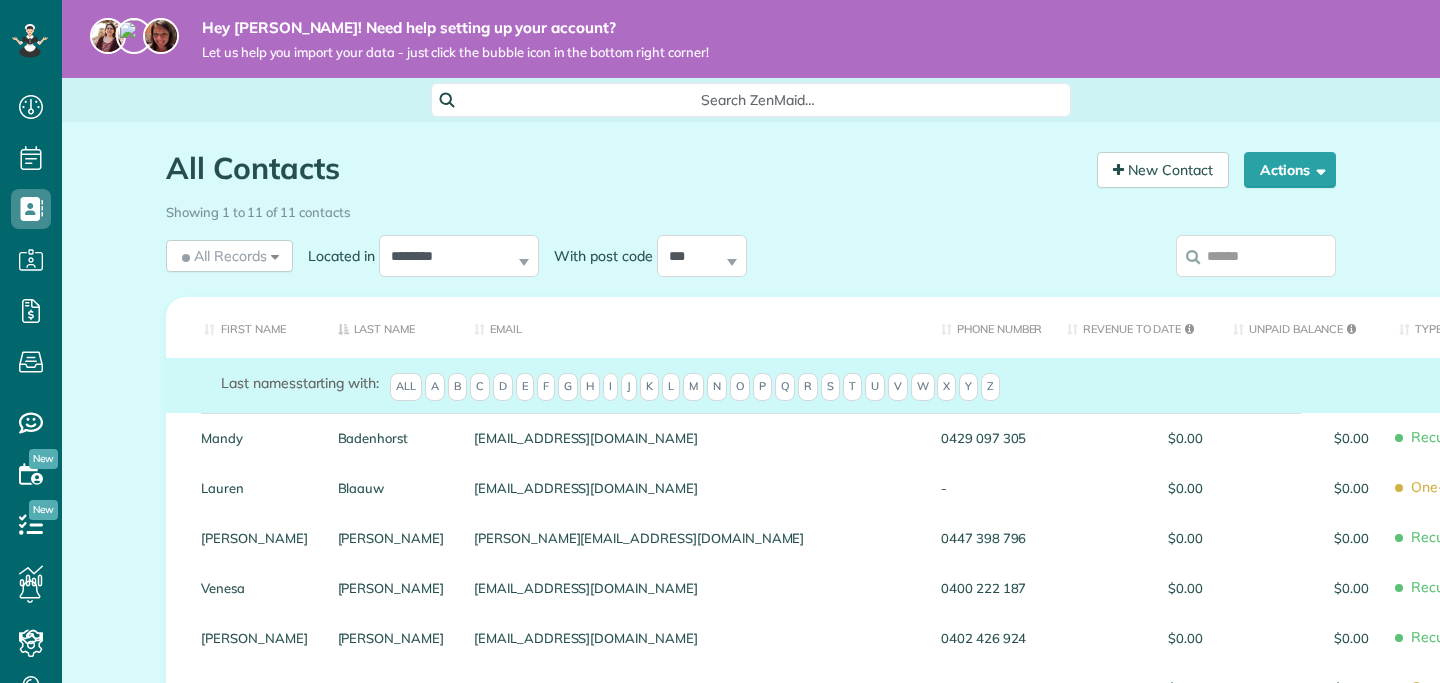 scroll, scrollTop: 0, scrollLeft: 0, axis: both 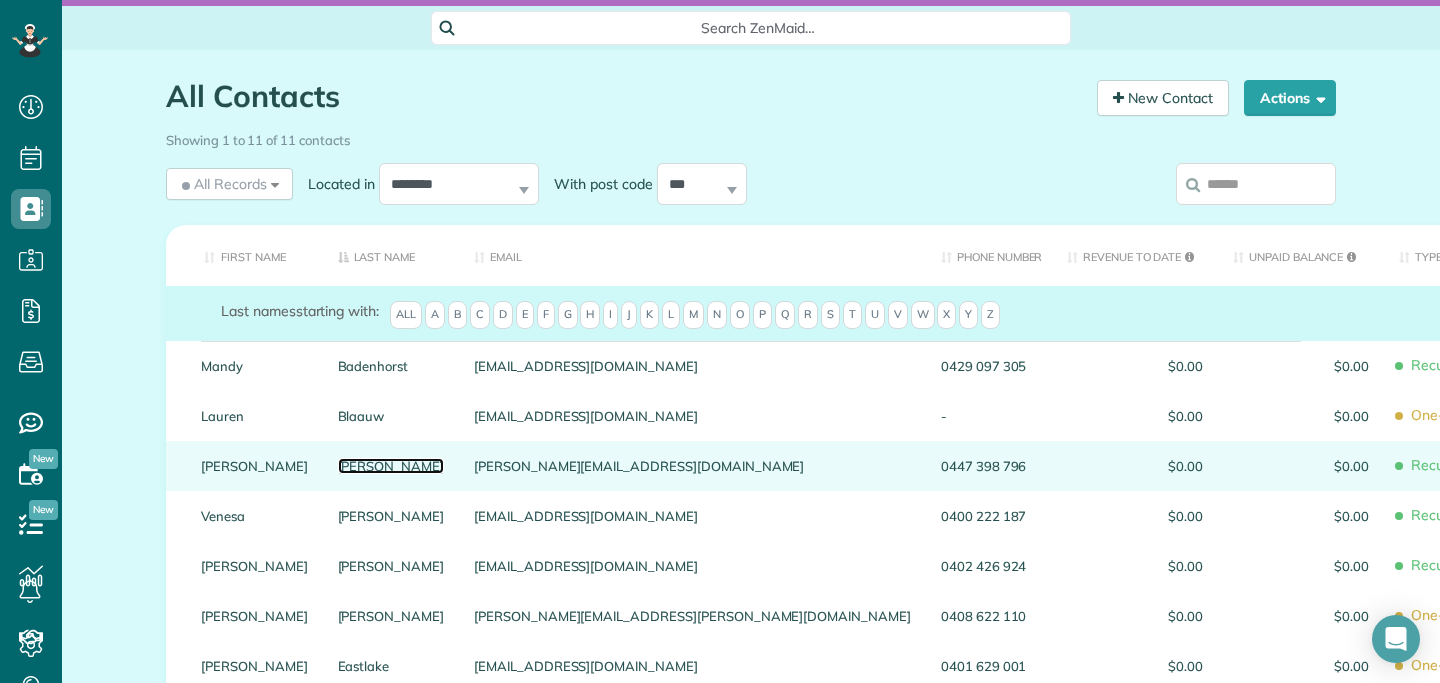 click on "Campbell" at bounding box center (391, 466) 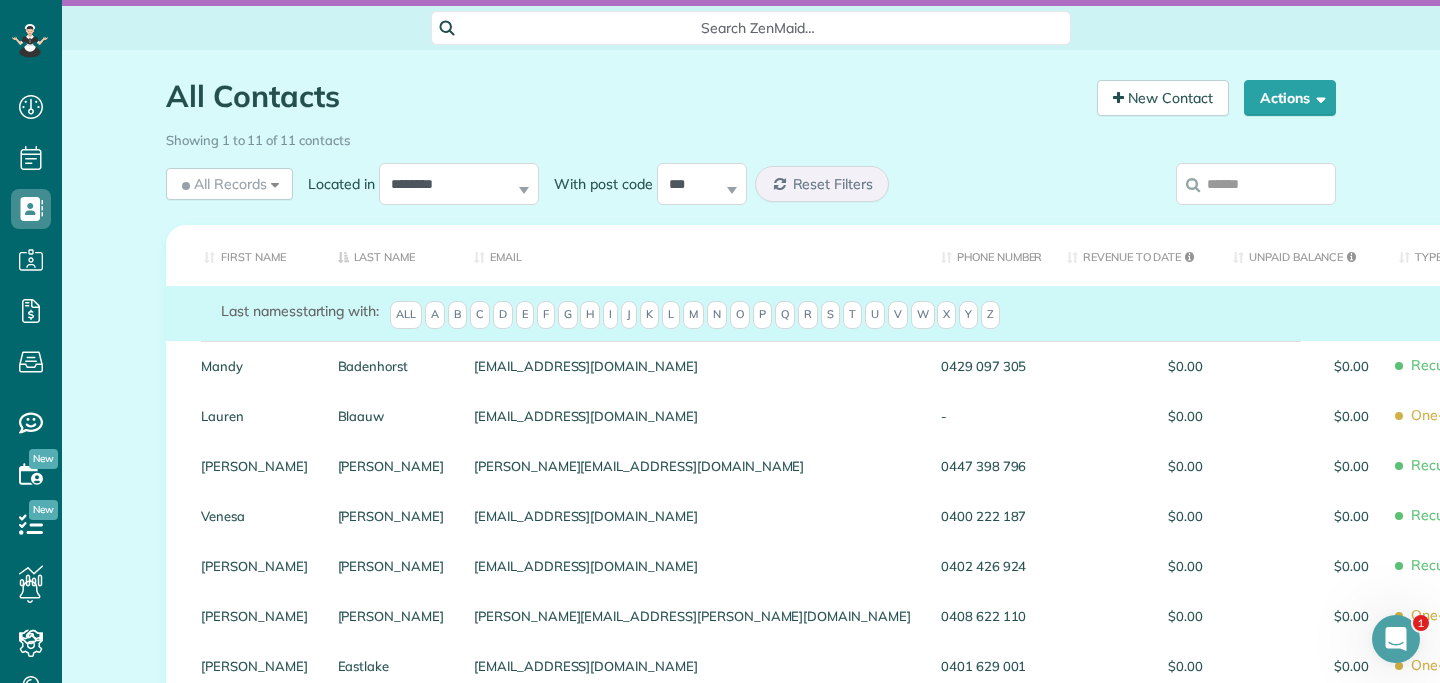 scroll, scrollTop: 0, scrollLeft: 0, axis: both 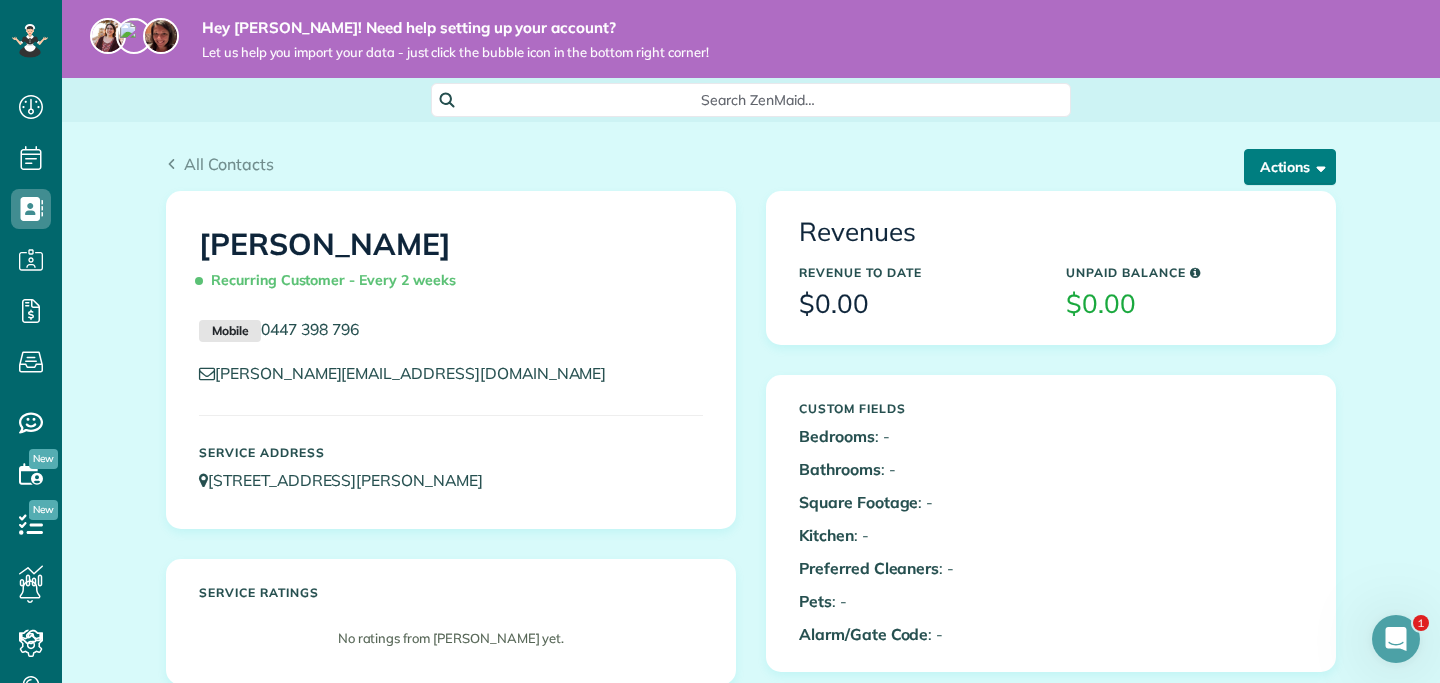click on "Actions" at bounding box center (1290, 167) 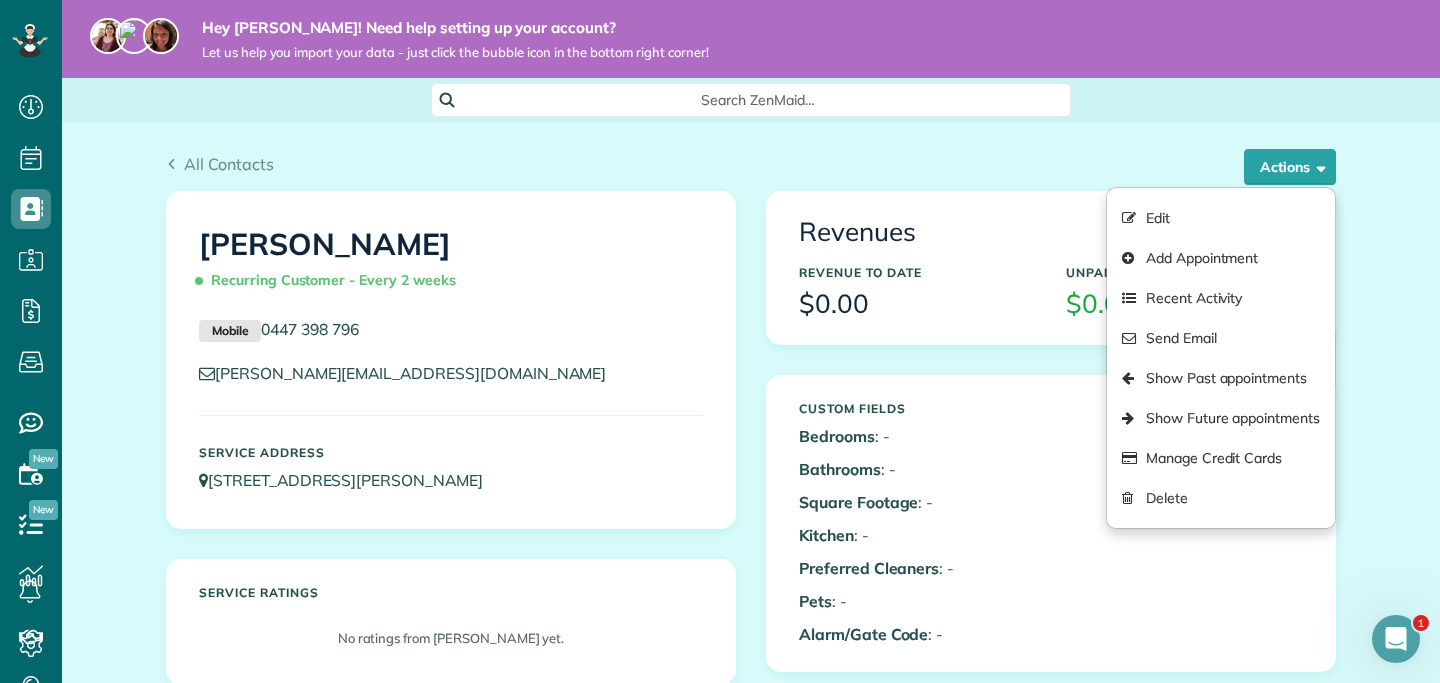click on "All Contacts
Actions
Edit
Add Appointment
Recent Activity
Send Email
Show Past appointments
Show Future appointments
Manage Credit Cards
Delete" at bounding box center [751, 951] 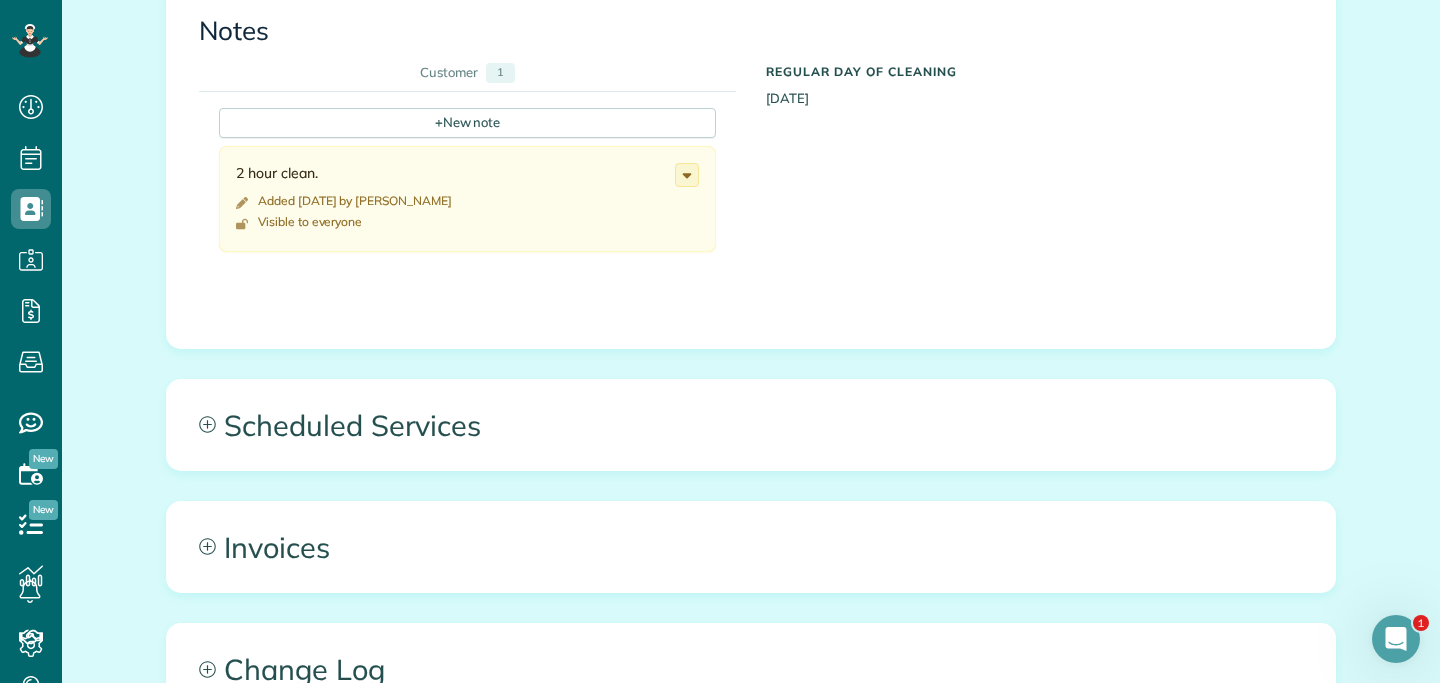 scroll, scrollTop: 734, scrollLeft: 0, axis: vertical 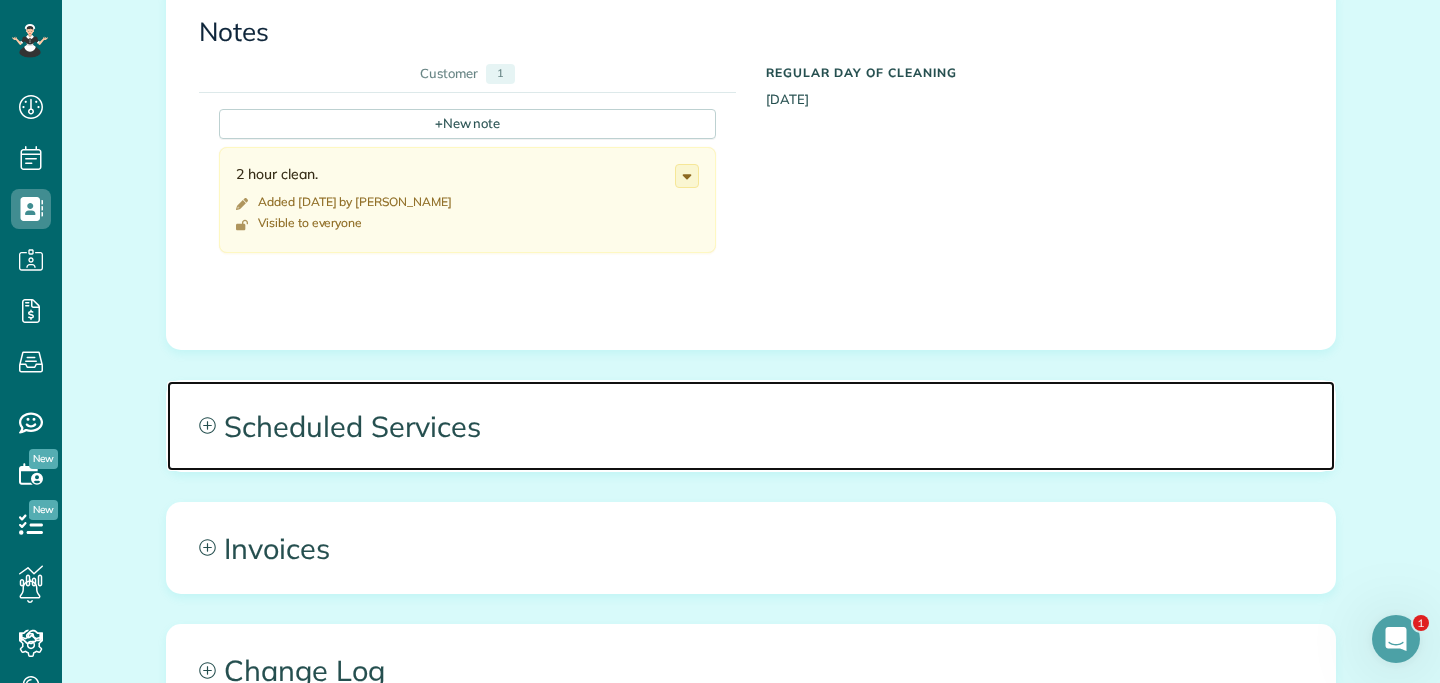 click on "Scheduled Services" at bounding box center (751, 426) 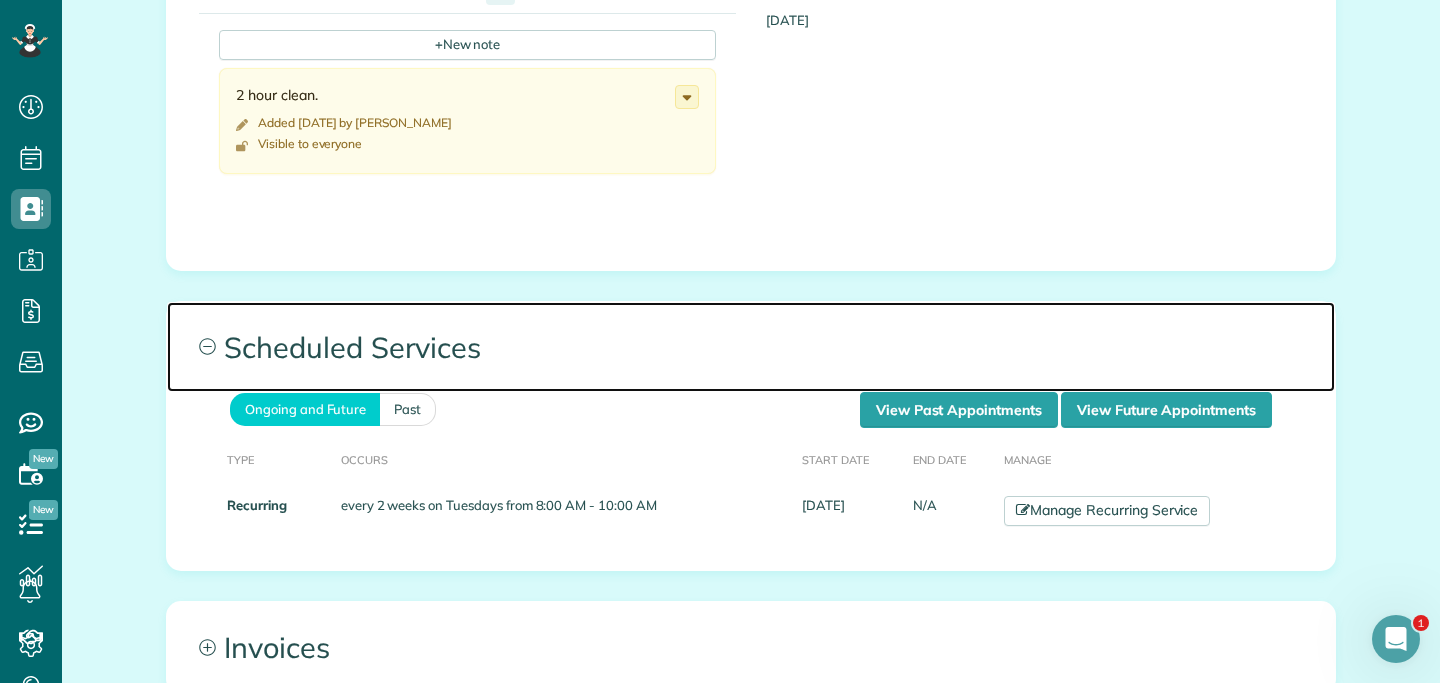scroll, scrollTop: 819, scrollLeft: 0, axis: vertical 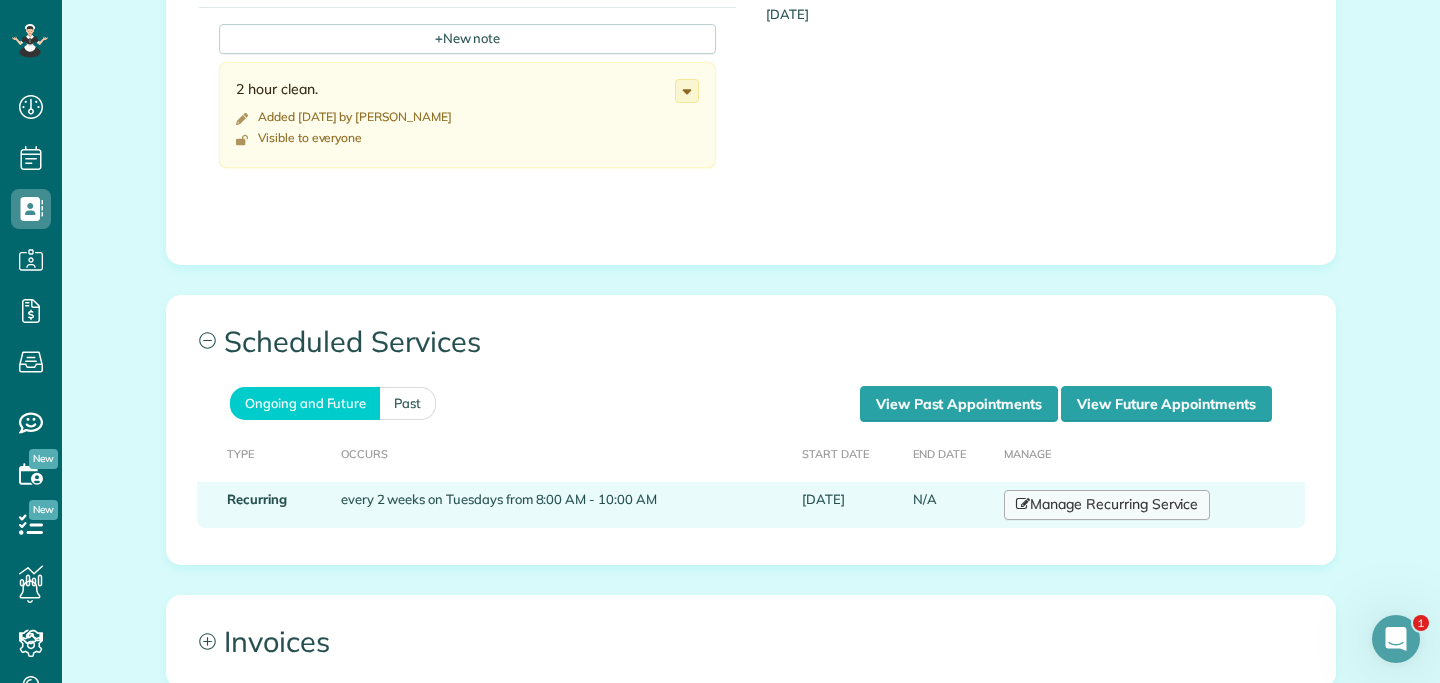 click on "Manage Recurring Service" at bounding box center (1107, 505) 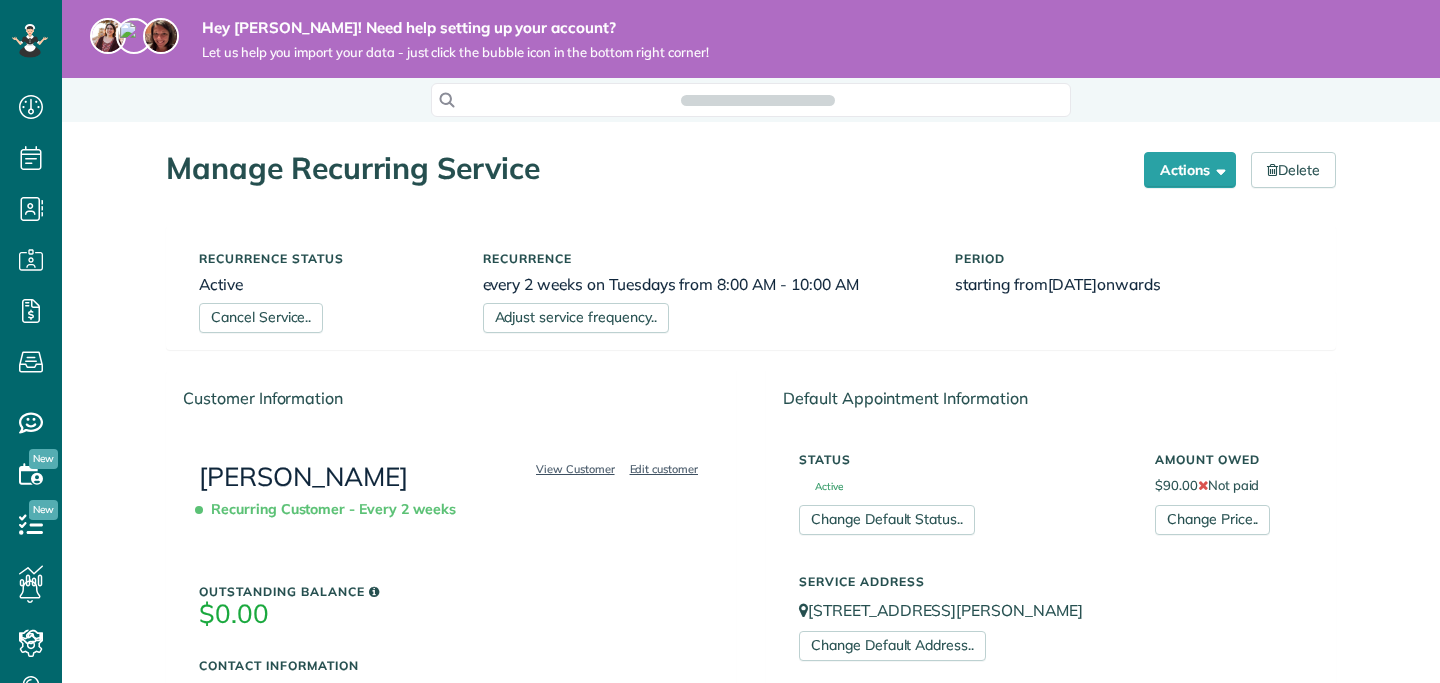 scroll, scrollTop: 0, scrollLeft: 0, axis: both 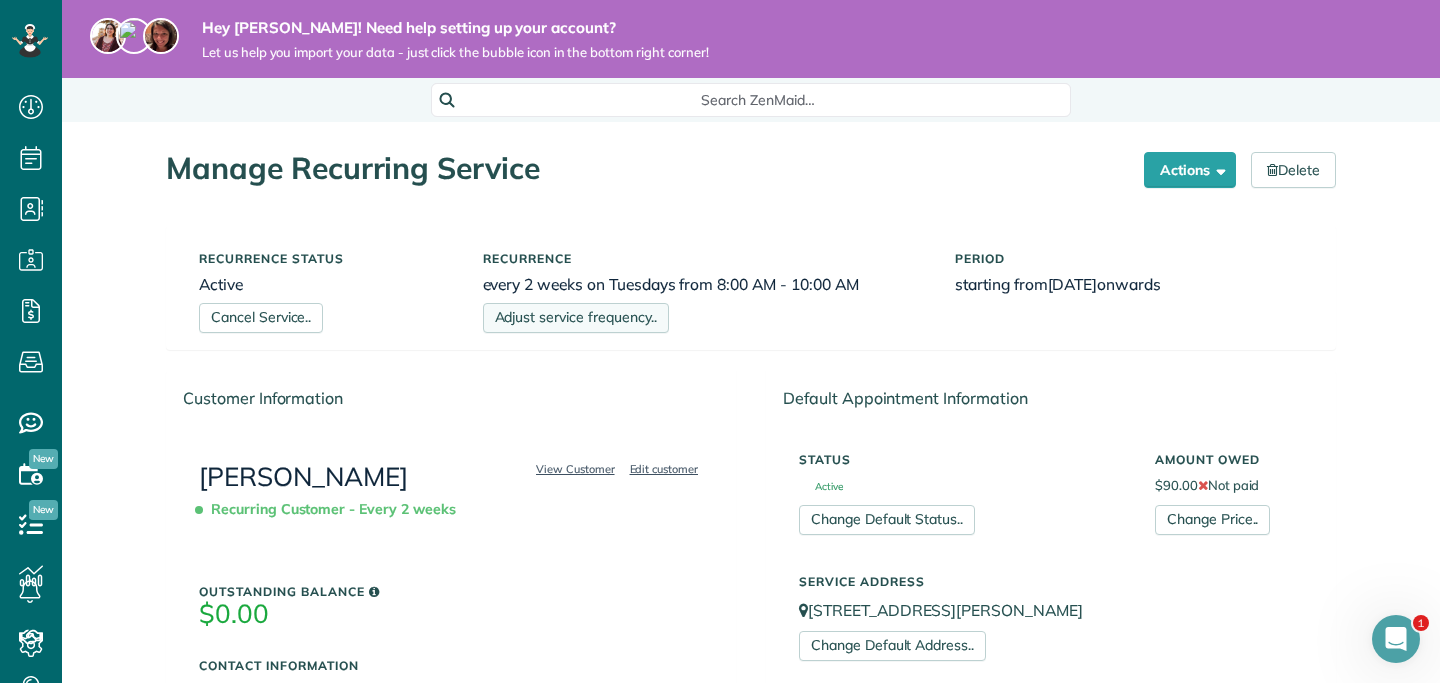 click on "Adjust service frequency.." at bounding box center [576, 318] 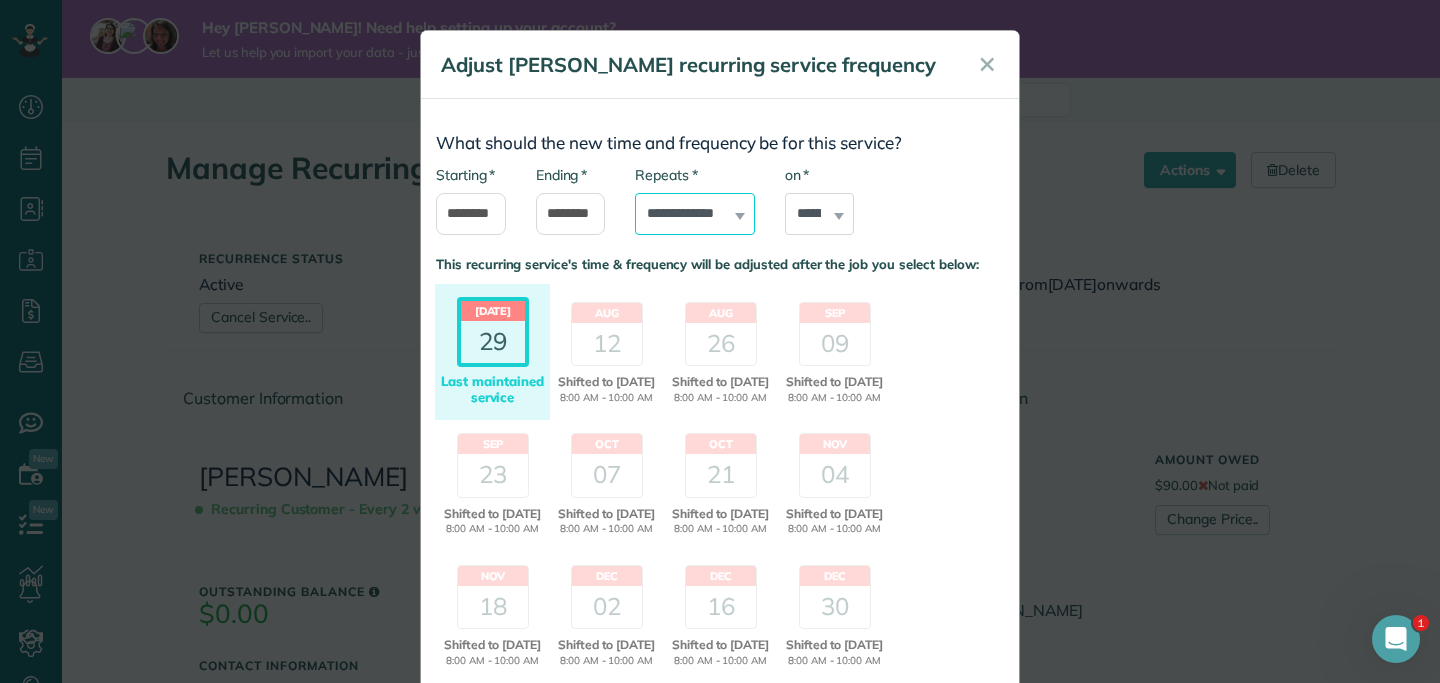 click on "**********" at bounding box center [695, 214] 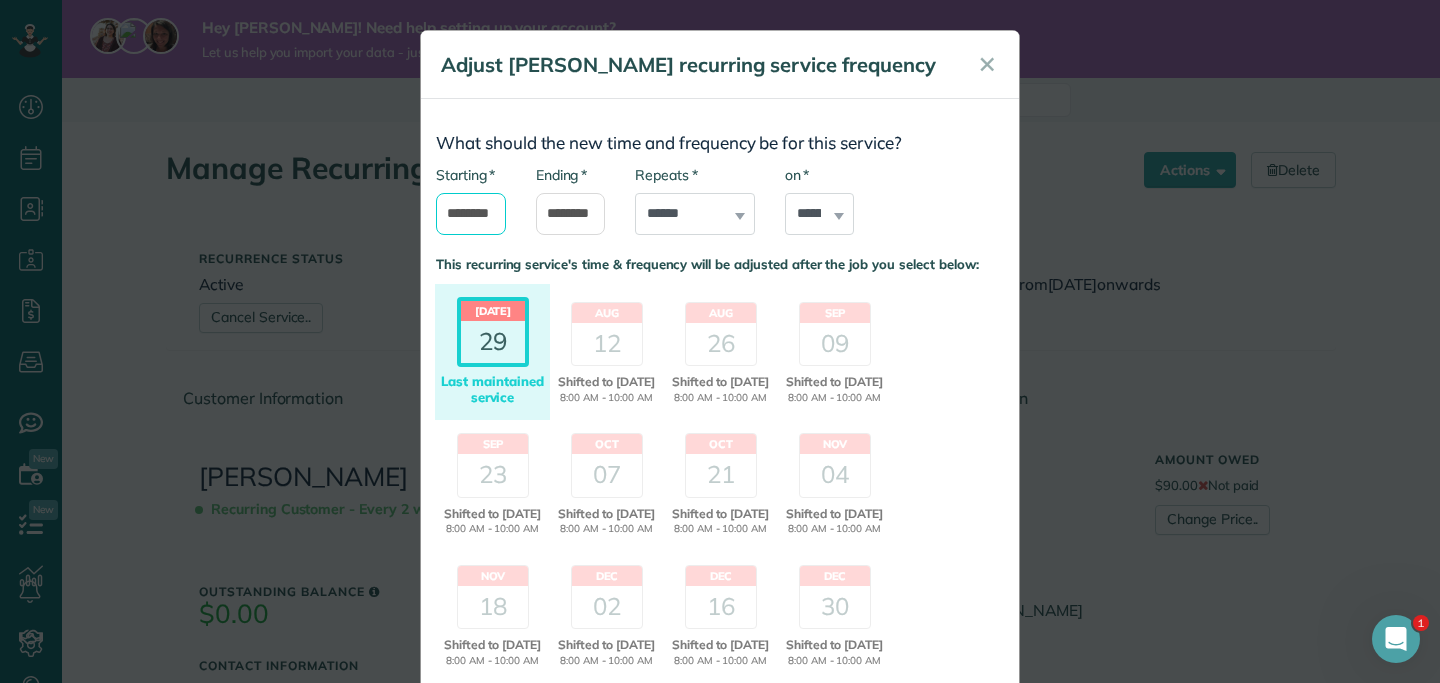 click on "*******" at bounding box center (471, 214) 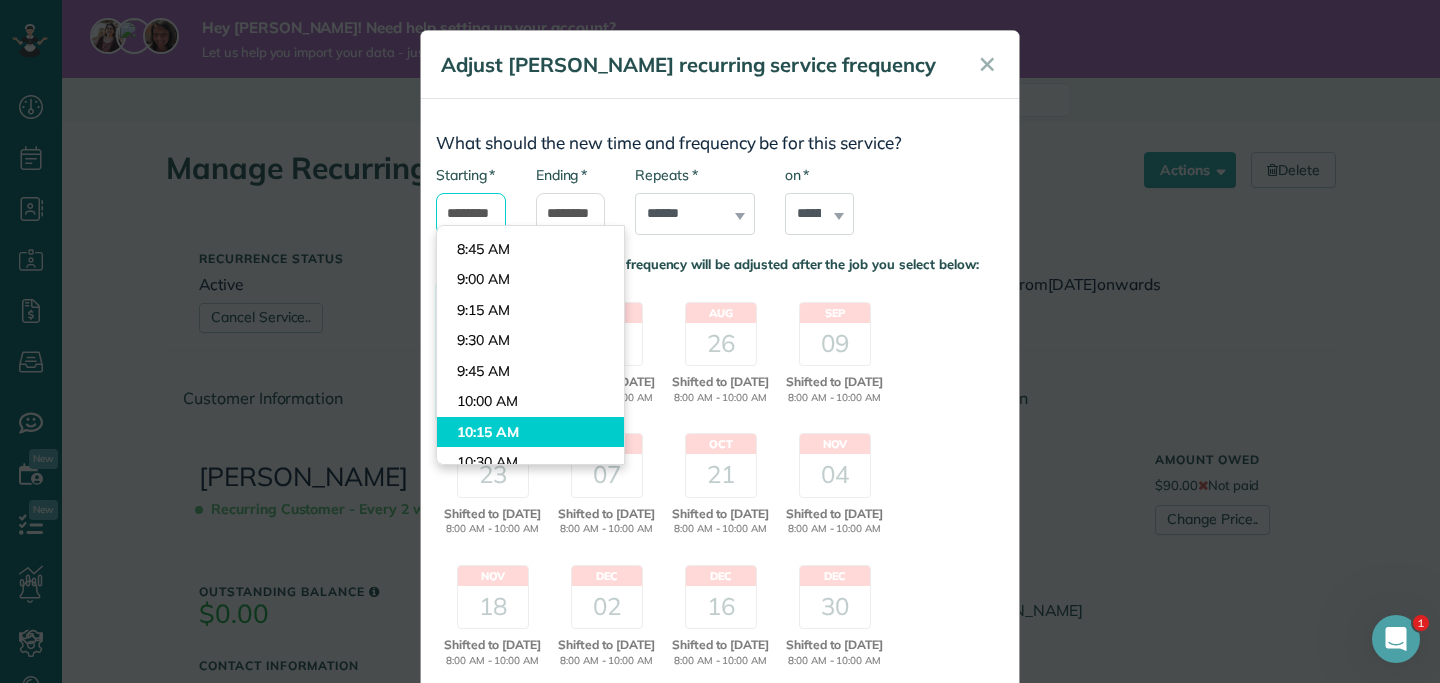 scroll, scrollTop: 1051, scrollLeft: 0, axis: vertical 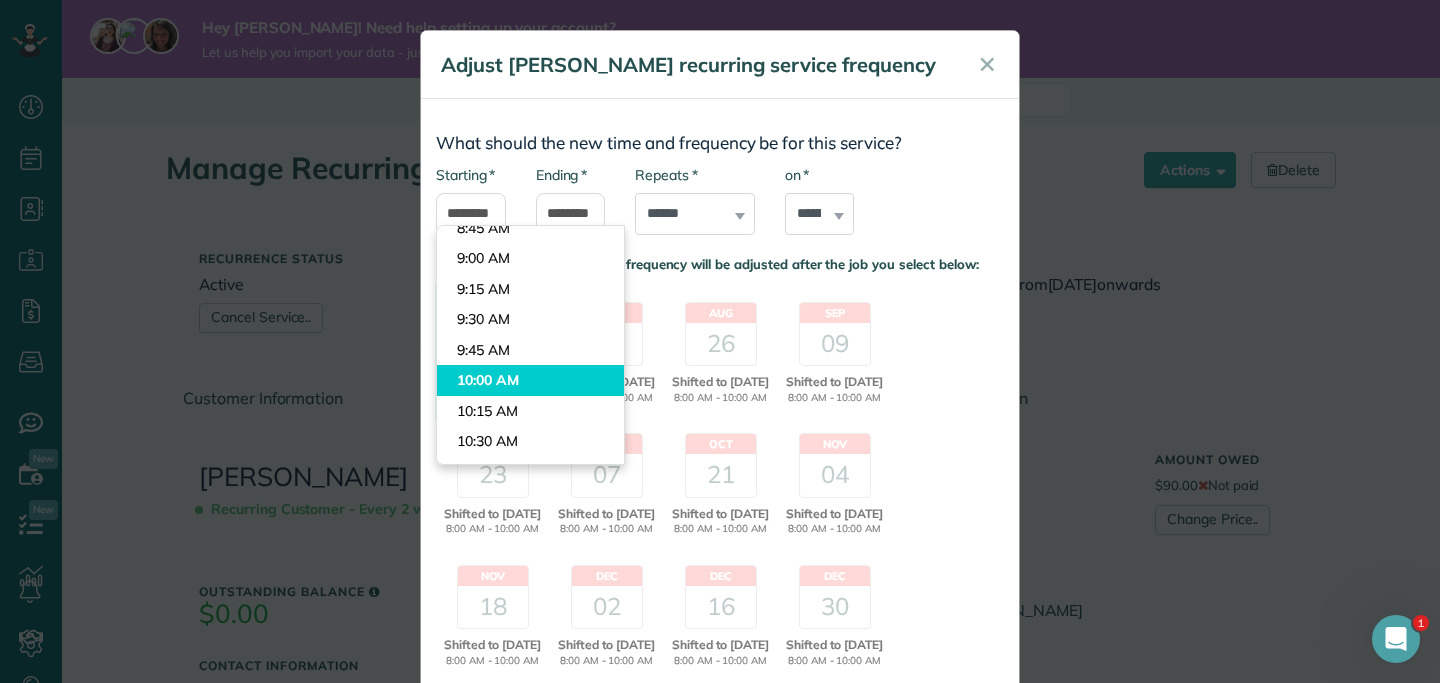 type on "********" 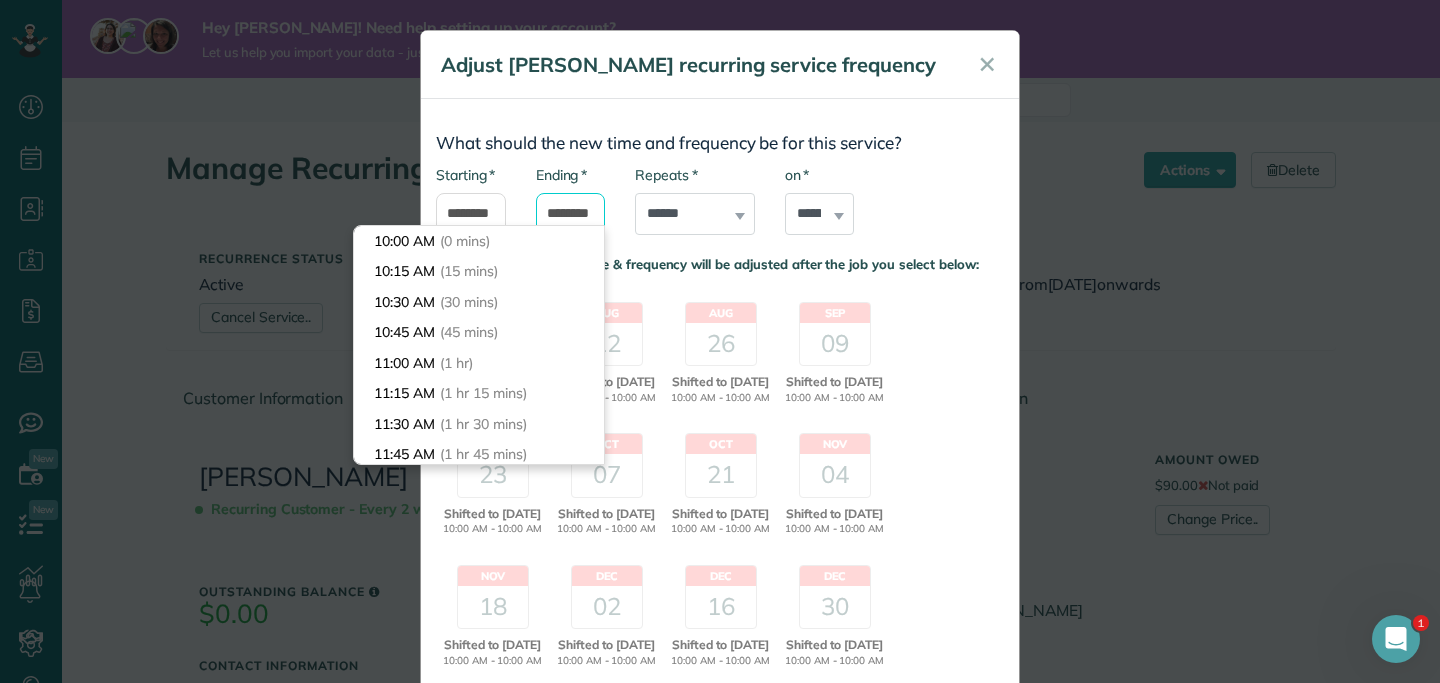 click on "********" at bounding box center (571, 214) 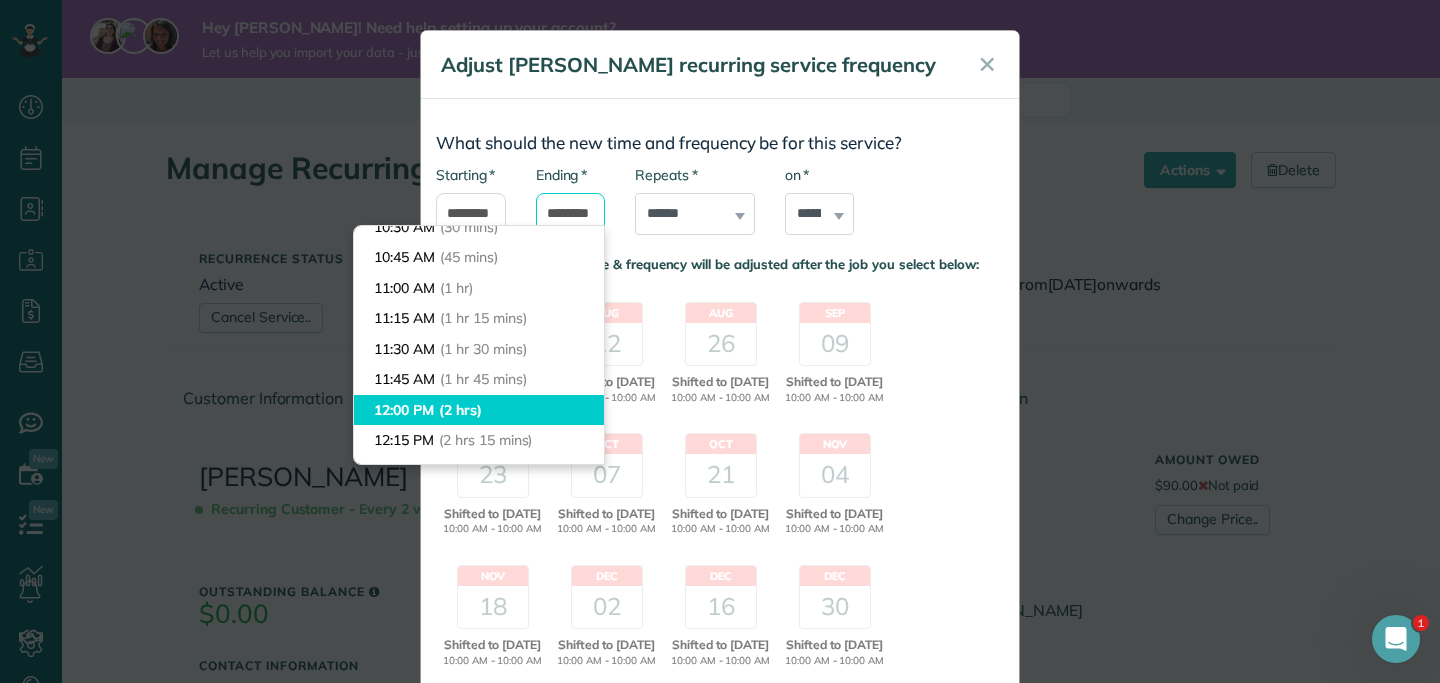 scroll, scrollTop: 79, scrollLeft: 0, axis: vertical 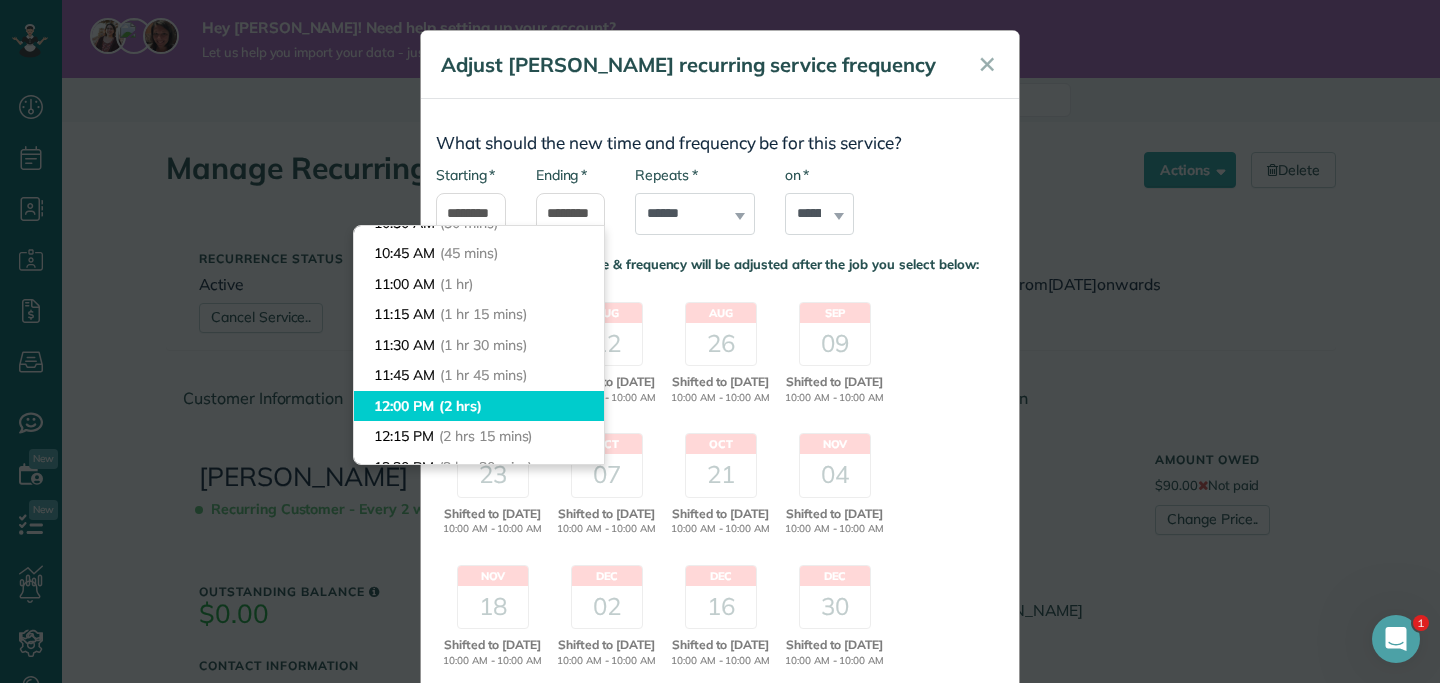 type on "********" 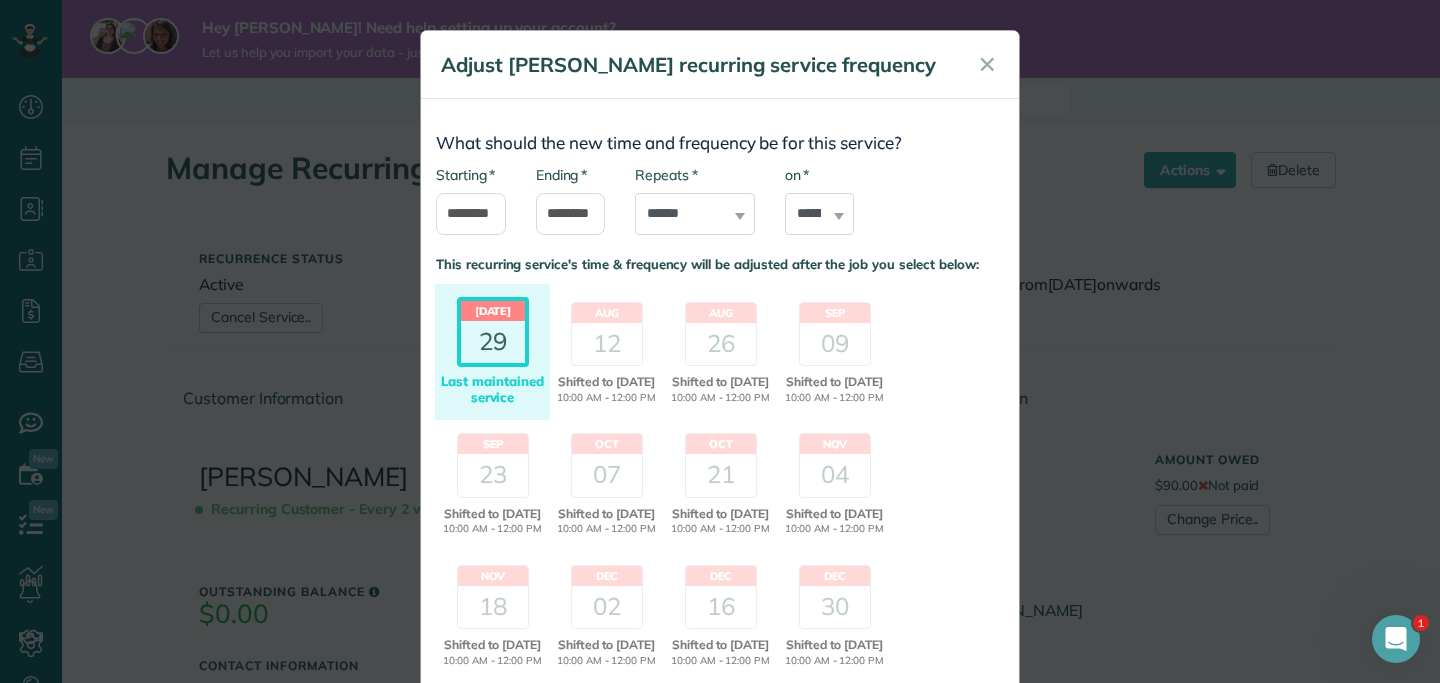 click on "Dashboard
Scheduling
Calendar View
List View
Dispatch View - Weekly scheduling (Beta)" at bounding box center [720, 341] 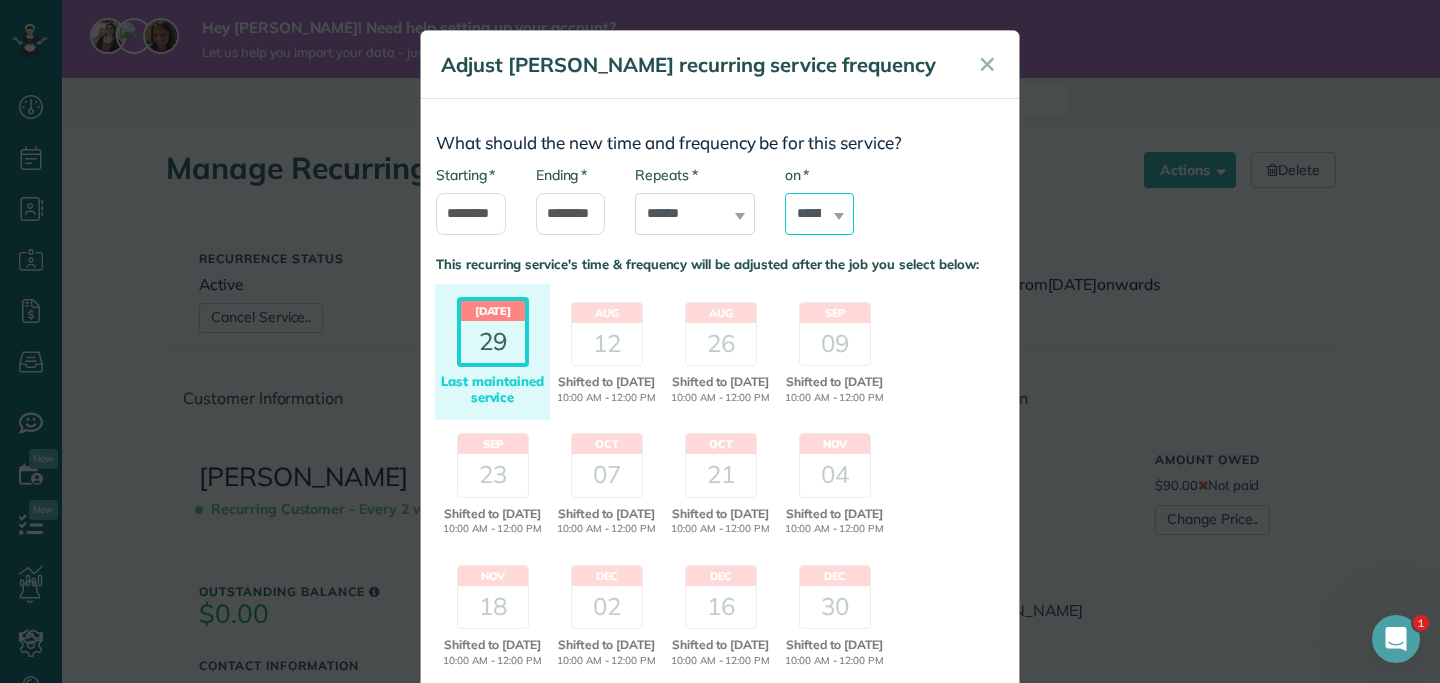 click on "******
******
*******
*********
********
******
********" at bounding box center (820, 214) 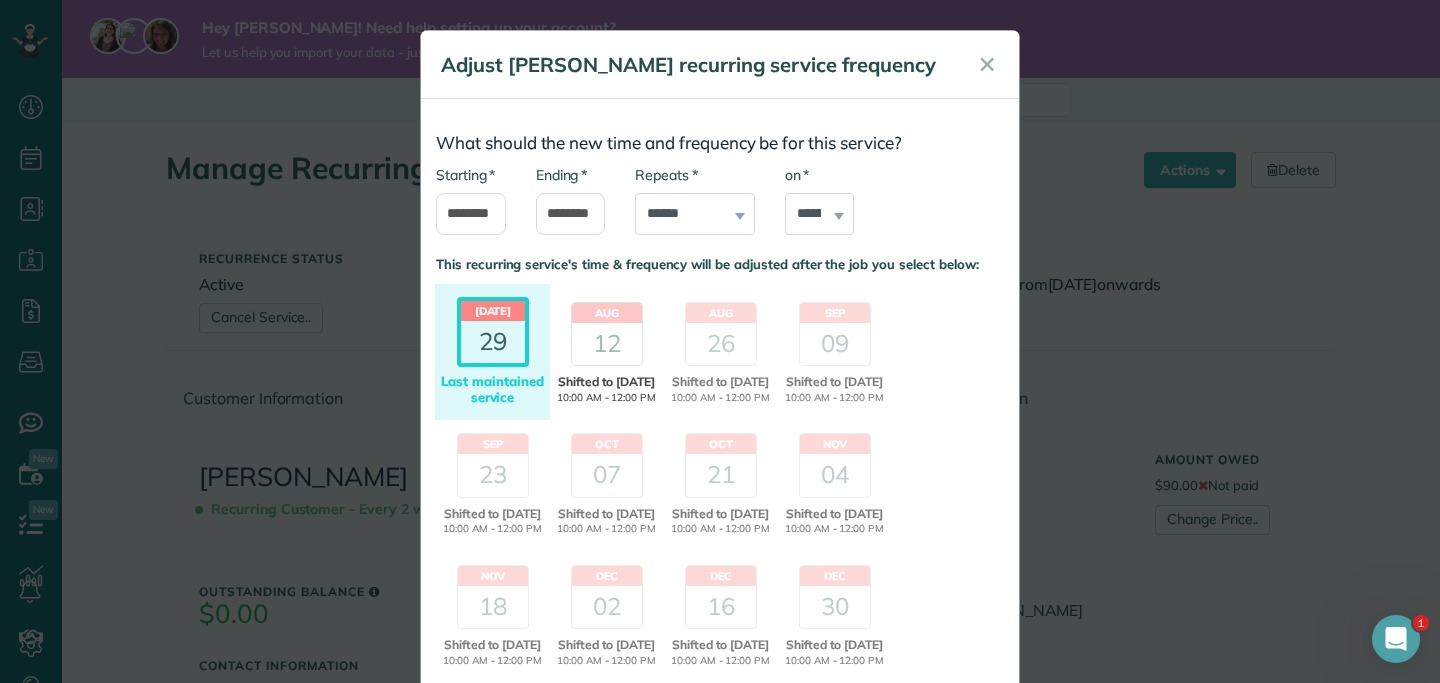 click on "12" at bounding box center [607, 344] 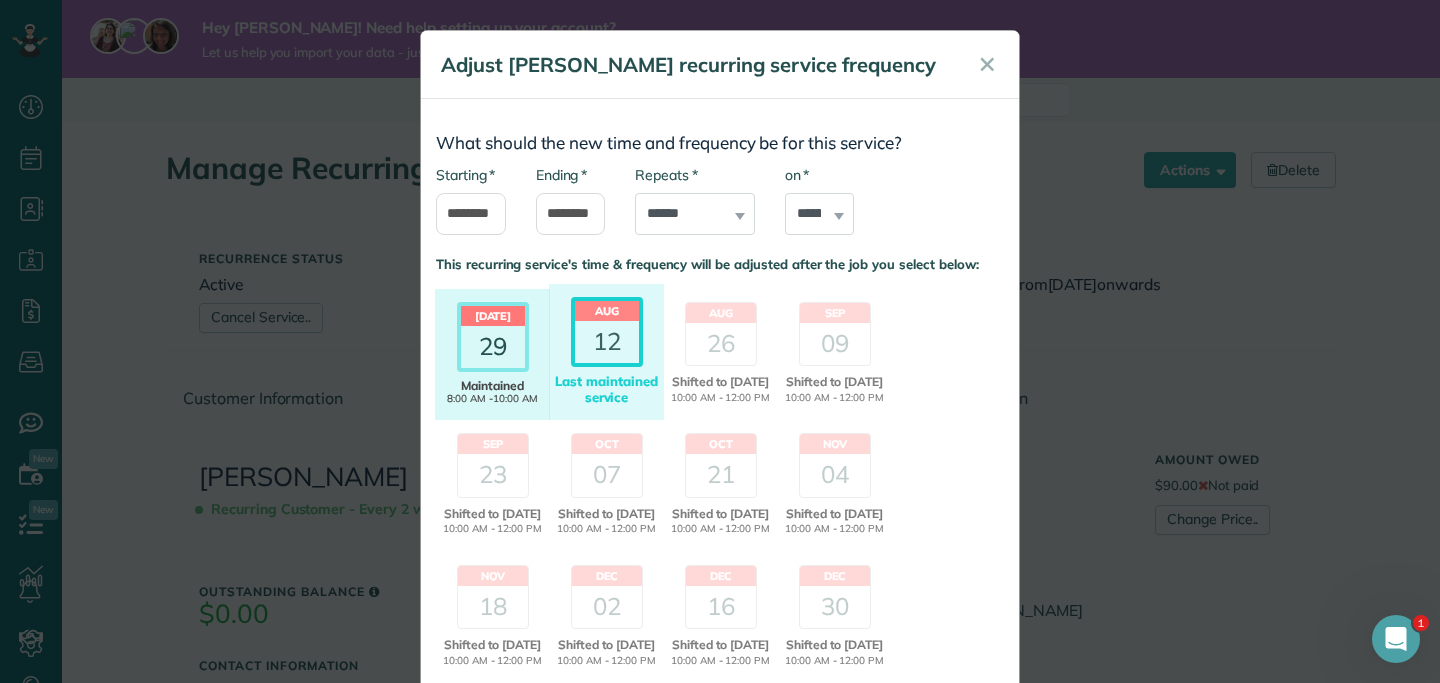 click on "29" at bounding box center (493, 347) 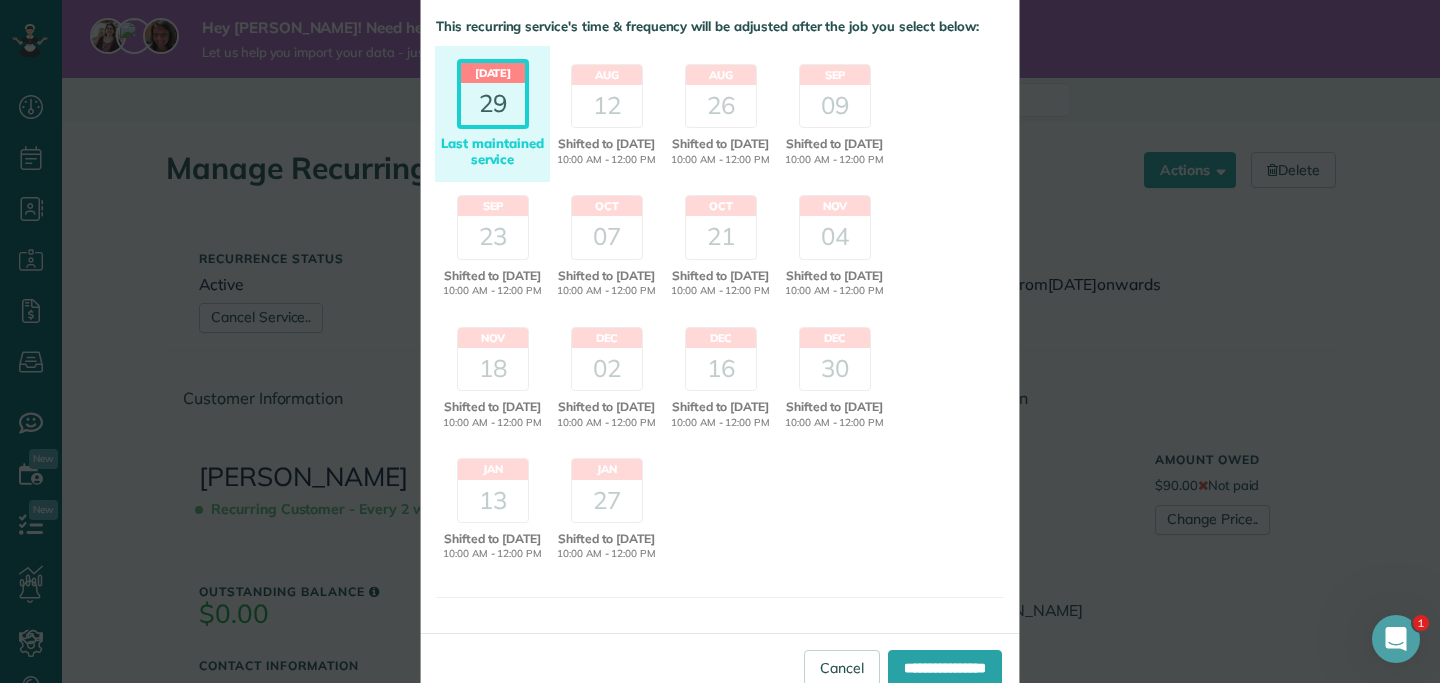 scroll, scrollTop: 289, scrollLeft: 0, axis: vertical 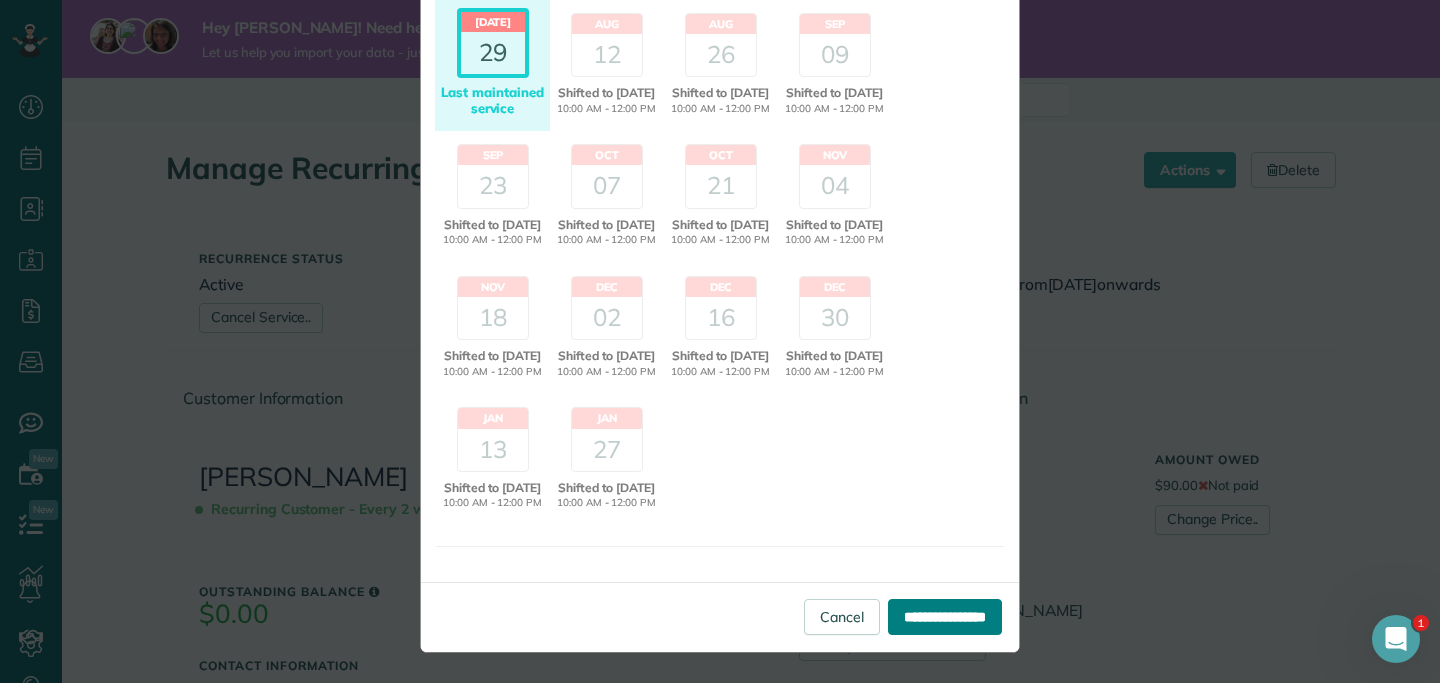 click on "**********" at bounding box center (945, 617) 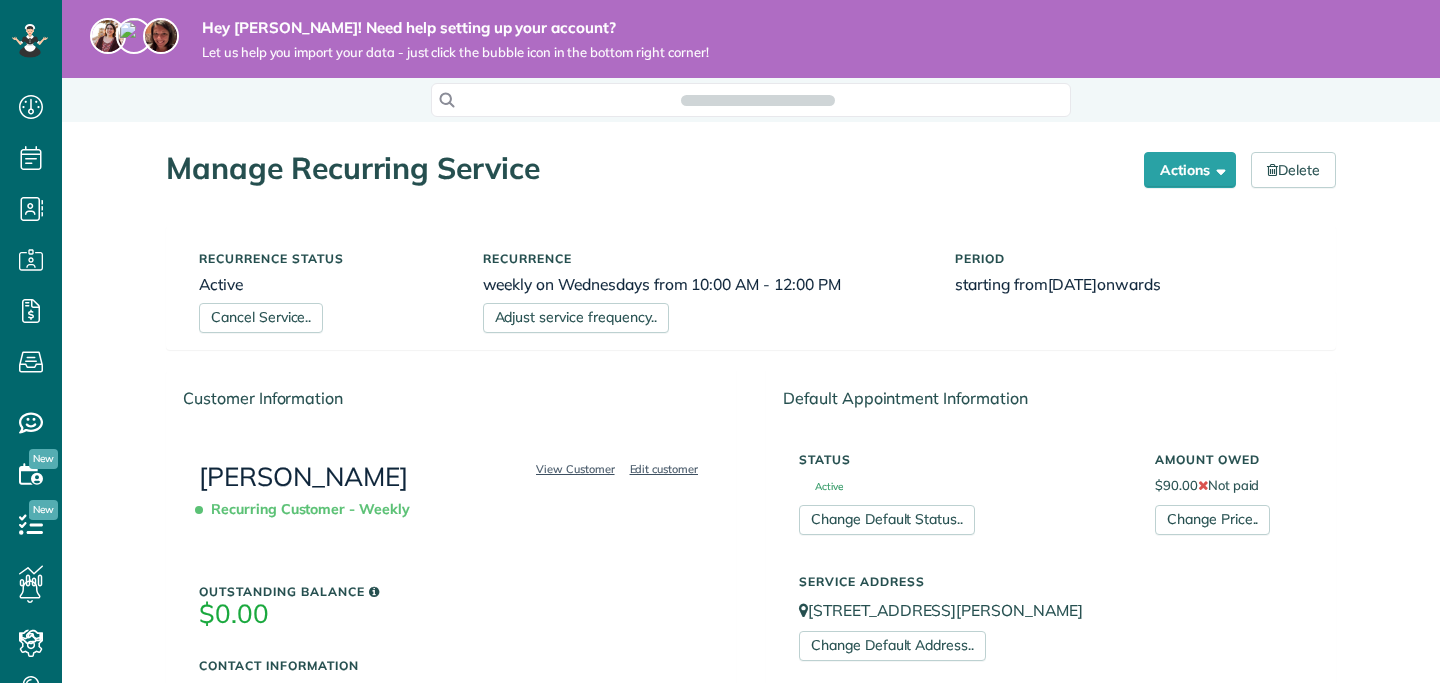 scroll, scrollTop: 0, scrollLeft: 0, axis: both 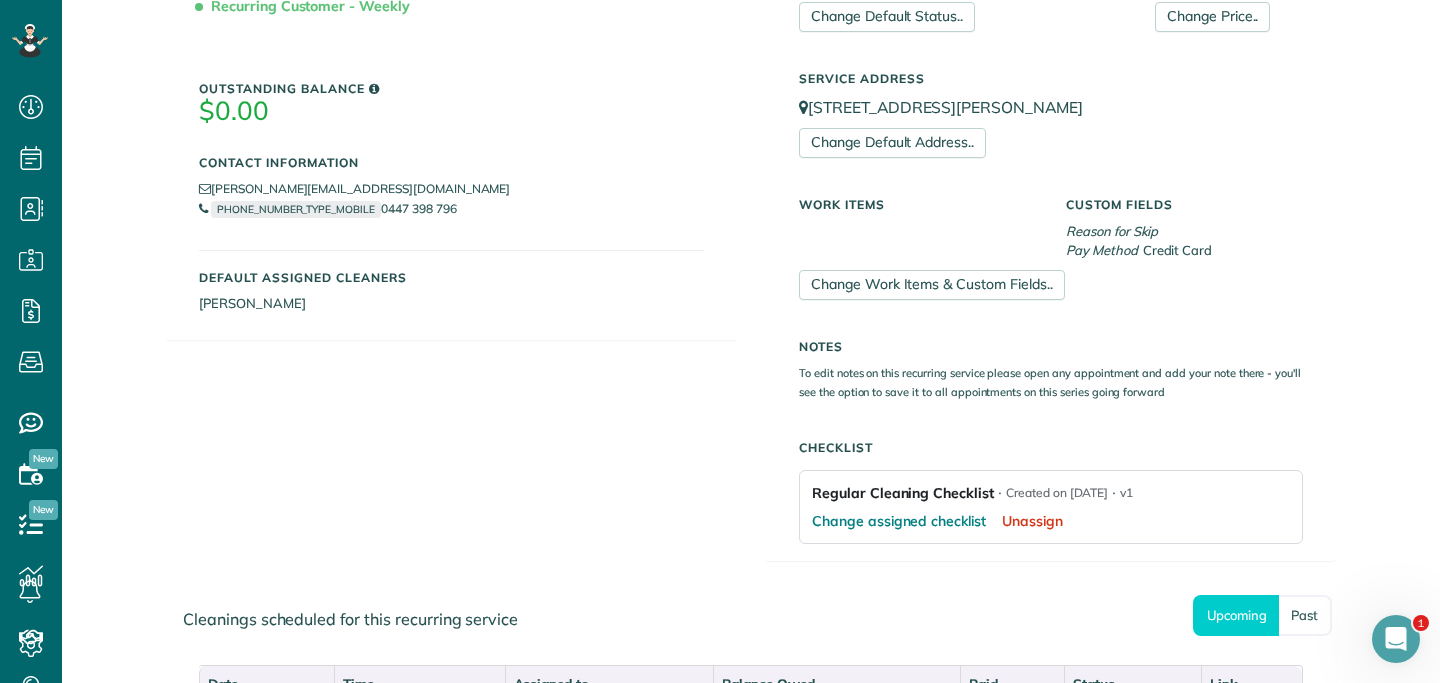 click on "Default Assigned Cleaners" at bounding box center [451, 277] 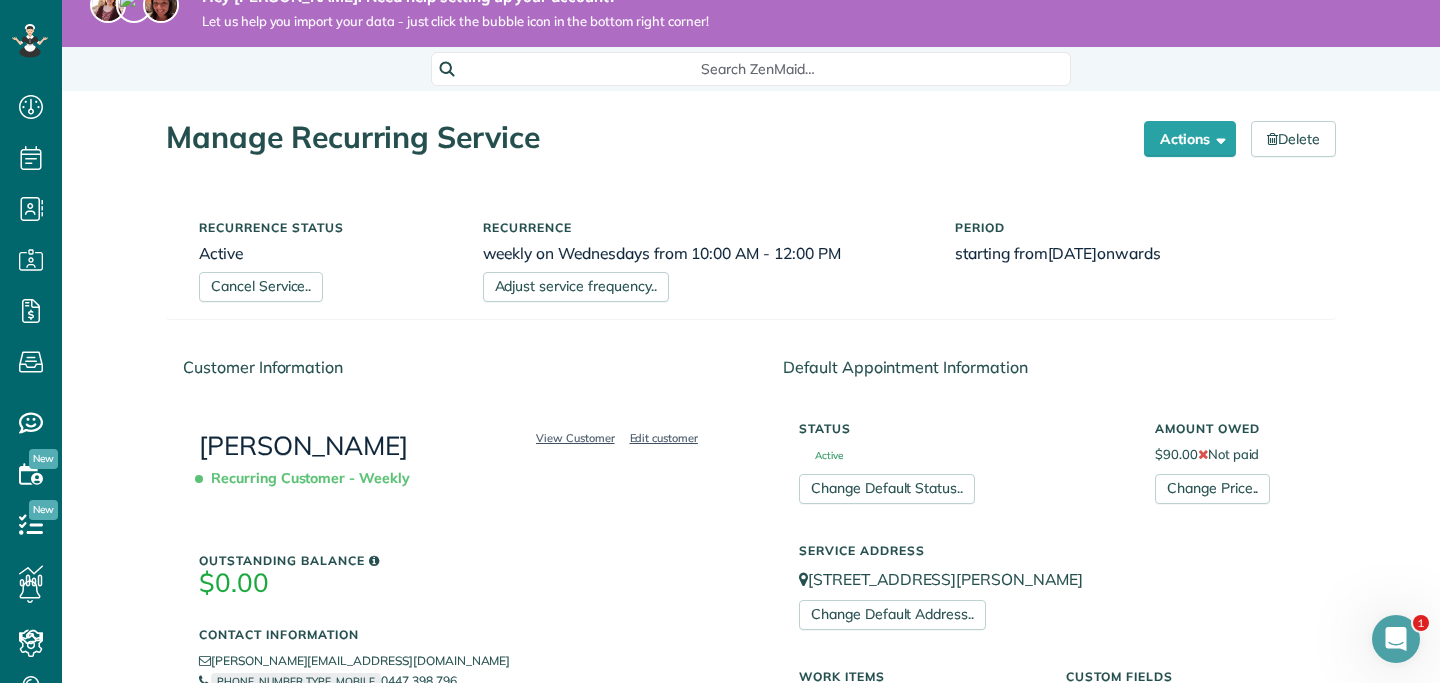 scroll, scrollTop: 0, scrollLeft: 0, axis: both 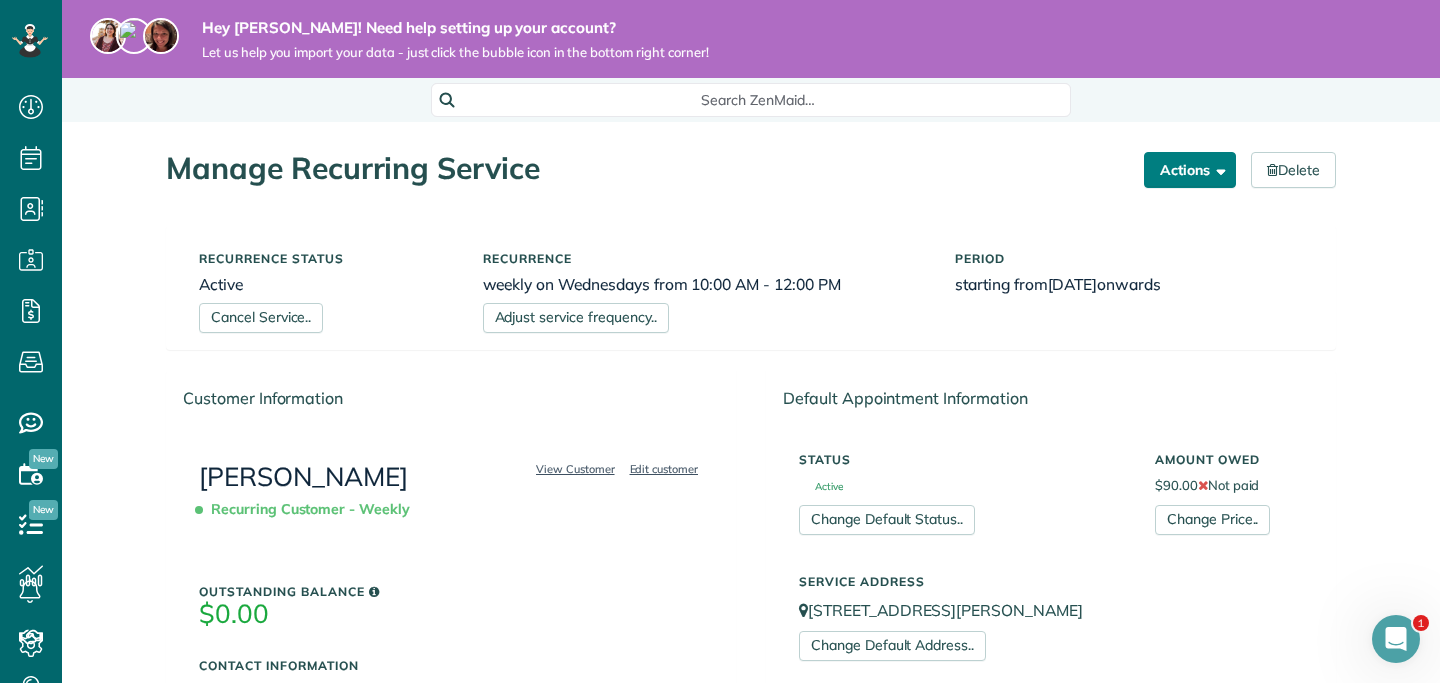 click at bounding box center (1217, 169) 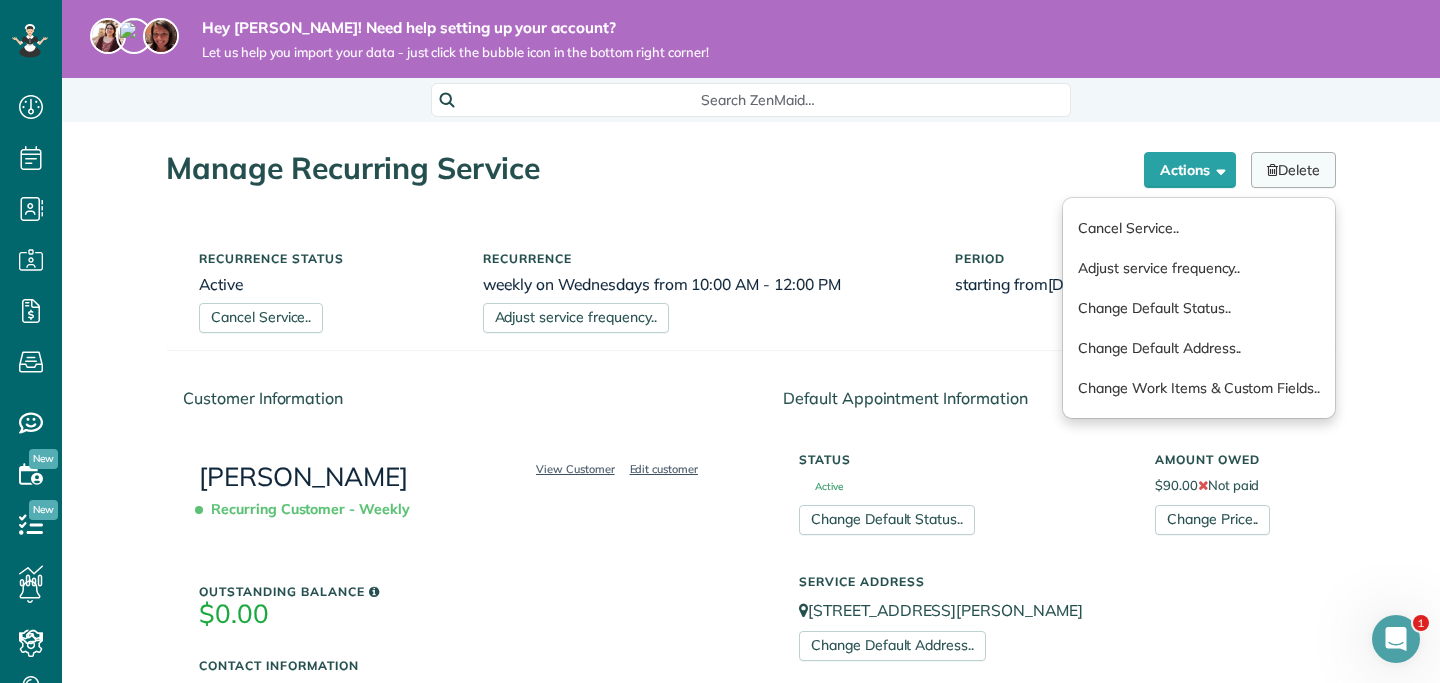 click on "Delete" at bounding box center [1293, 170] 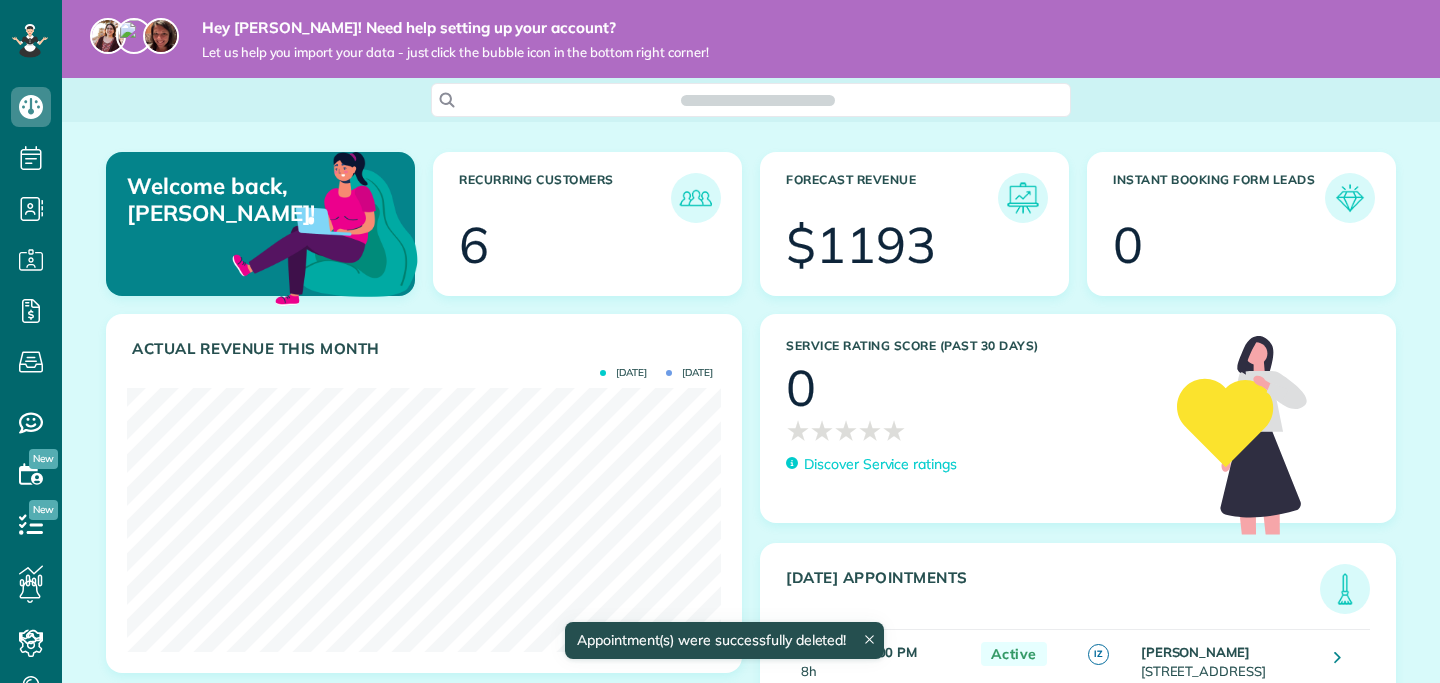 scroll, scrollTop: 0, scrollLeft: 0, axis: both 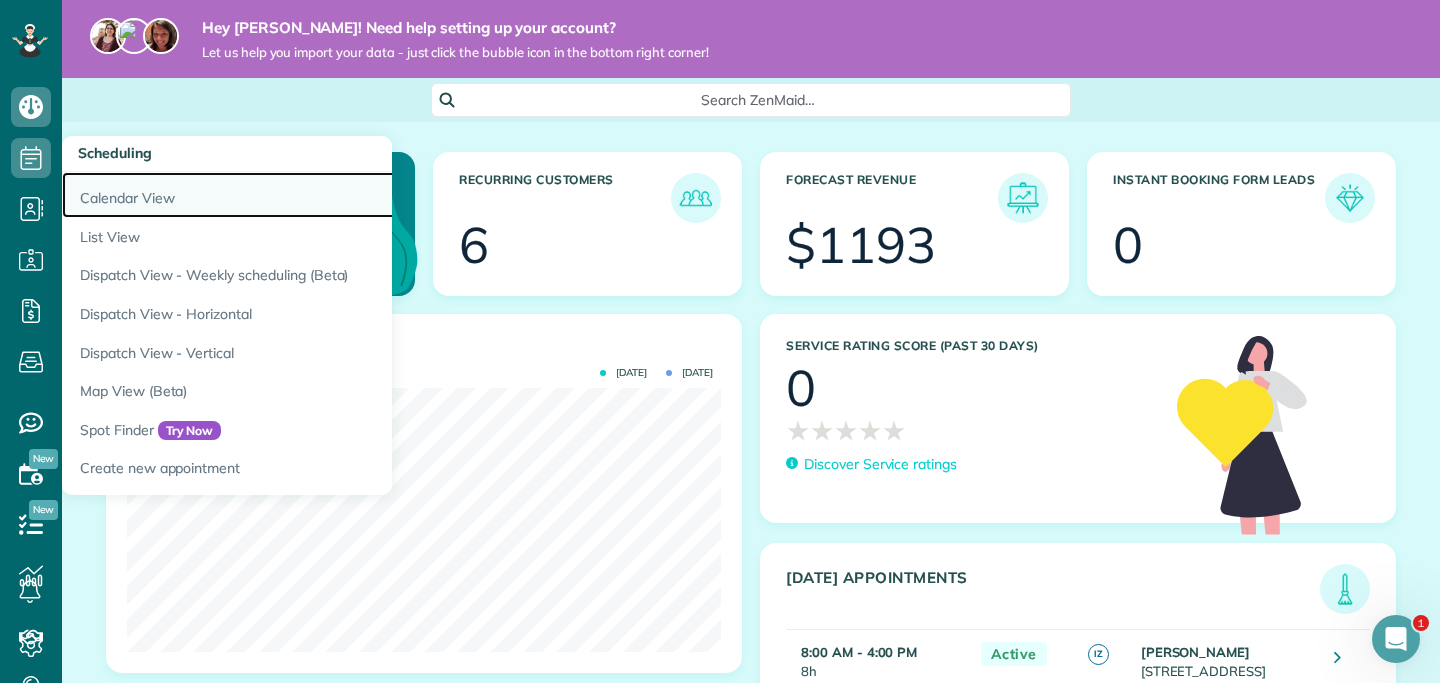 click on "Calendar View" at bounding box center [312, 195] 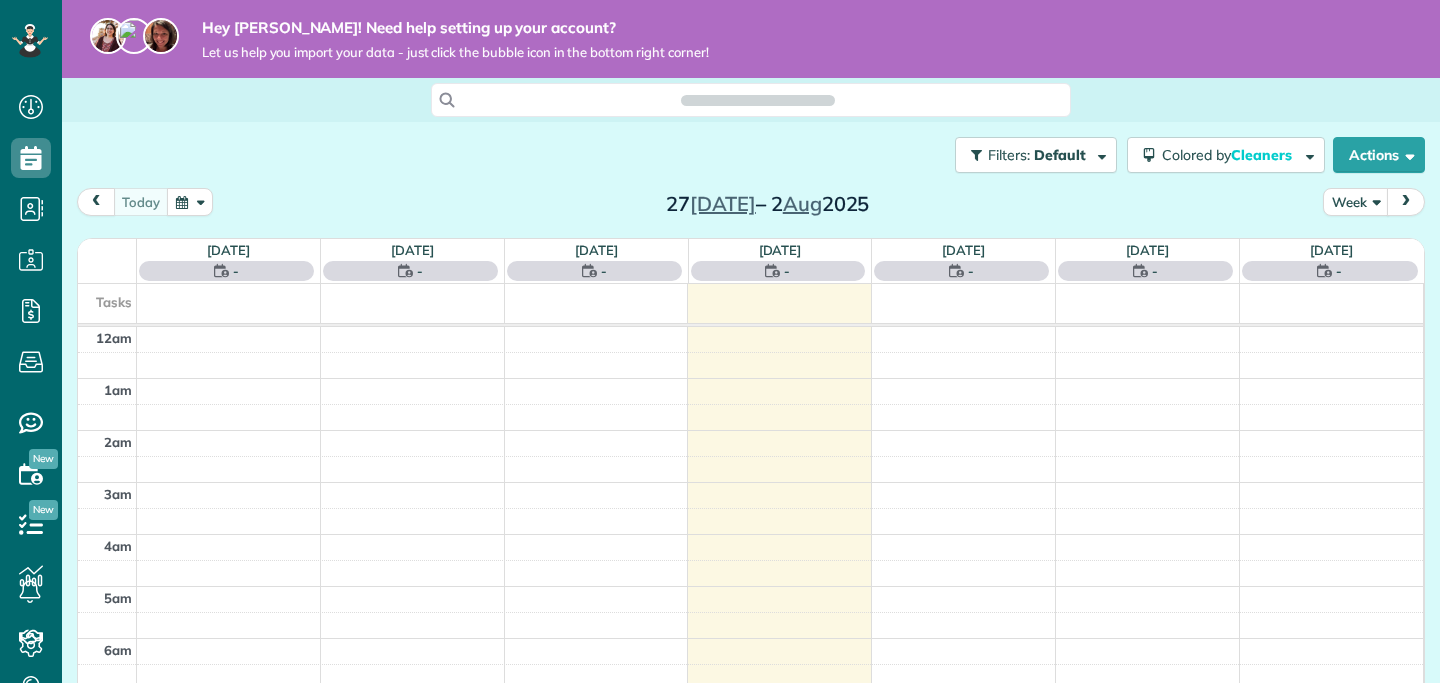 scroll, scrollTop: 0, scrollLeft: 0, axis: both 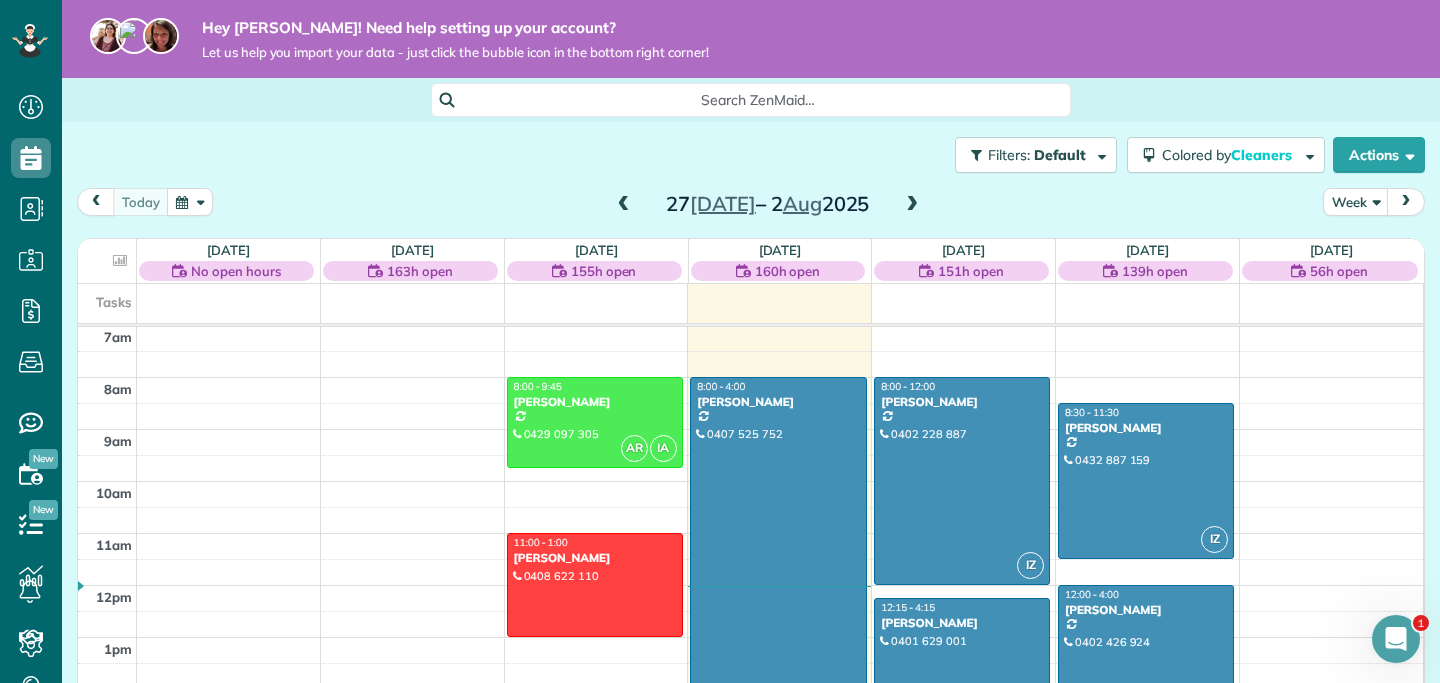 click at bounding box center (912, 205) 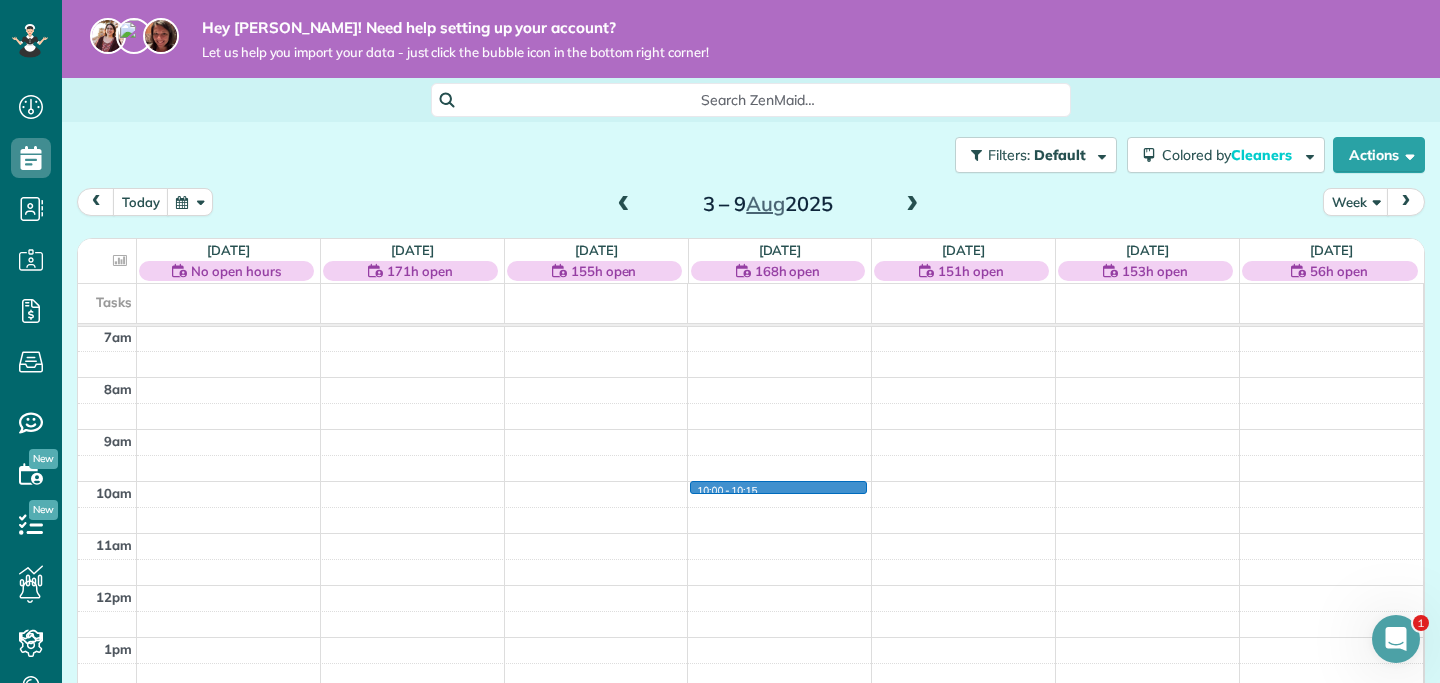 click at bounding box center [780, 494] 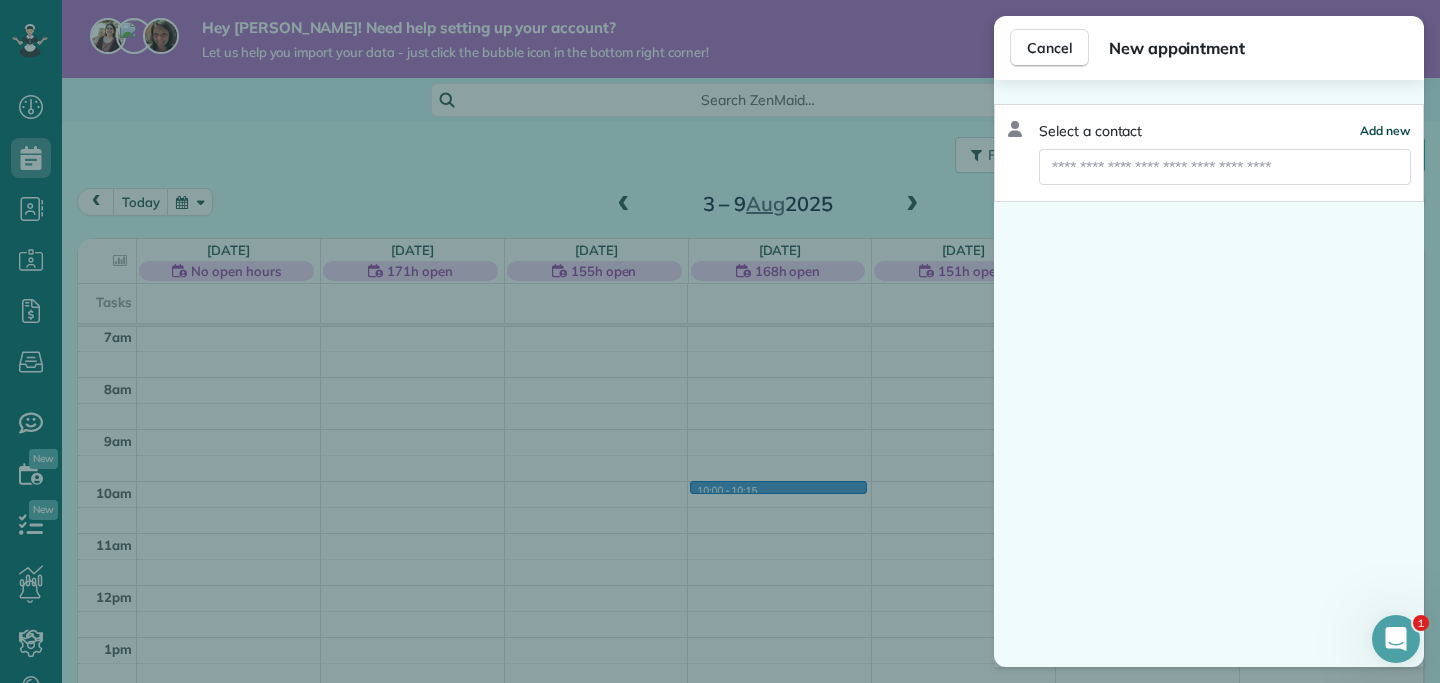 click on "Add new" at bounding box center (1385, 130) 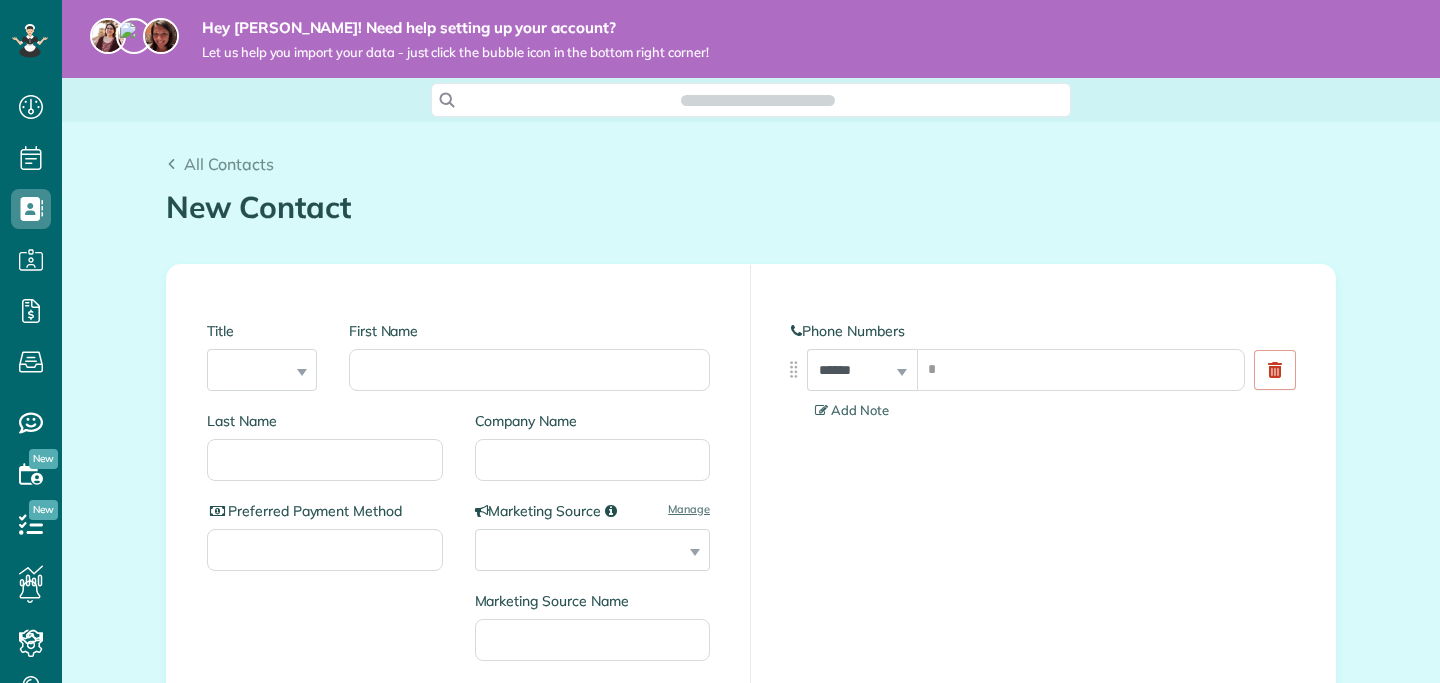 scroll, scrollTop: 0, scrollLeft: 0, axis: both 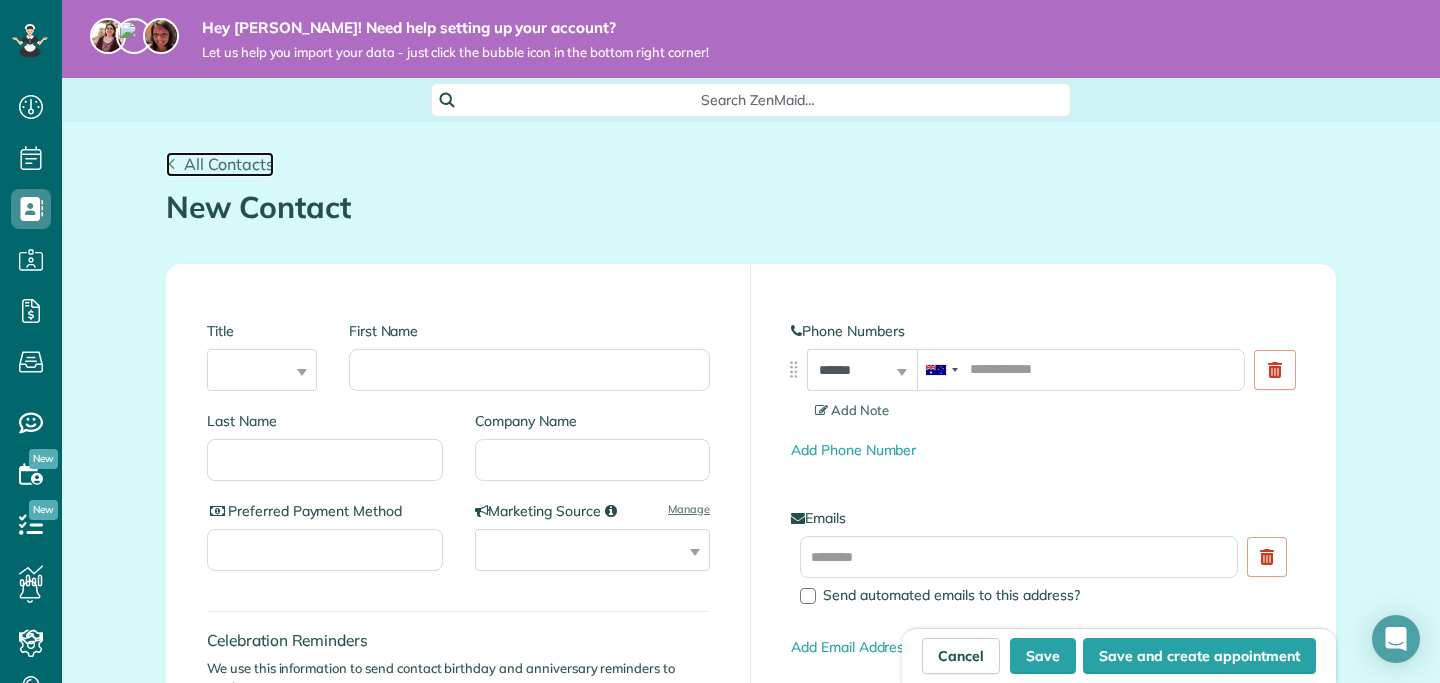 click on "All Contacts" at bounding box center [229, 164] 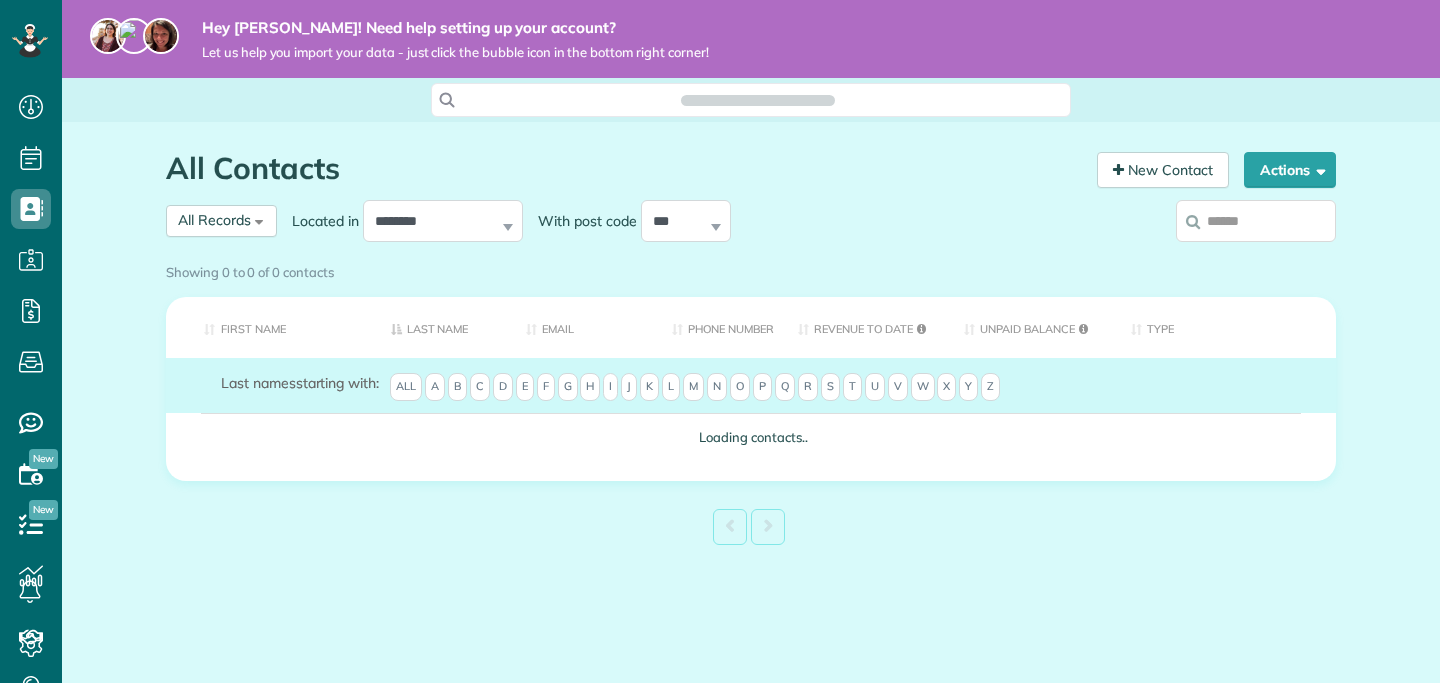 scroll, scrollTop: 0, scrollLeft: 0, axis: both 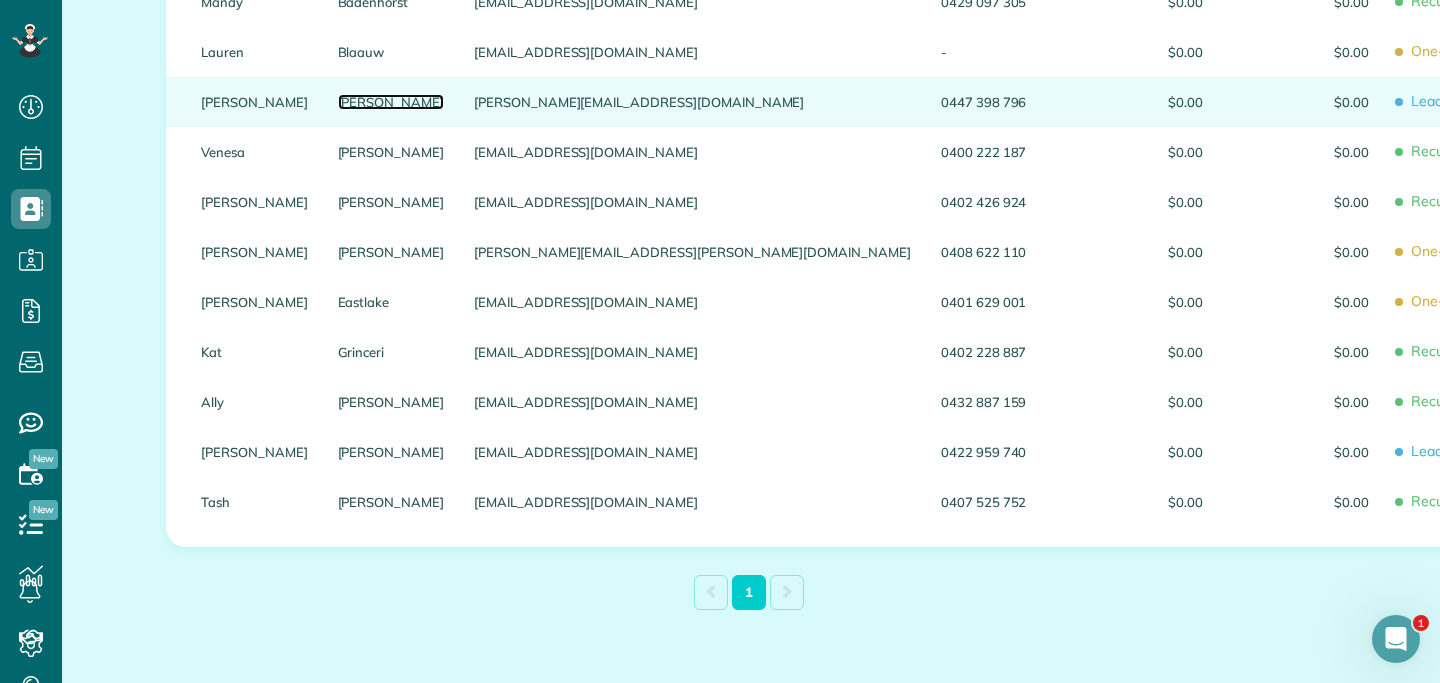 click on "Campbell" at bounding box center [391, 102] 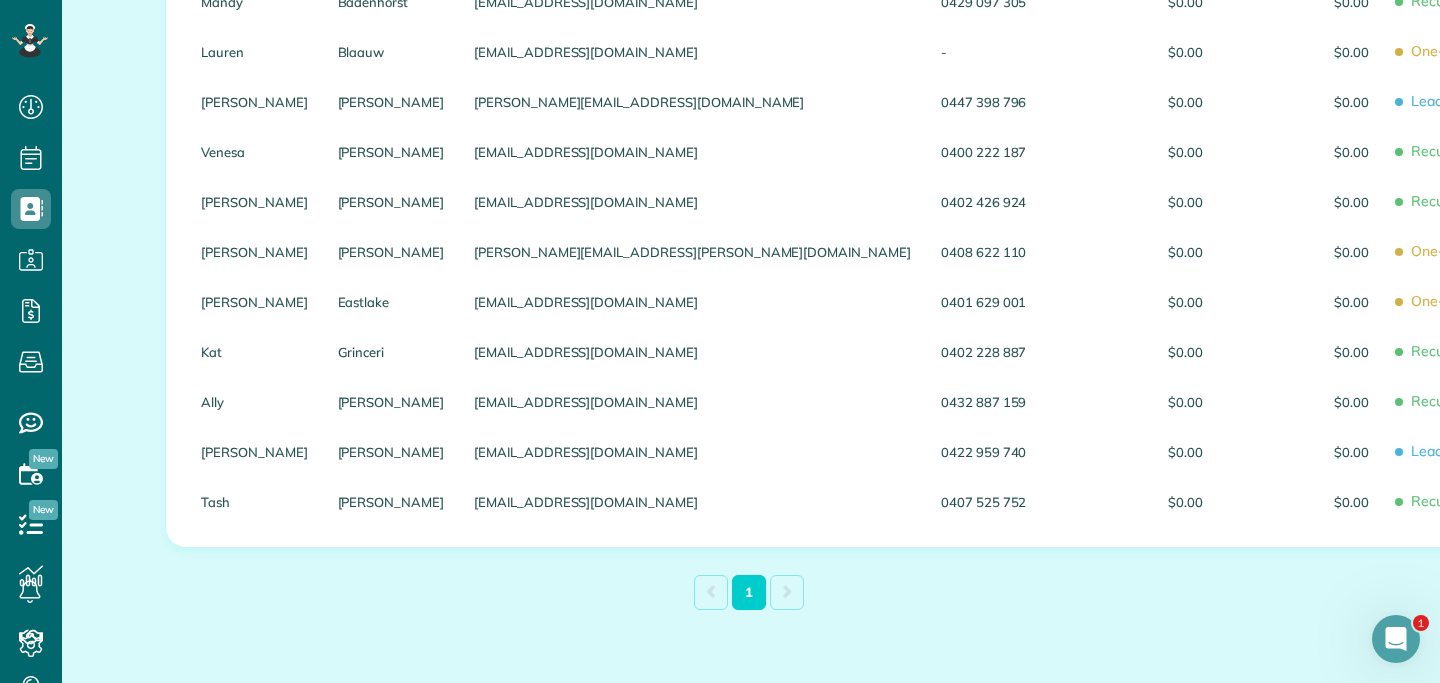 scroll, scrollTop: 336, scrollLeft: 0, axis: vertical 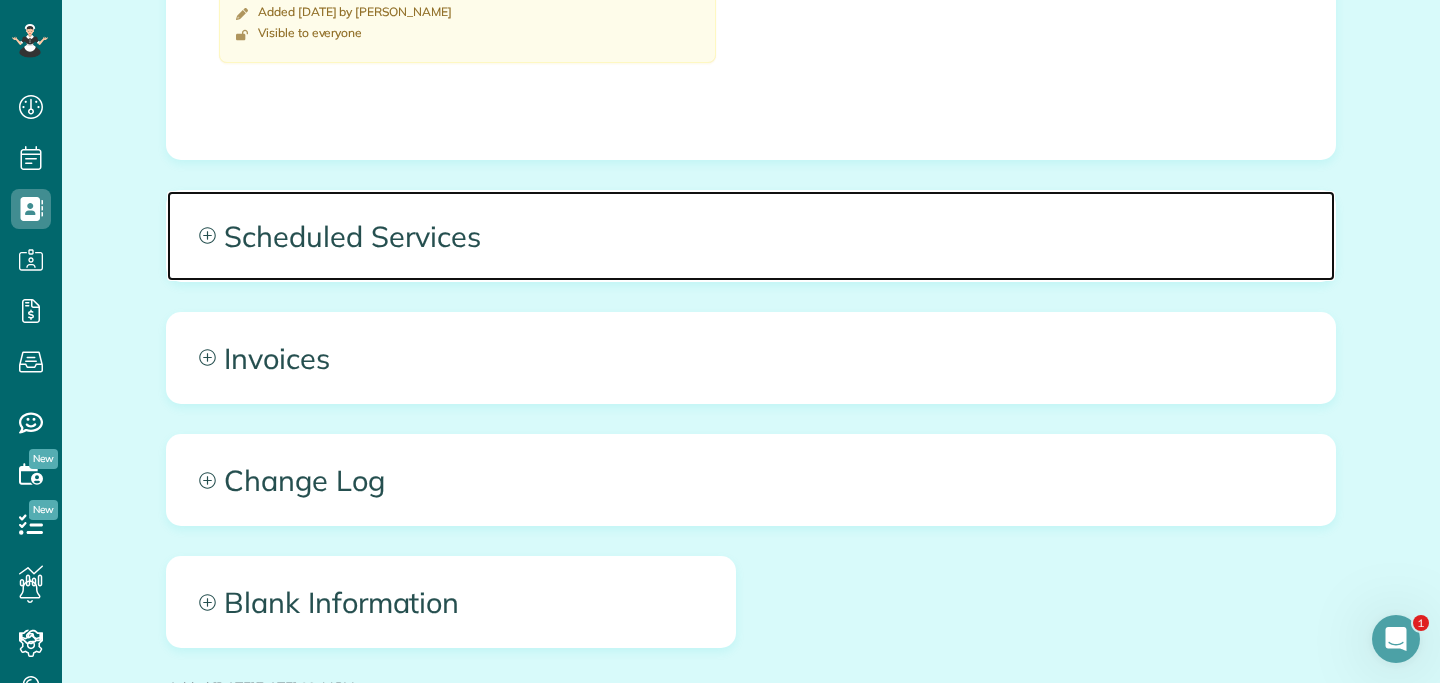 click on "Scheduled Services" at bounding box center [751, 236] 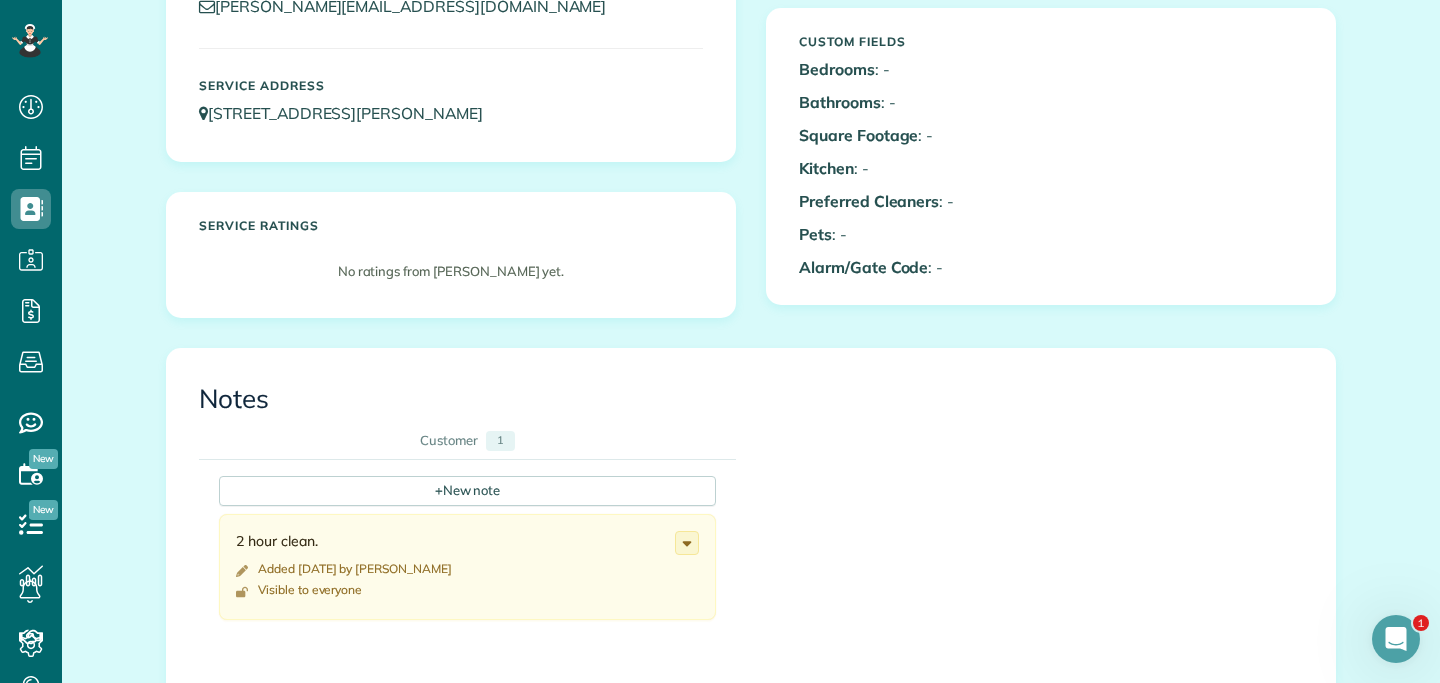 scroll, scrollTop: 0, scrollLeft: 0, axis: both 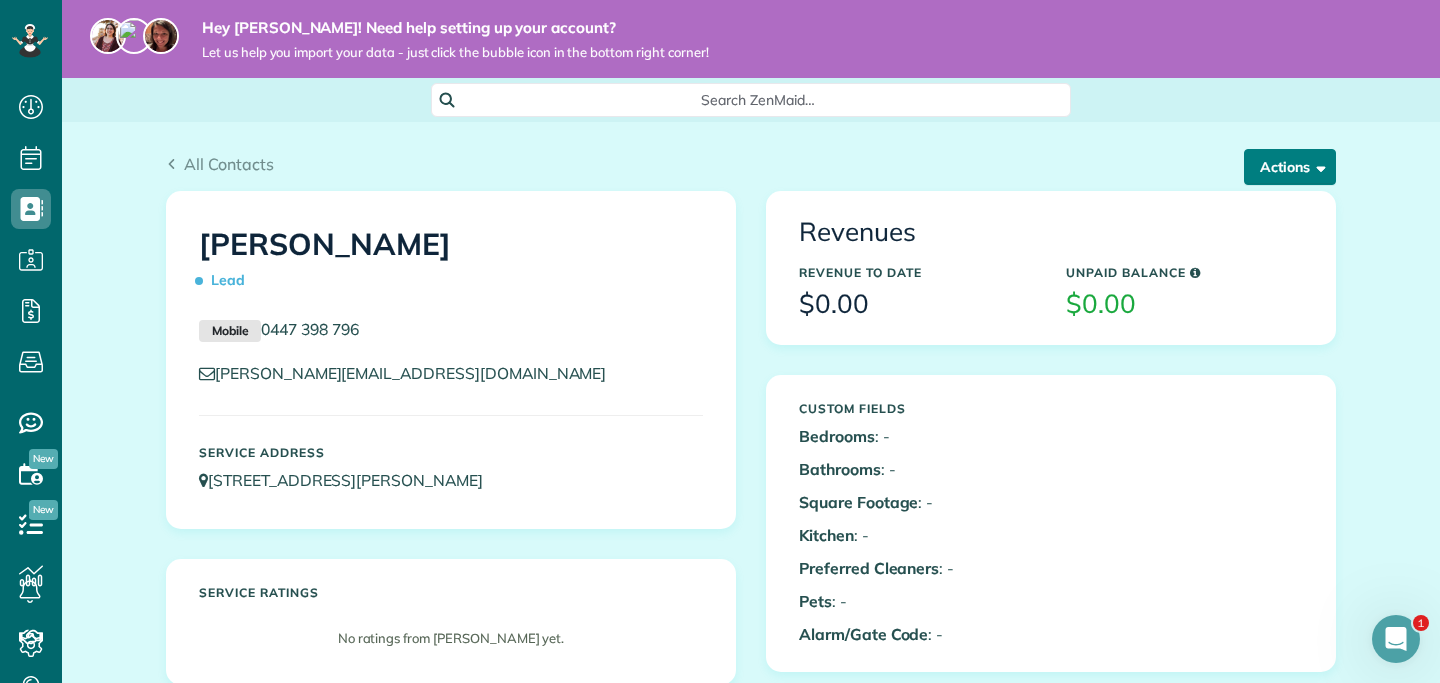 click on "Actions" at bounding box center (1290, 167) 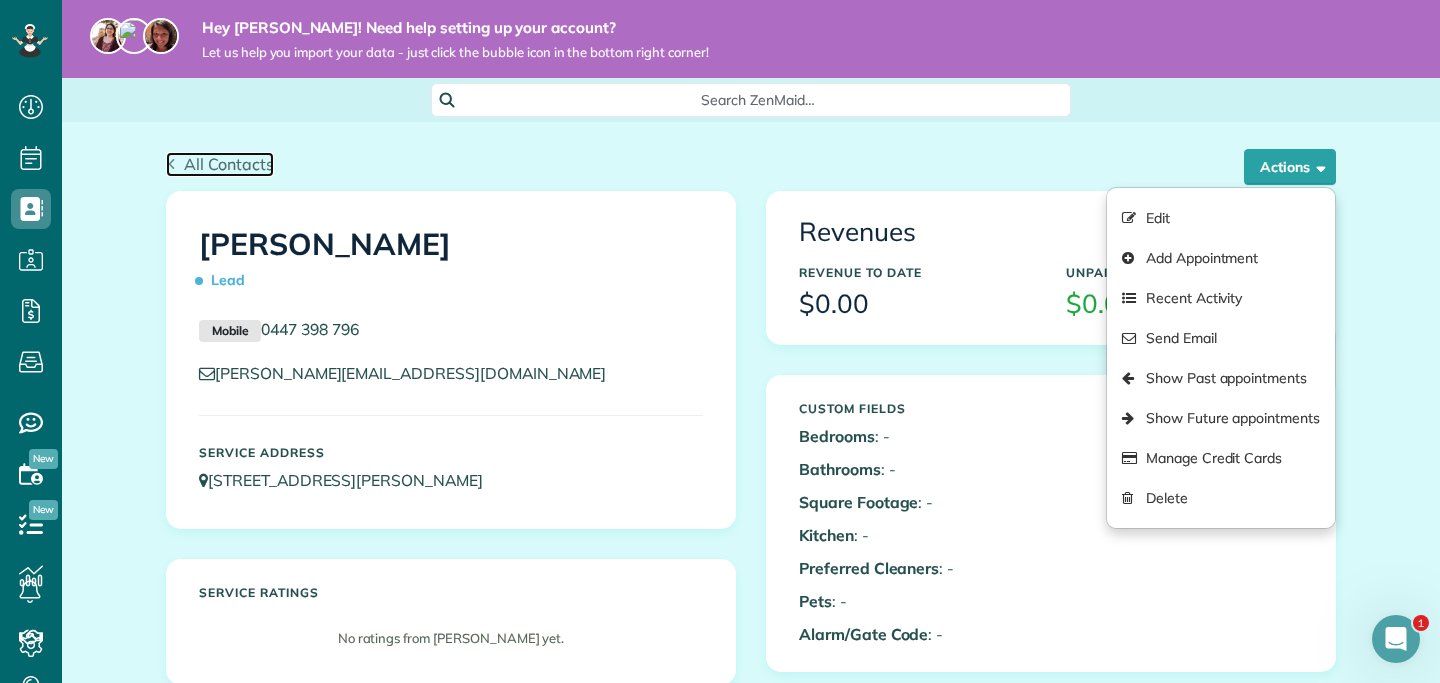 click on "All Contacts" at bounding box center (229, 164) 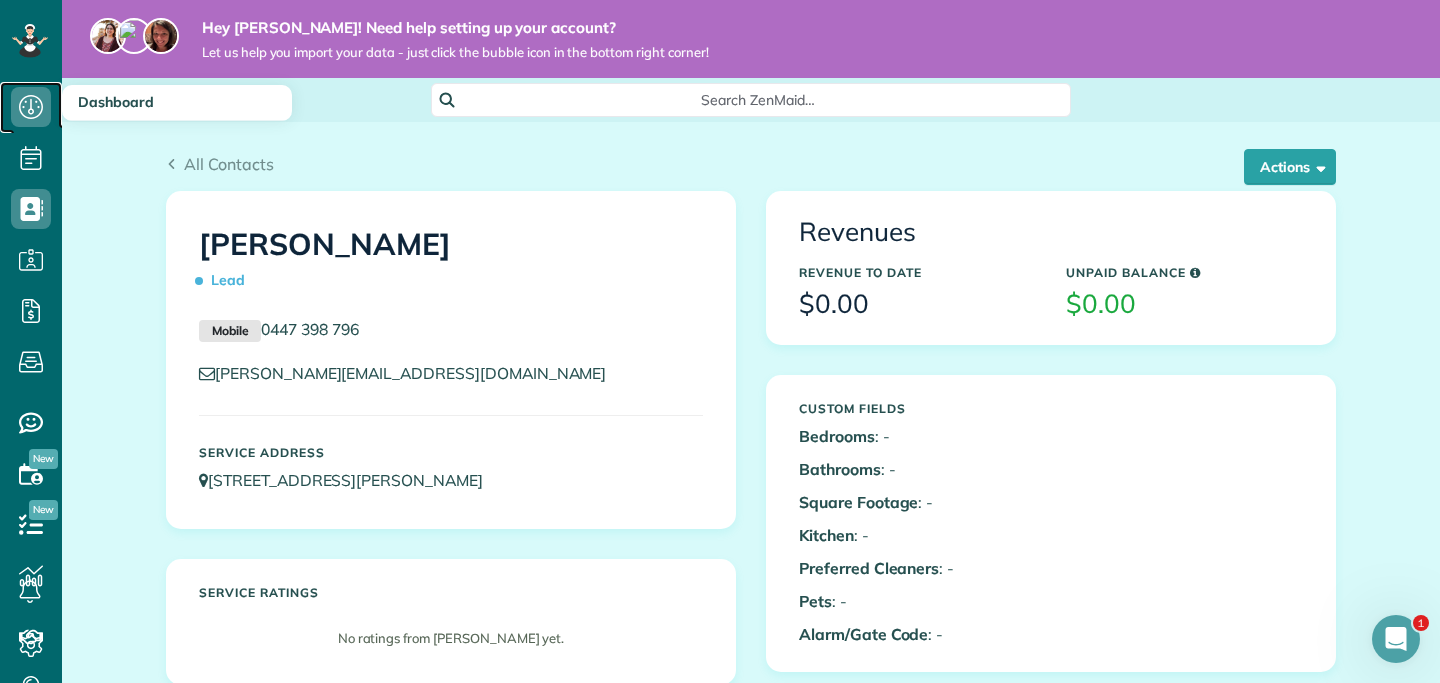 click on "Dashboard" at bounding box center (31, 127) 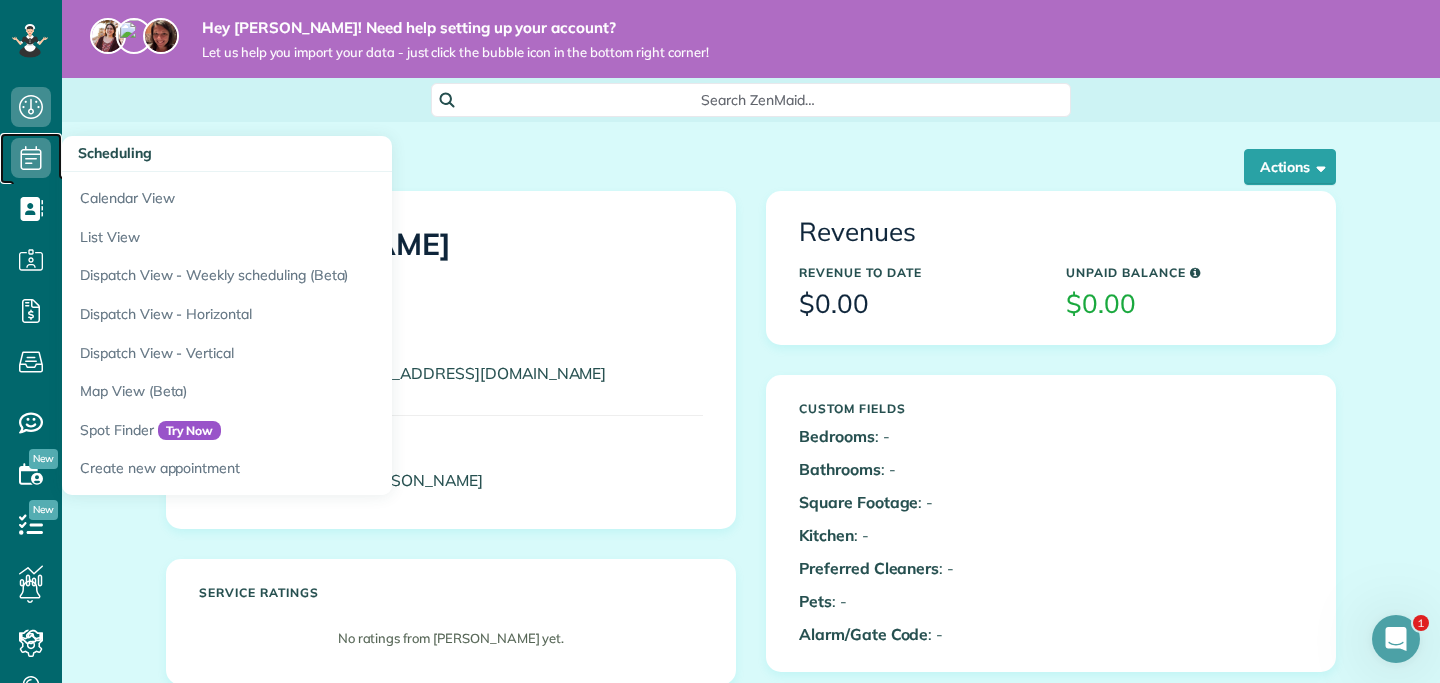 click 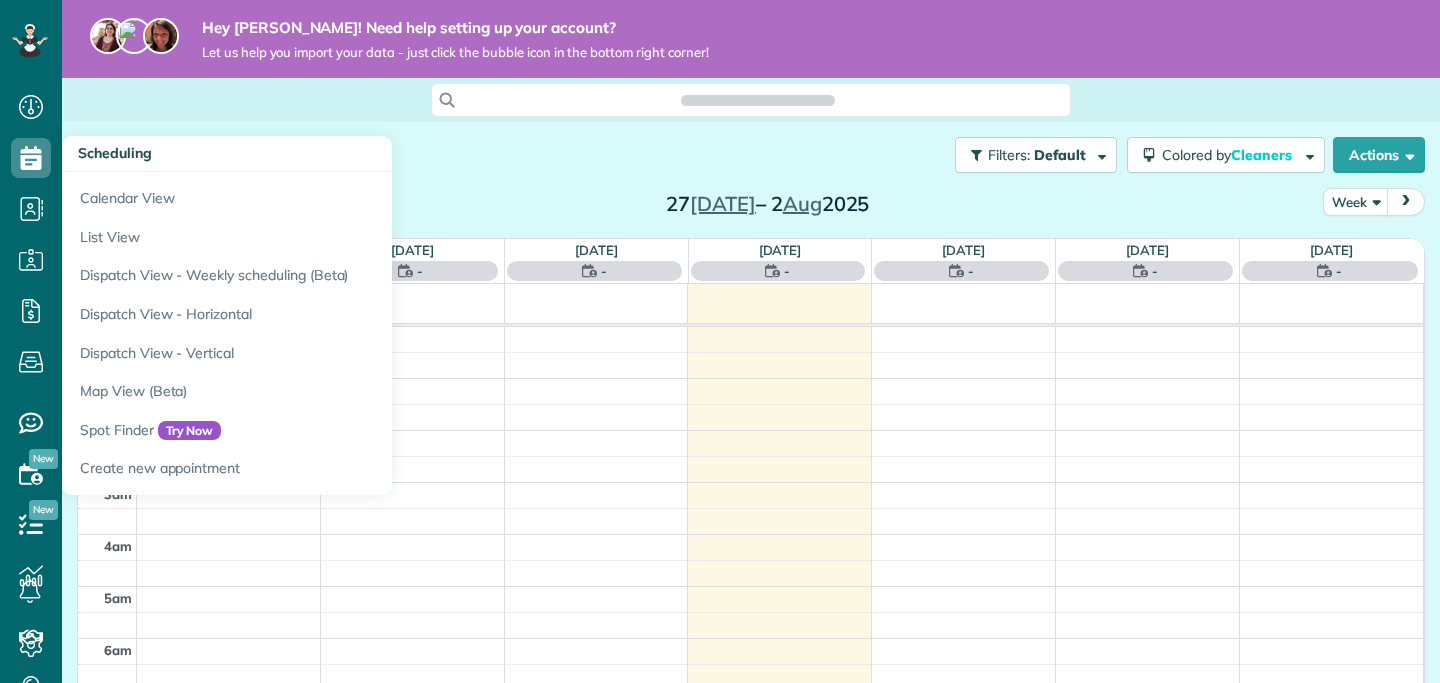 scroll, scrollTop: 0, scrollLeft: 0, axis: both 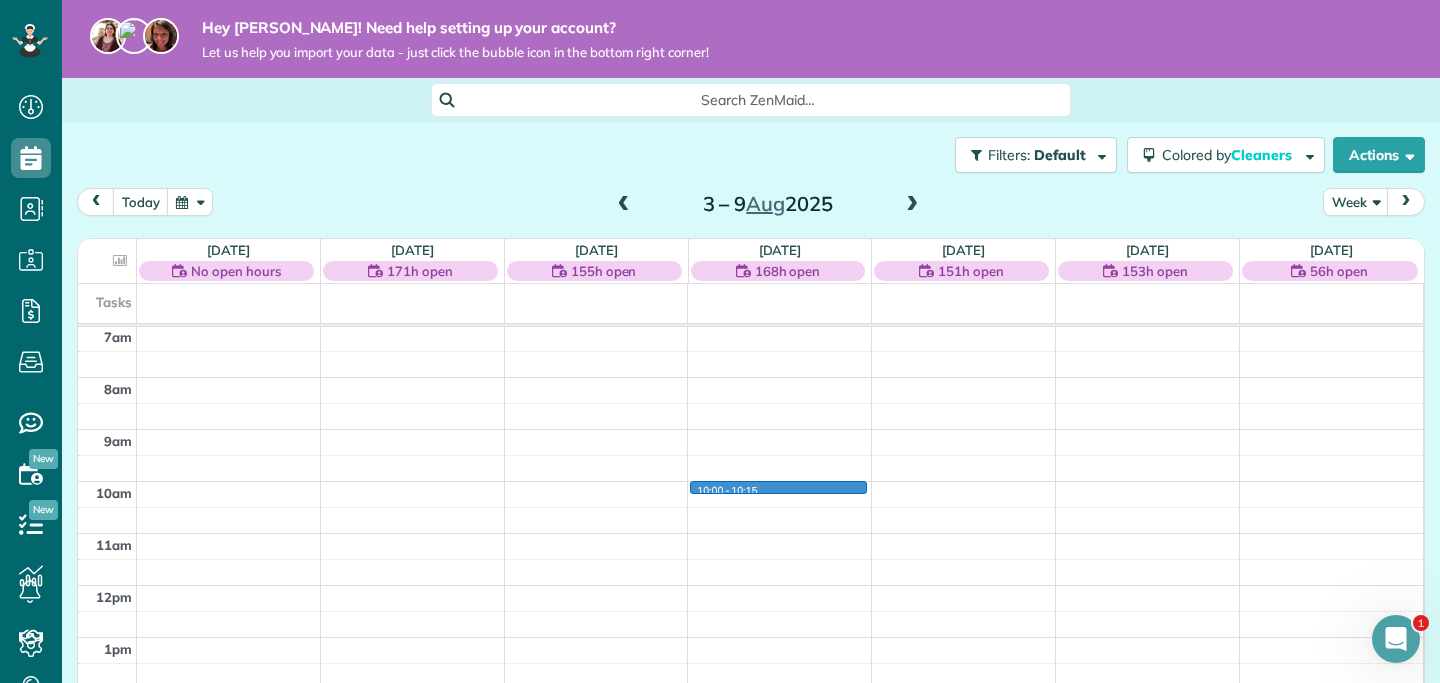 click on "12am 1am 2am 3am 4am 5am 6am 7am 8am 9am 10am 11am 12pm 1pm 2pm 3pm 4pm 5pm 6pm 7pm 8pm 9pm 10pm 11pm MC 2:30 - 5:30 Lauren Blaauw 63 Spinaway Street ?, WA 6025 10:00 - 10:15" at bounding box center [750, 585] 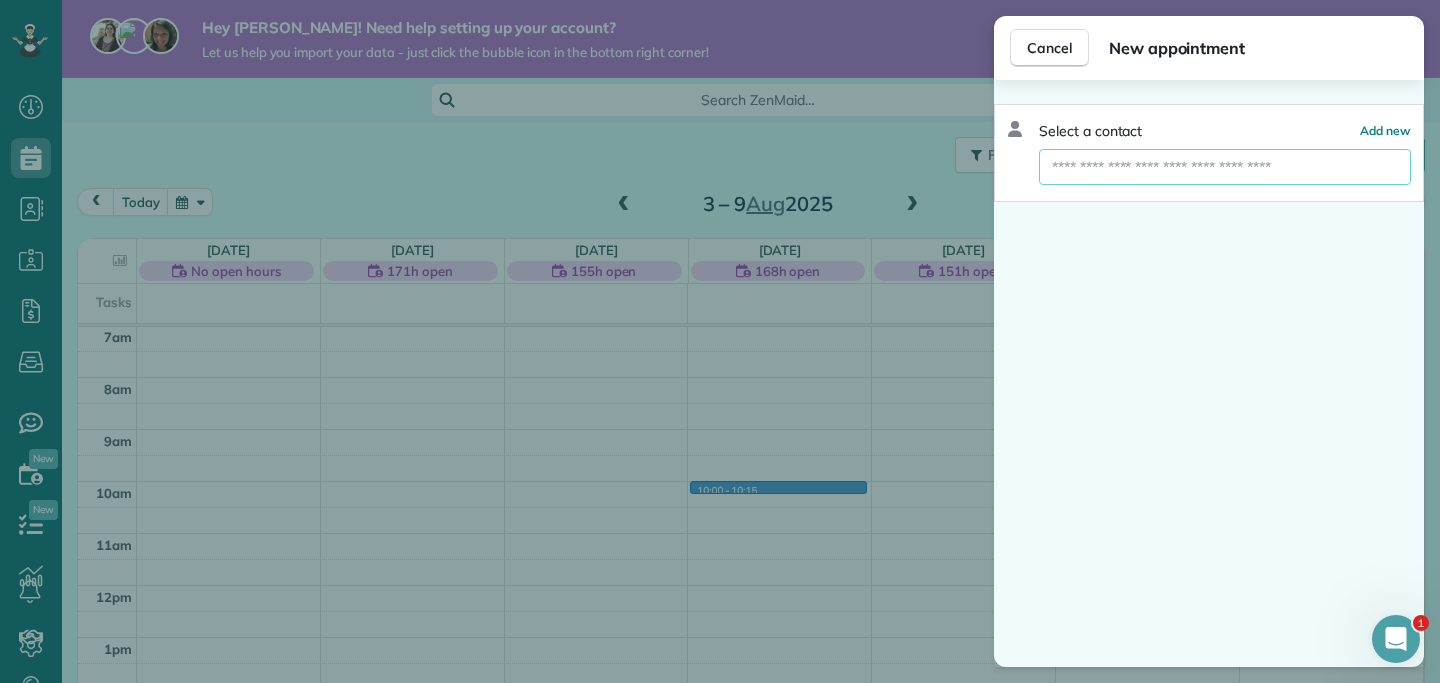 click at bounding box center [1225, 167] 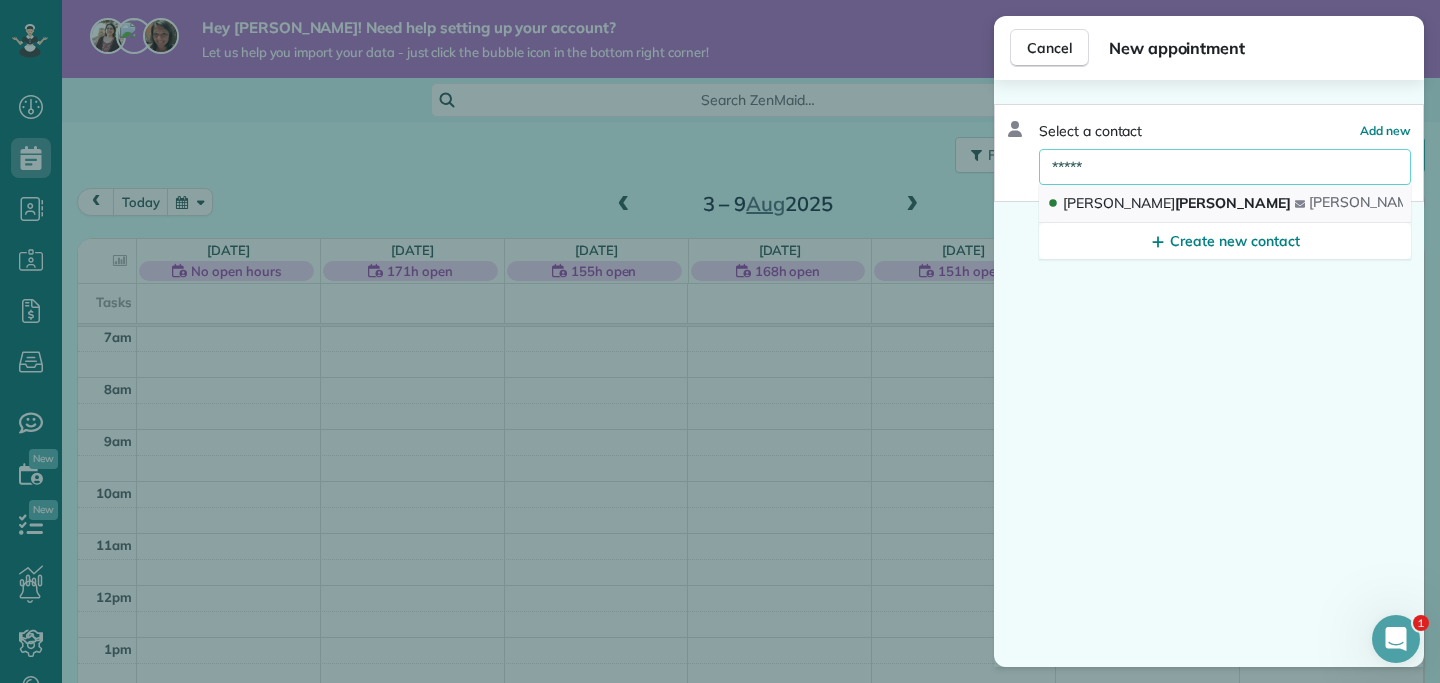 type on "*****" 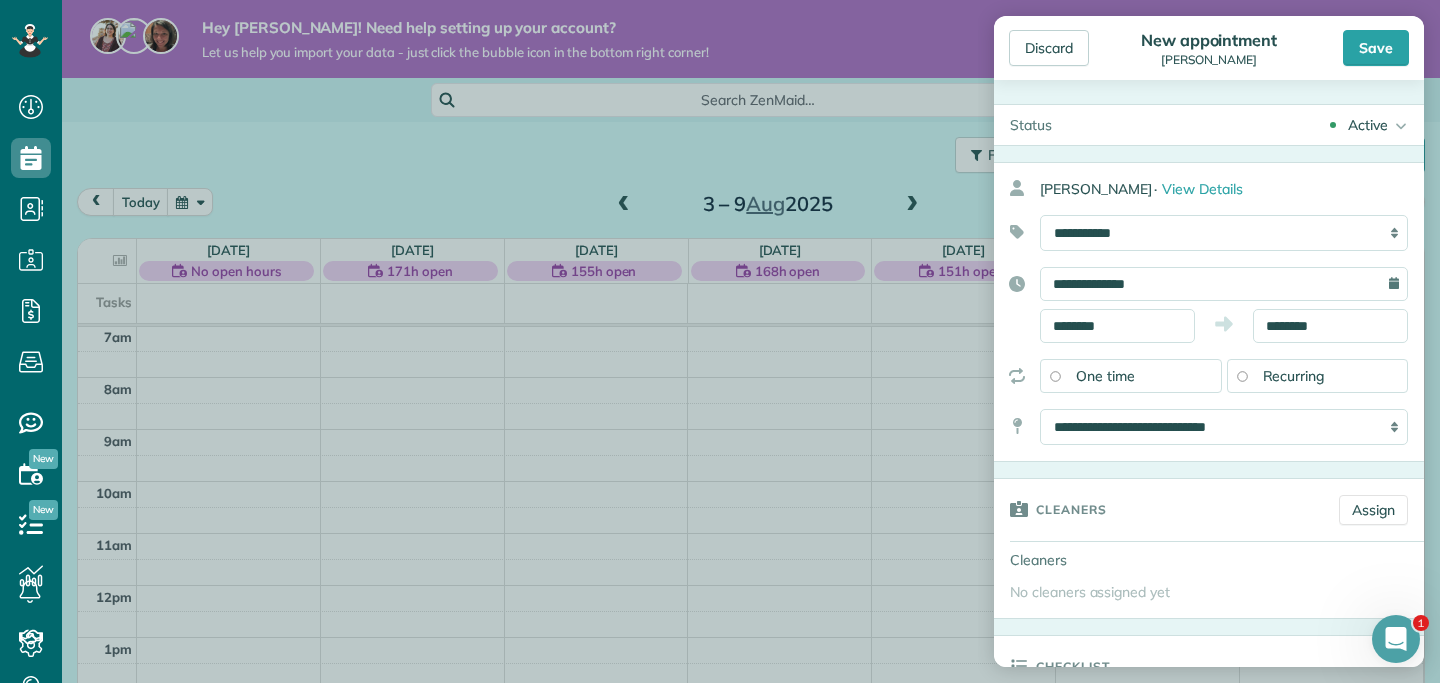 click on "Recurring" at bounding box center [1294, 376] 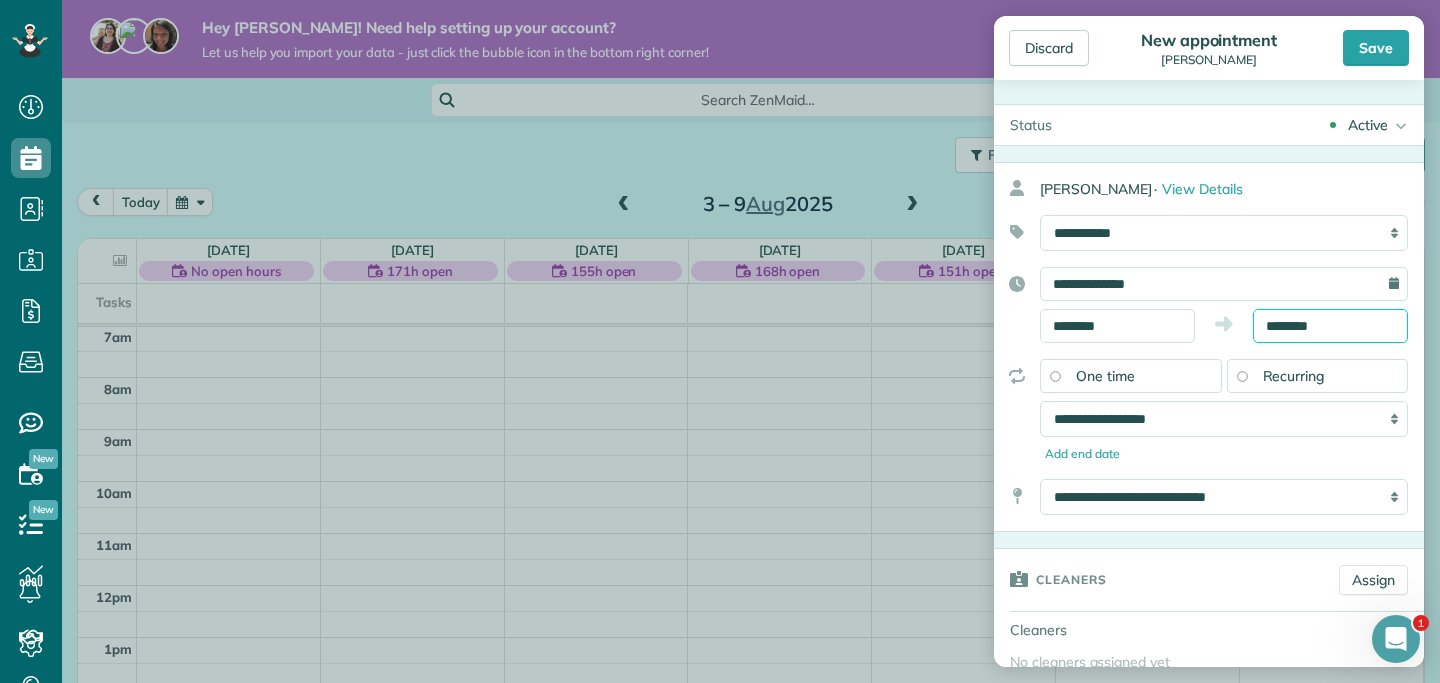 click on "********" at bounding box center [1330, 326] 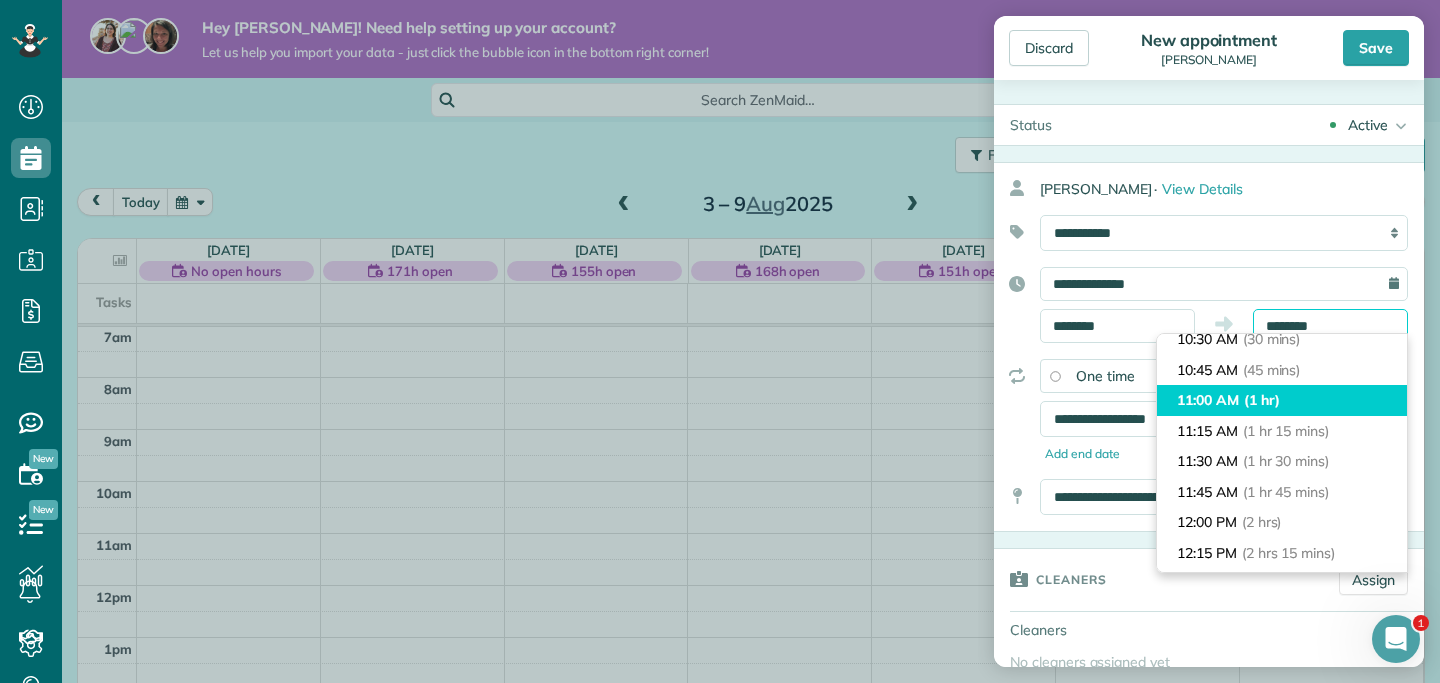 scroll, scrollTop: 80, scrollLeft: 0, axis: vertical 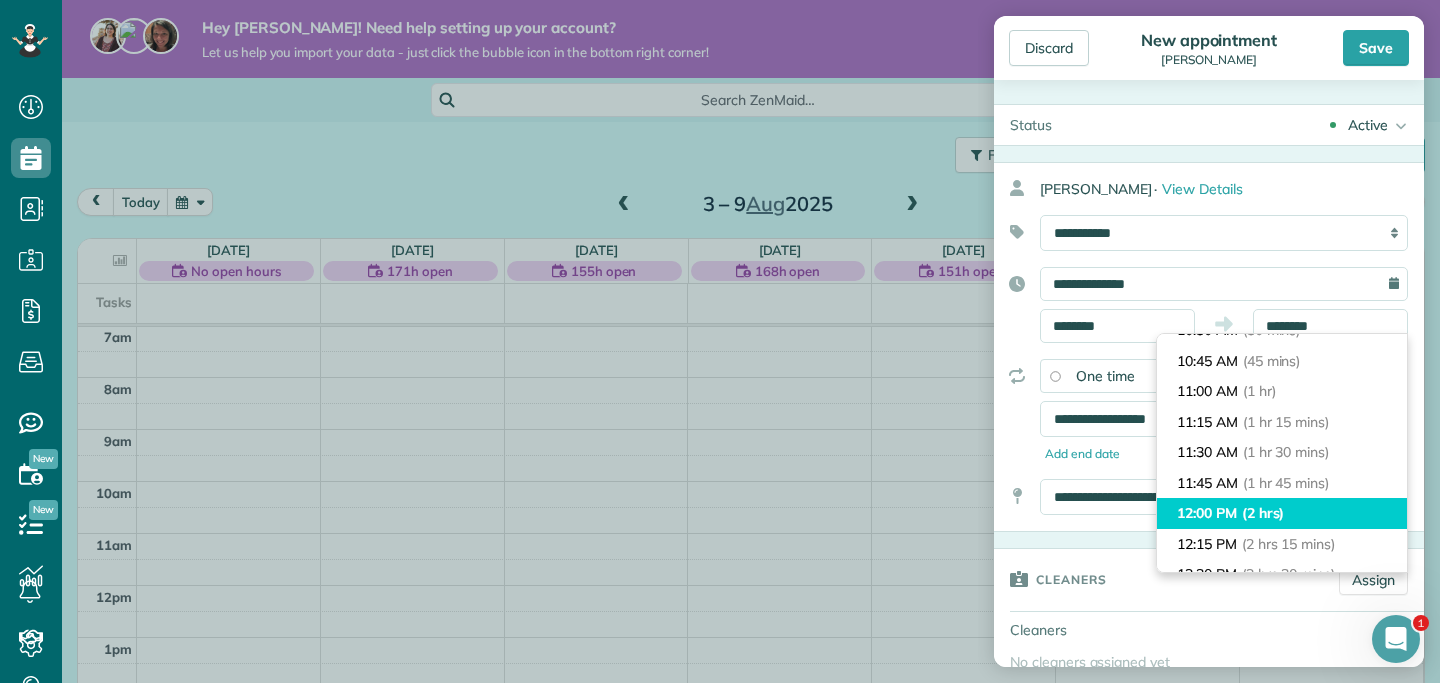 type on "********" 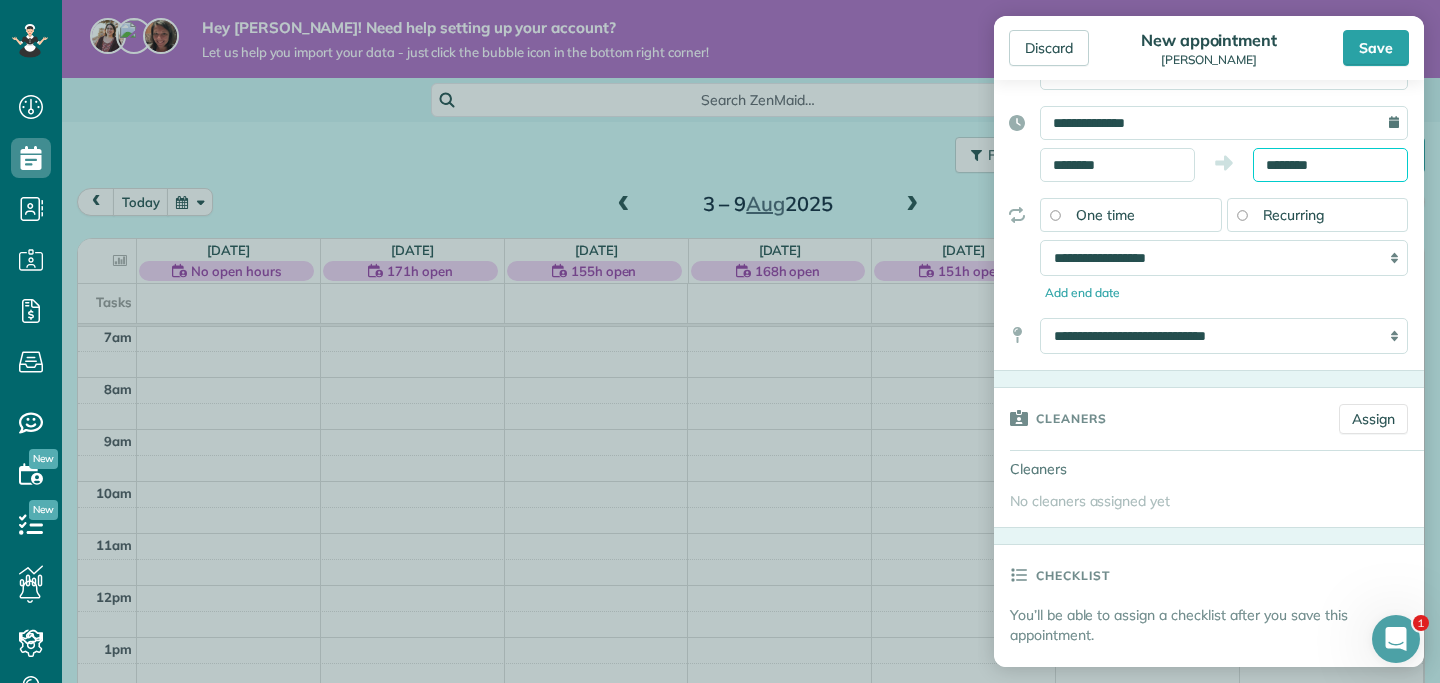 scroll, scrollTop: 164, scrollLeft: 0, axis: vertical 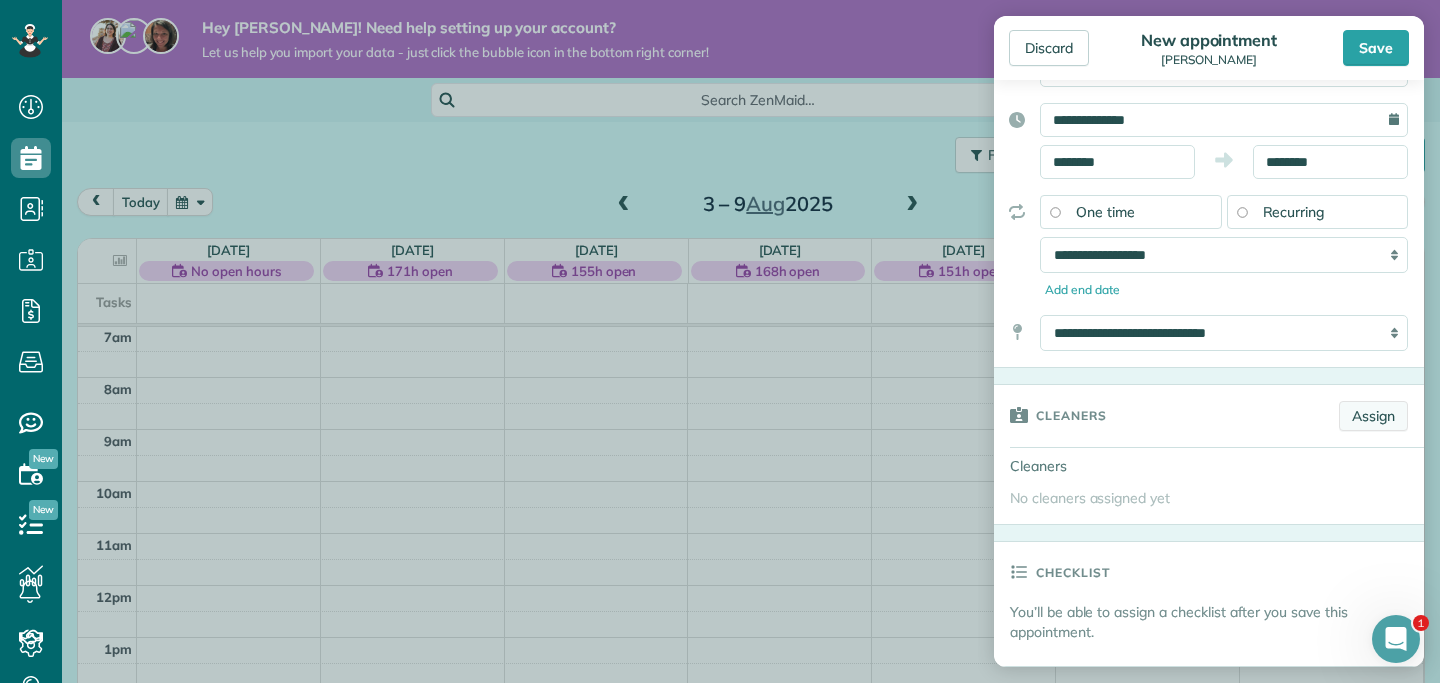 click on "Assign" at bounding box center [1373, 416] 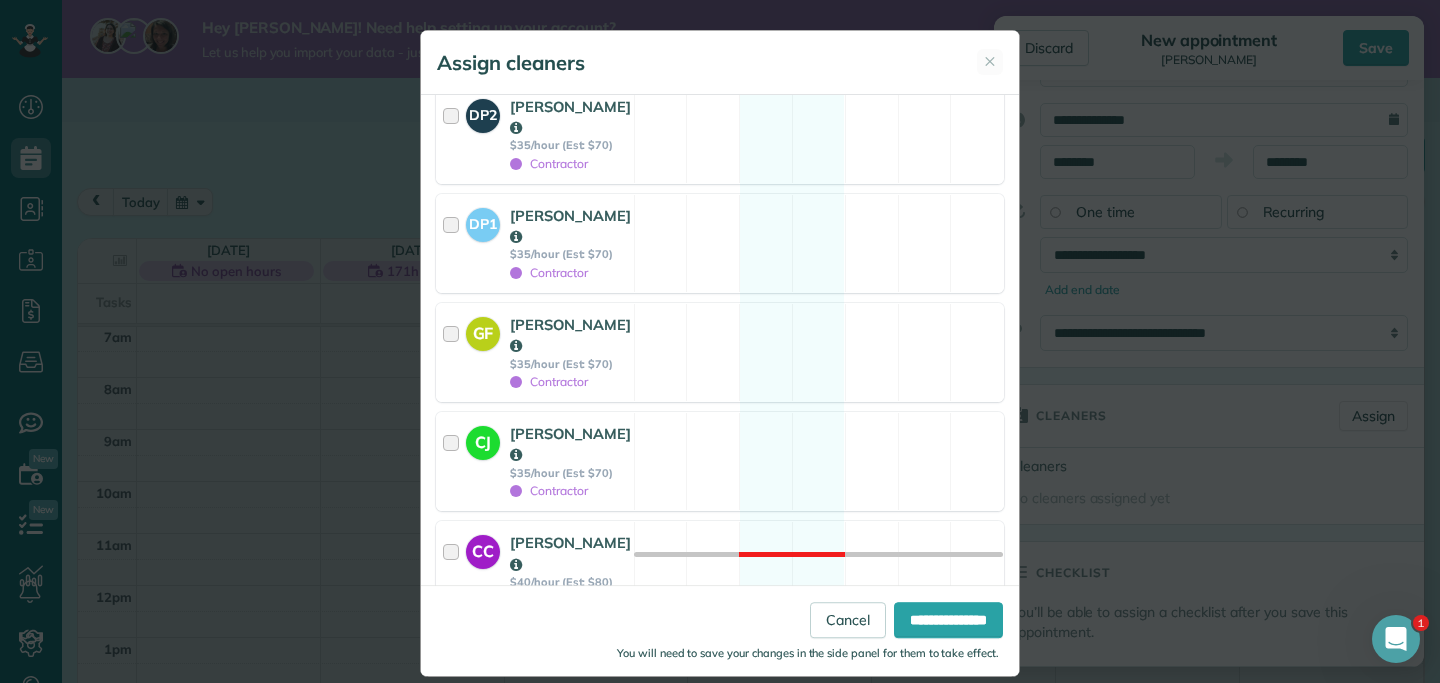 scroll, scrollTop: 2540, scrollLeft: 0, axis: vertical 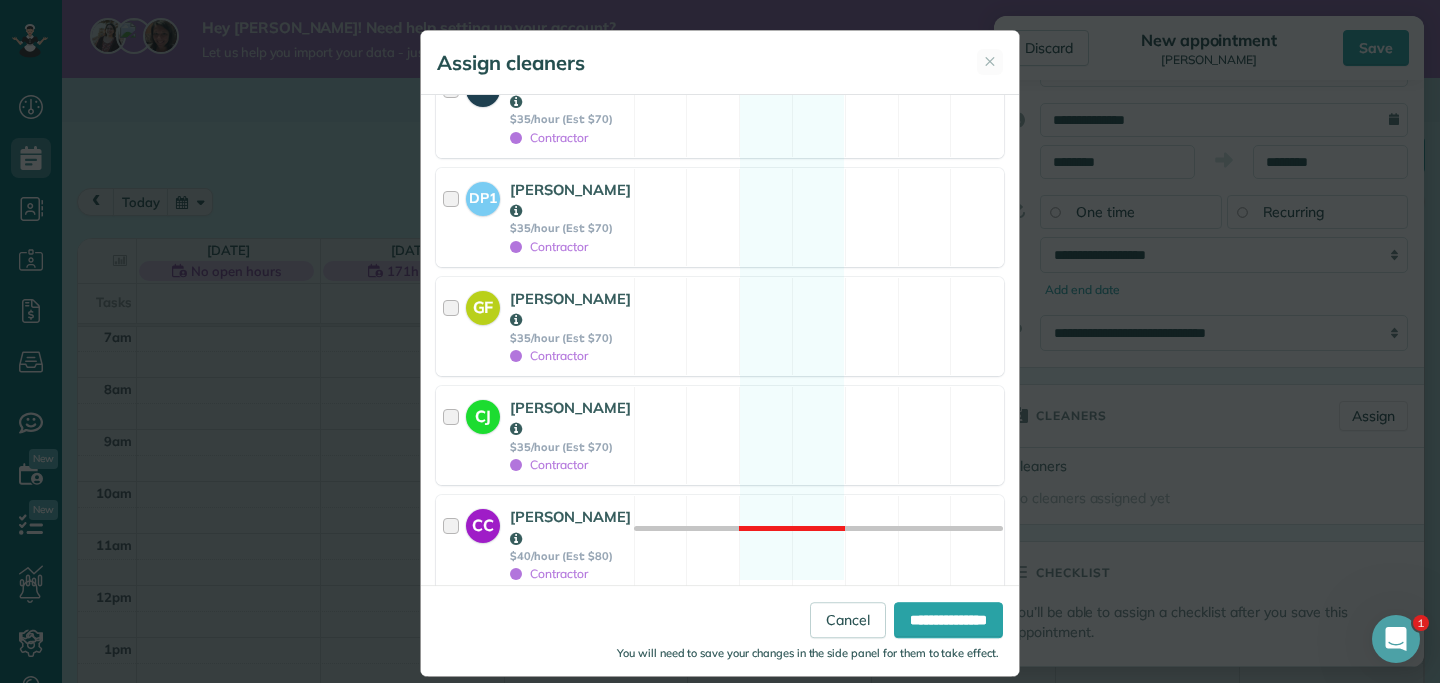 click at bounding box center [454, 872] 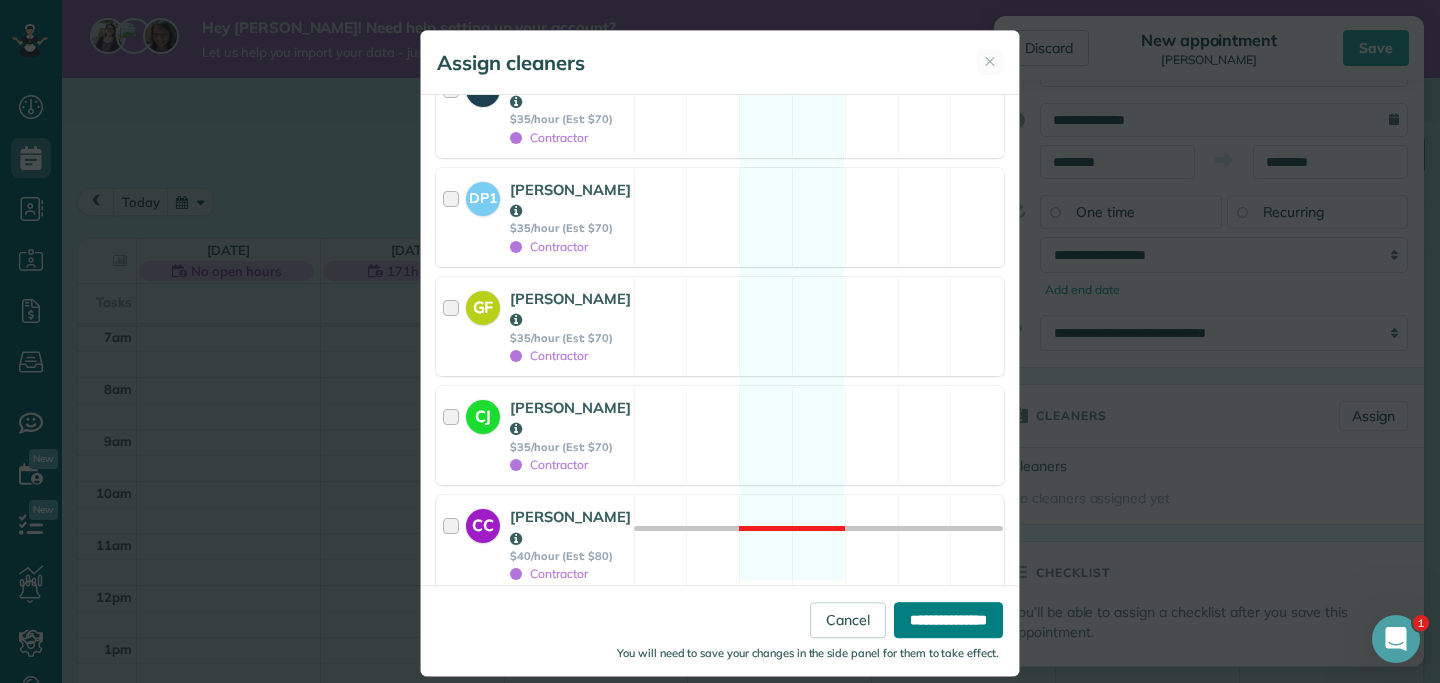 click on "**********" at bounding box center [948, 620] 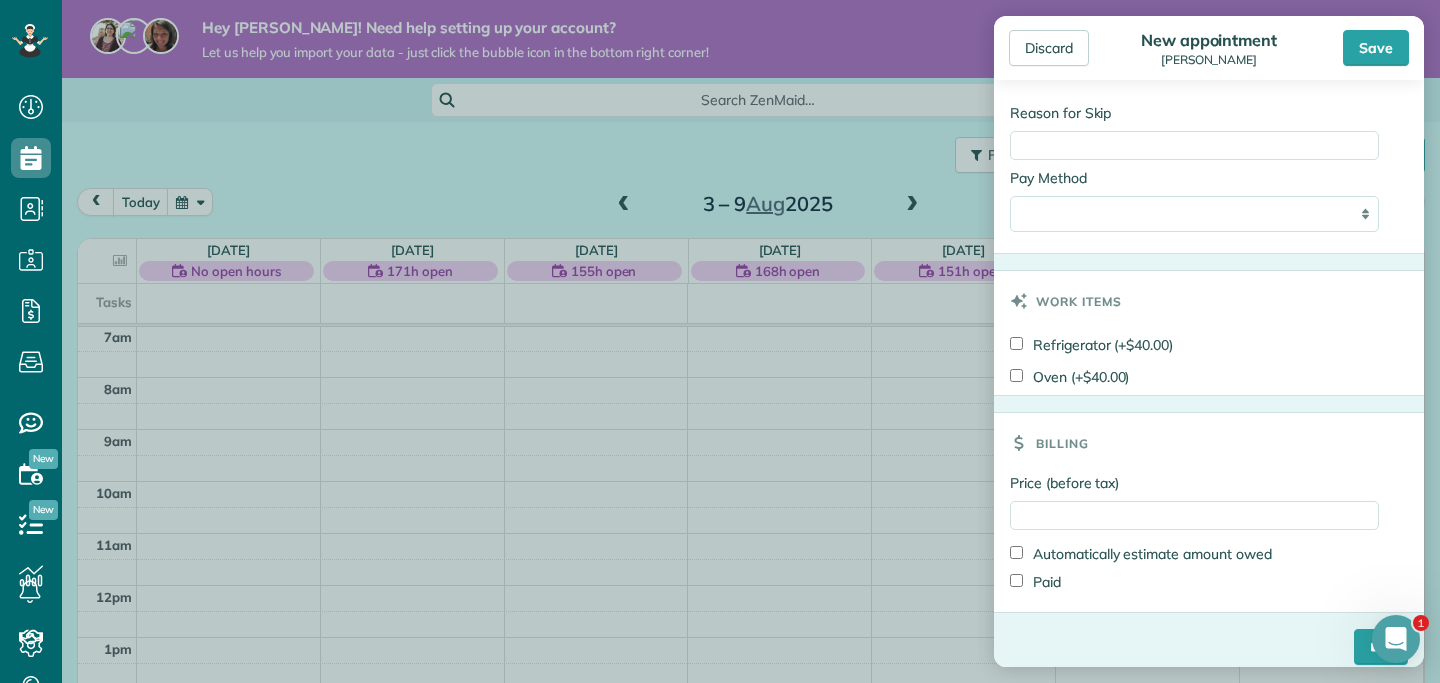 scroll, scrollTop: 1156, scrollLeft: 0, axis: vertical 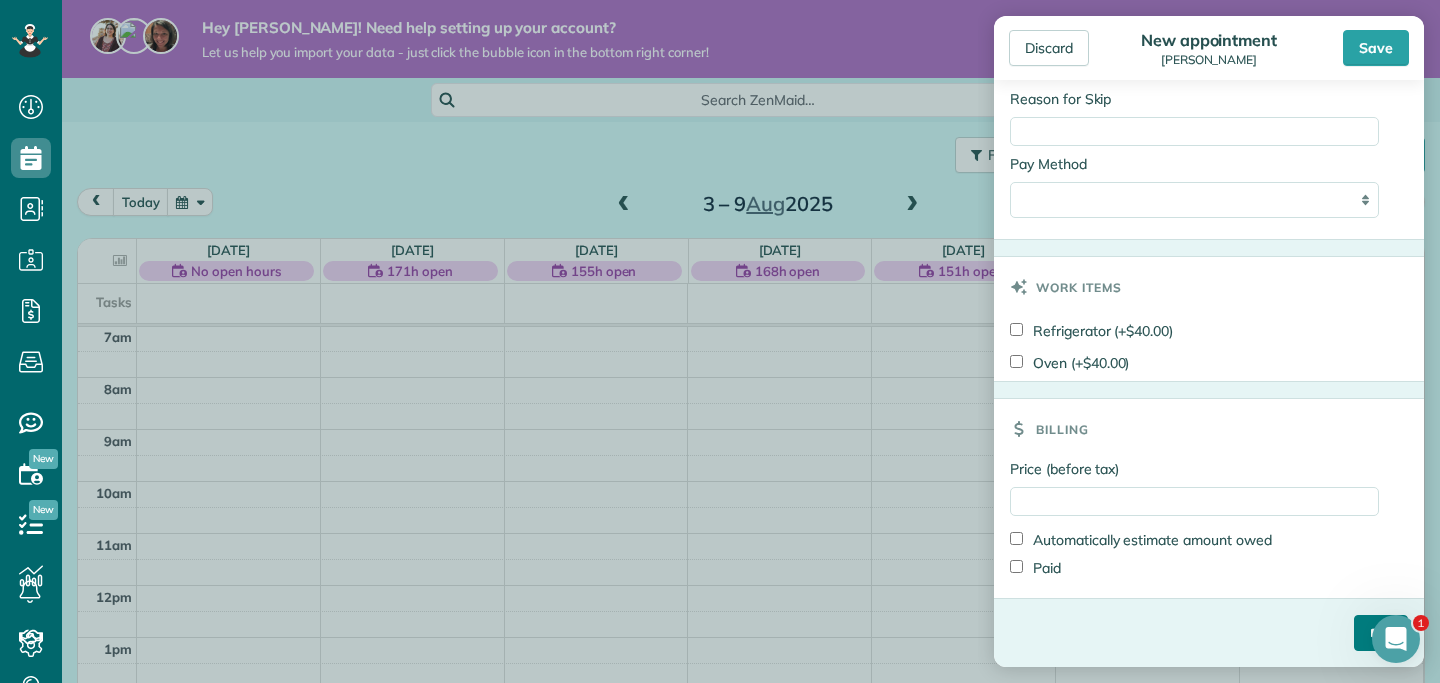 click on "****" at bounding box center [1381, 633] 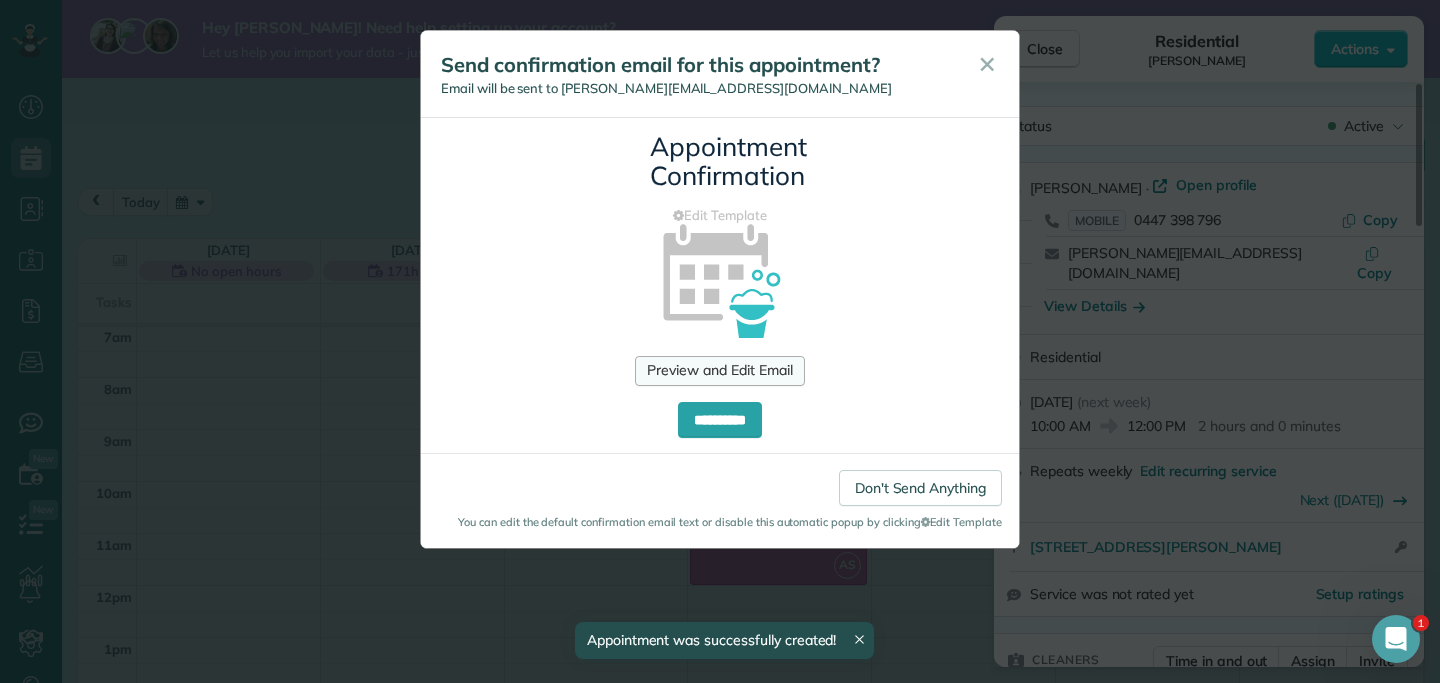 click on "Preview and Edit Email" at bounding box center (719, 371) 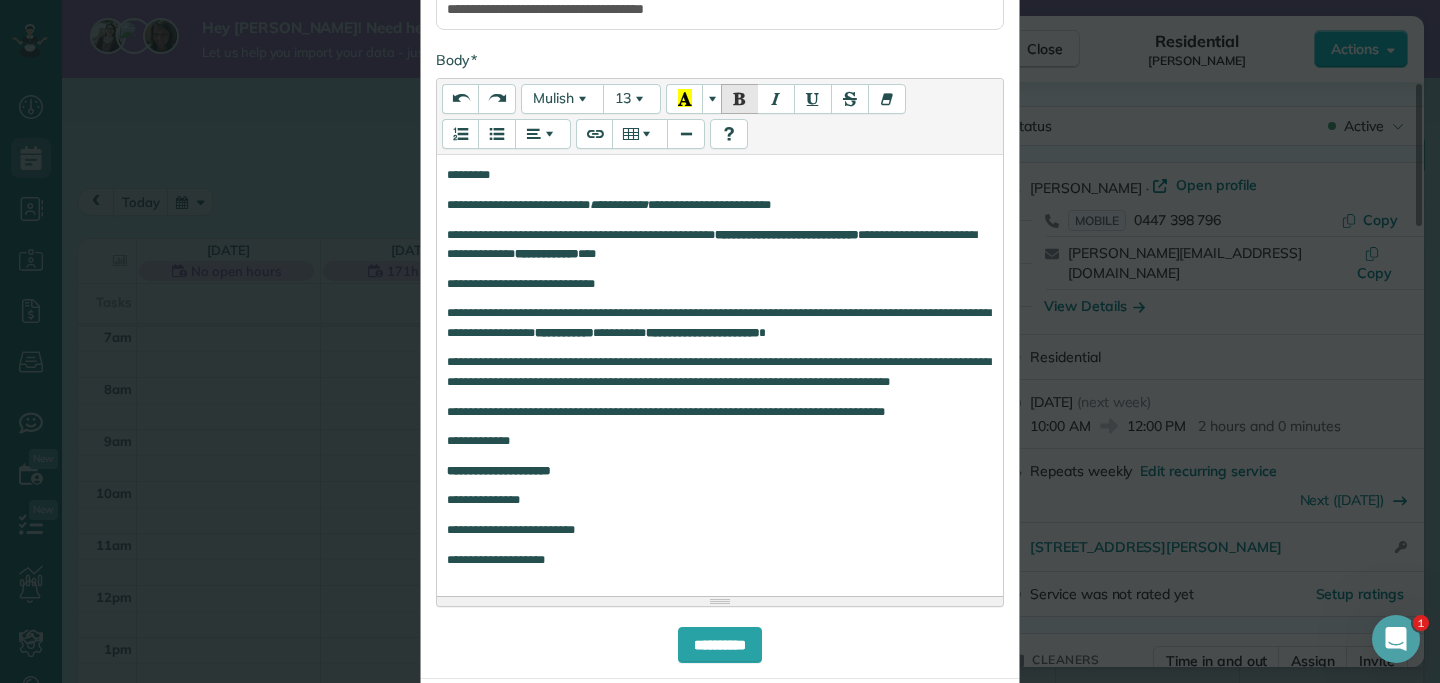 scroll, scrollTop: 413, scrollLeft: 0, axis: vertical 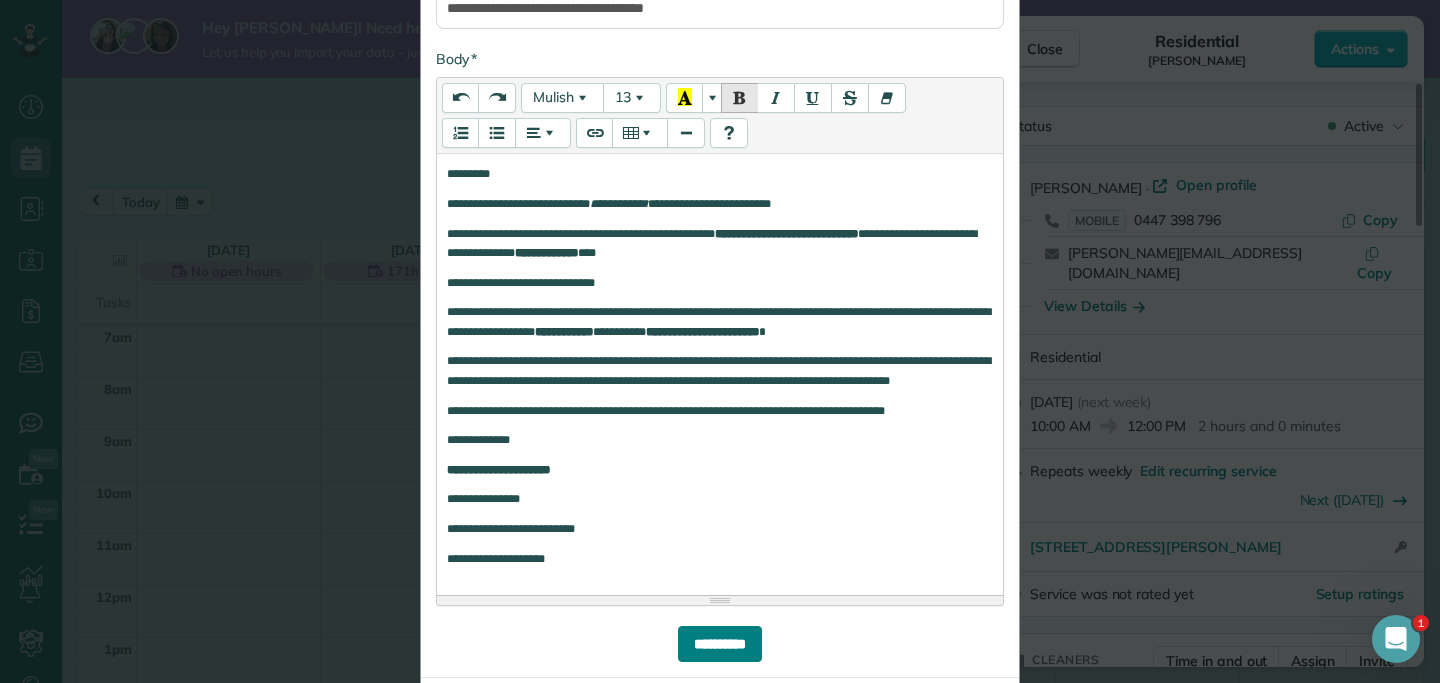 click on "**********" at bounding box center (720, 644) 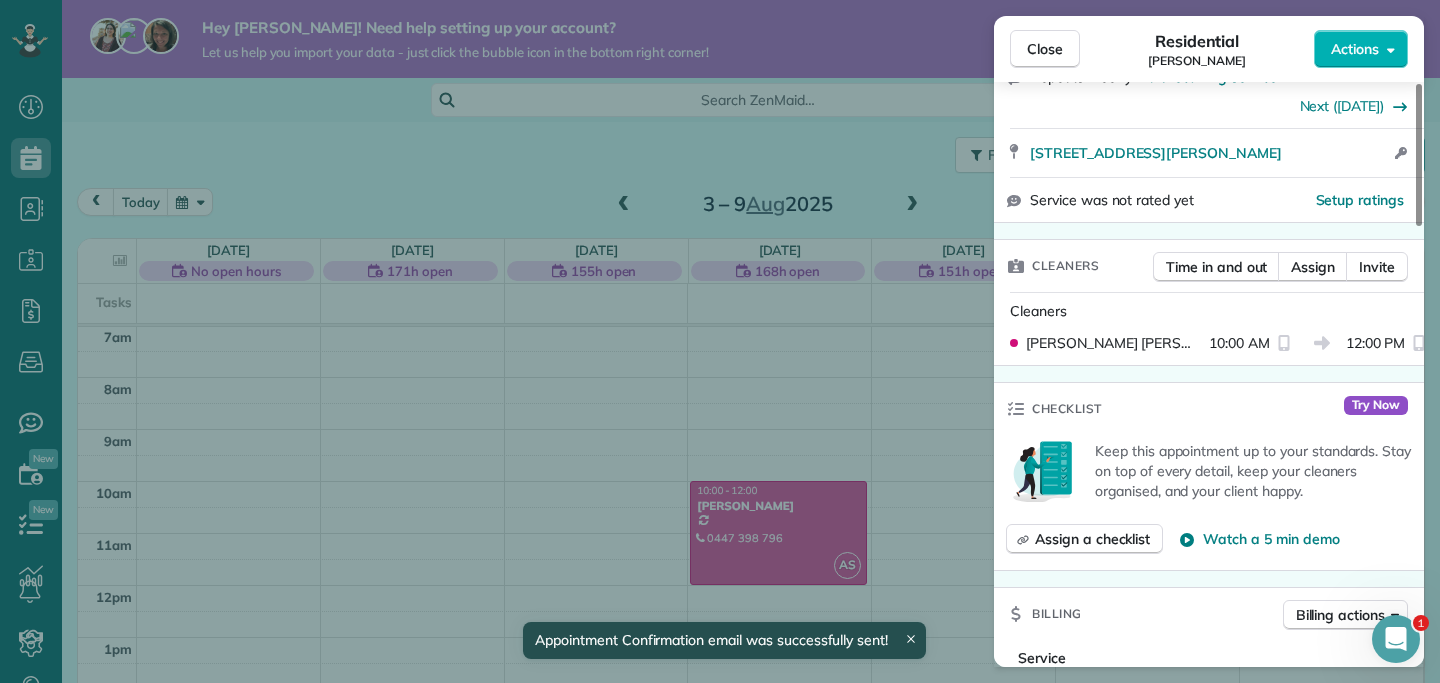 scroll, scrollTop: 413, scrollLeft: 0, axis: vertical 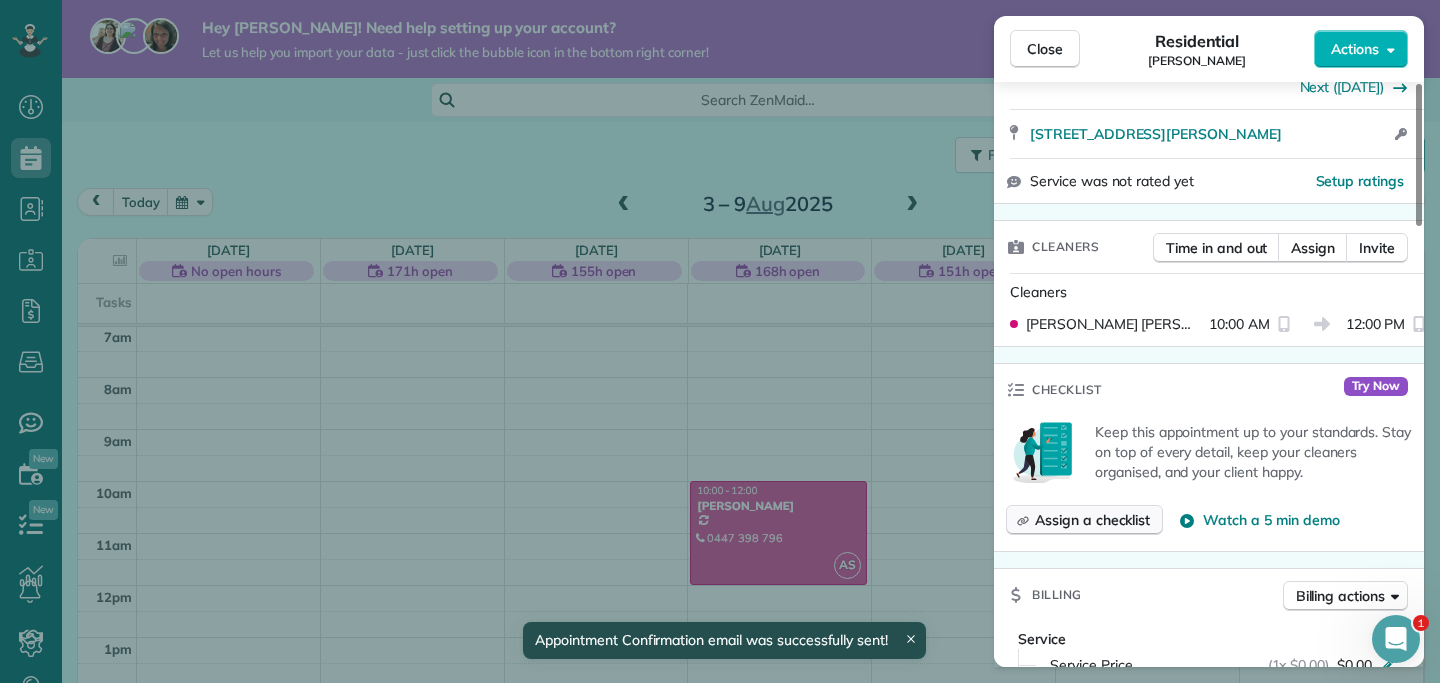 click on "Assign a checklist" at bounding box center [1092, 520] 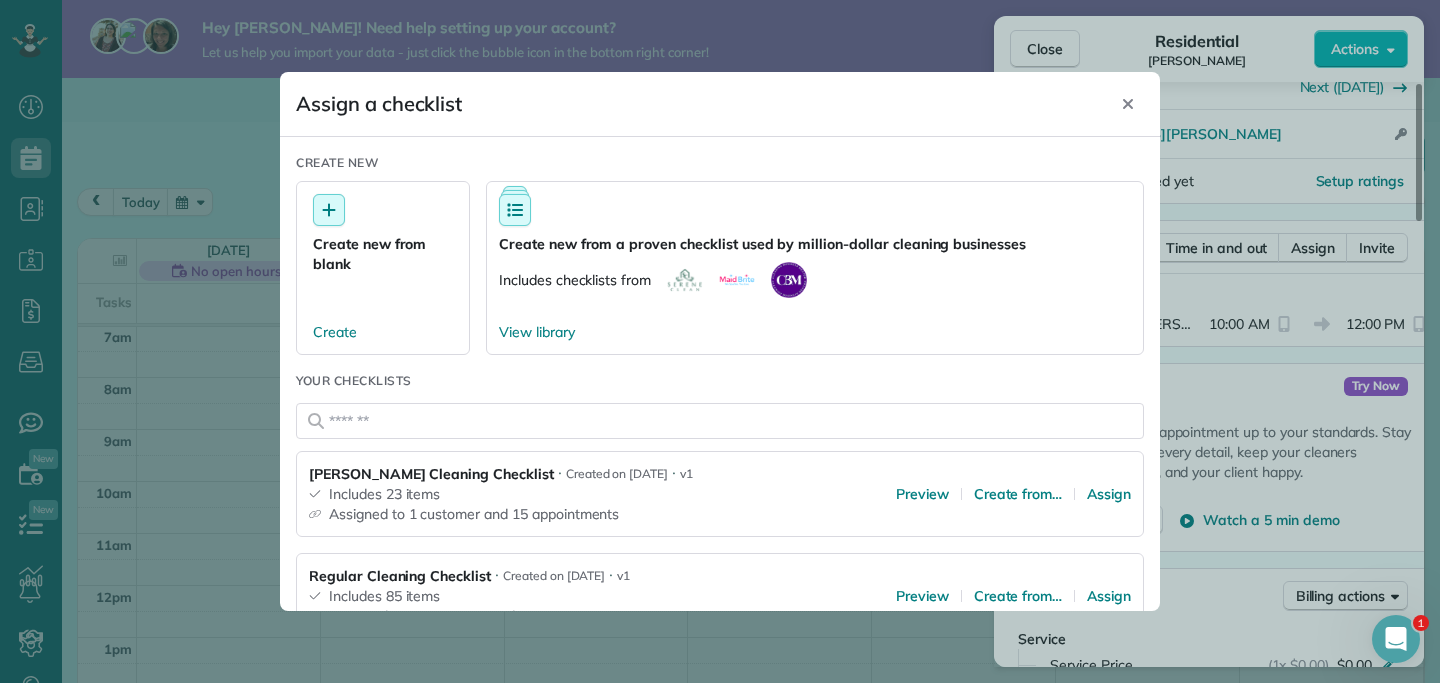 scroll, scrollTop: 32, scrollLeft: 0, axis: vertical 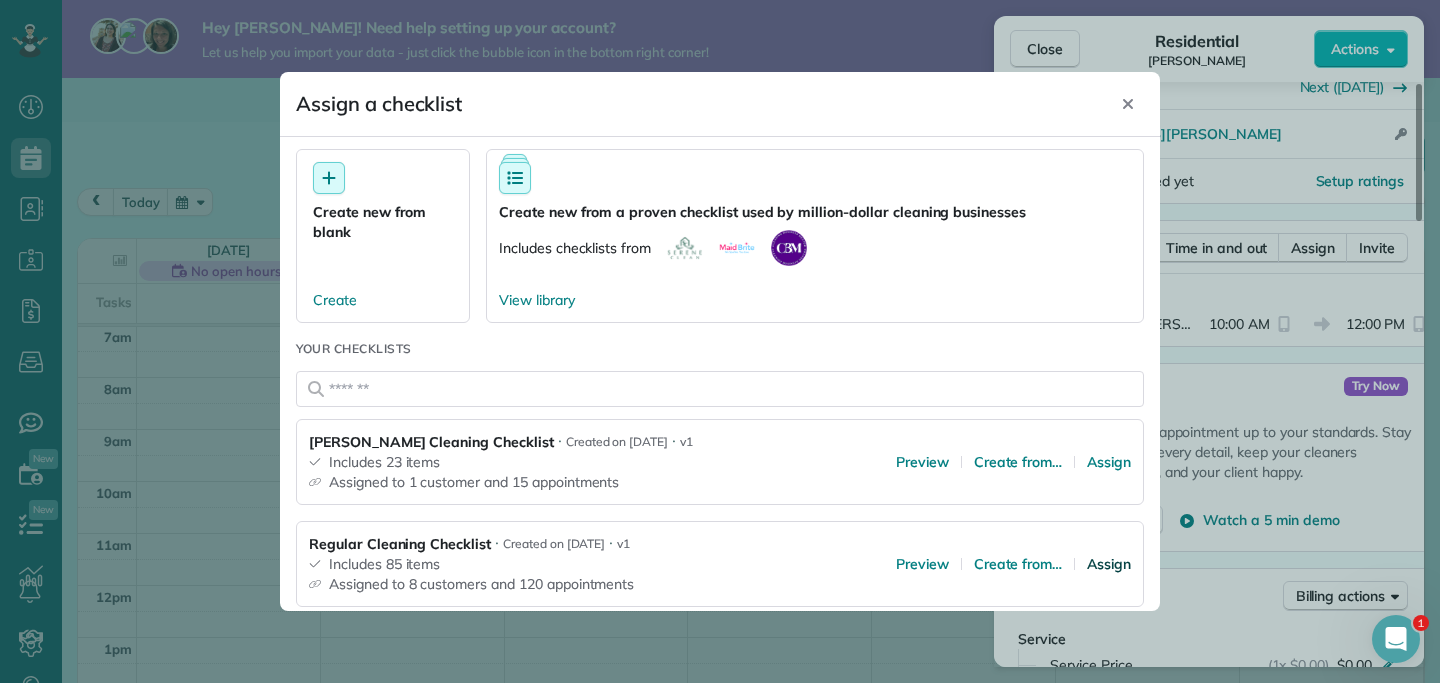 click on "Assign" at bounding box center [1109, 564] 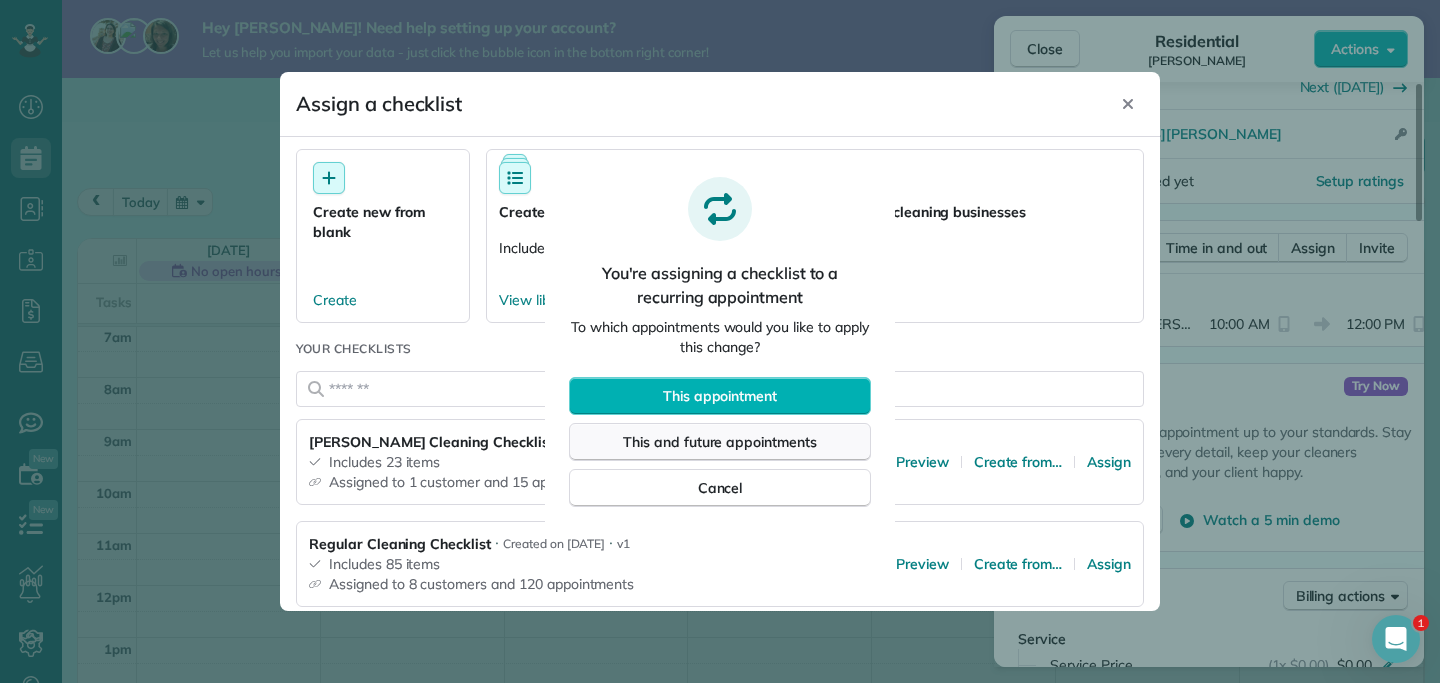 click on "This and future appointments" at bounding box center [720, 442] 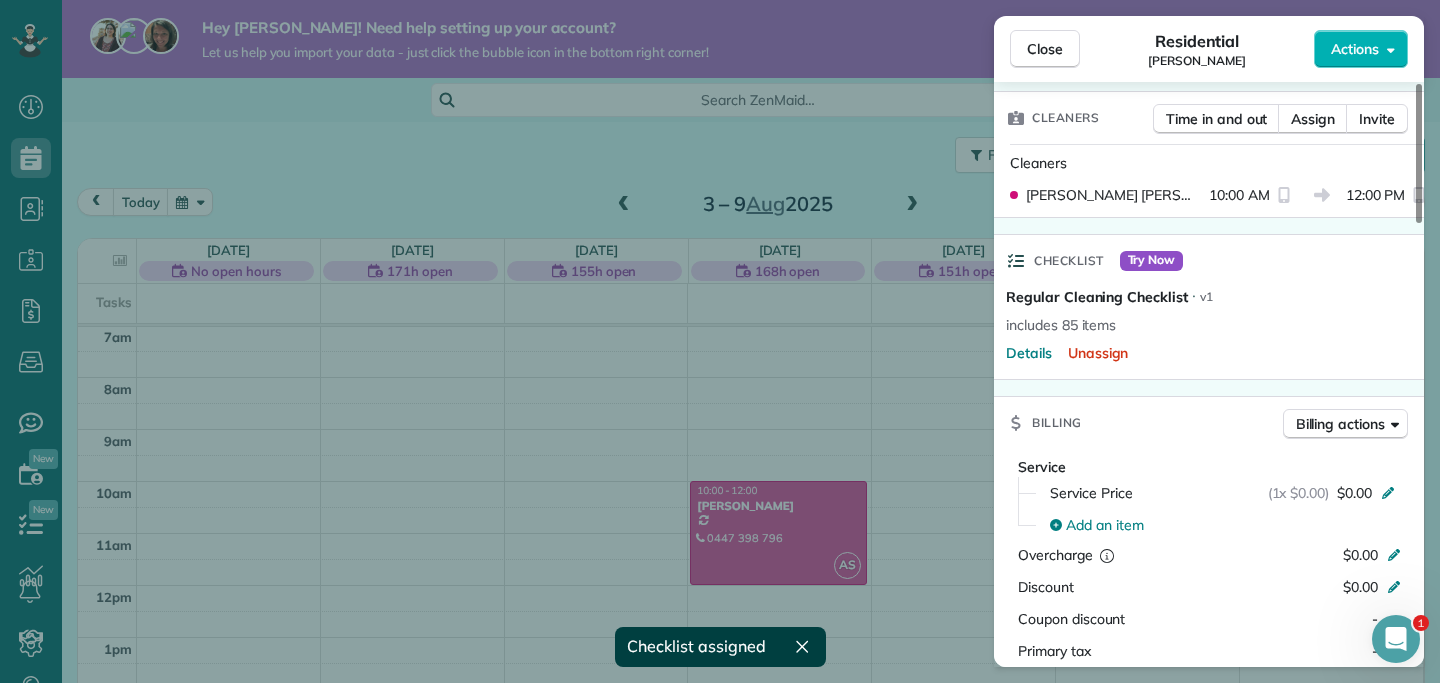 scroll, scrollTop: 592, scrollLeft: 0, axis: vertical 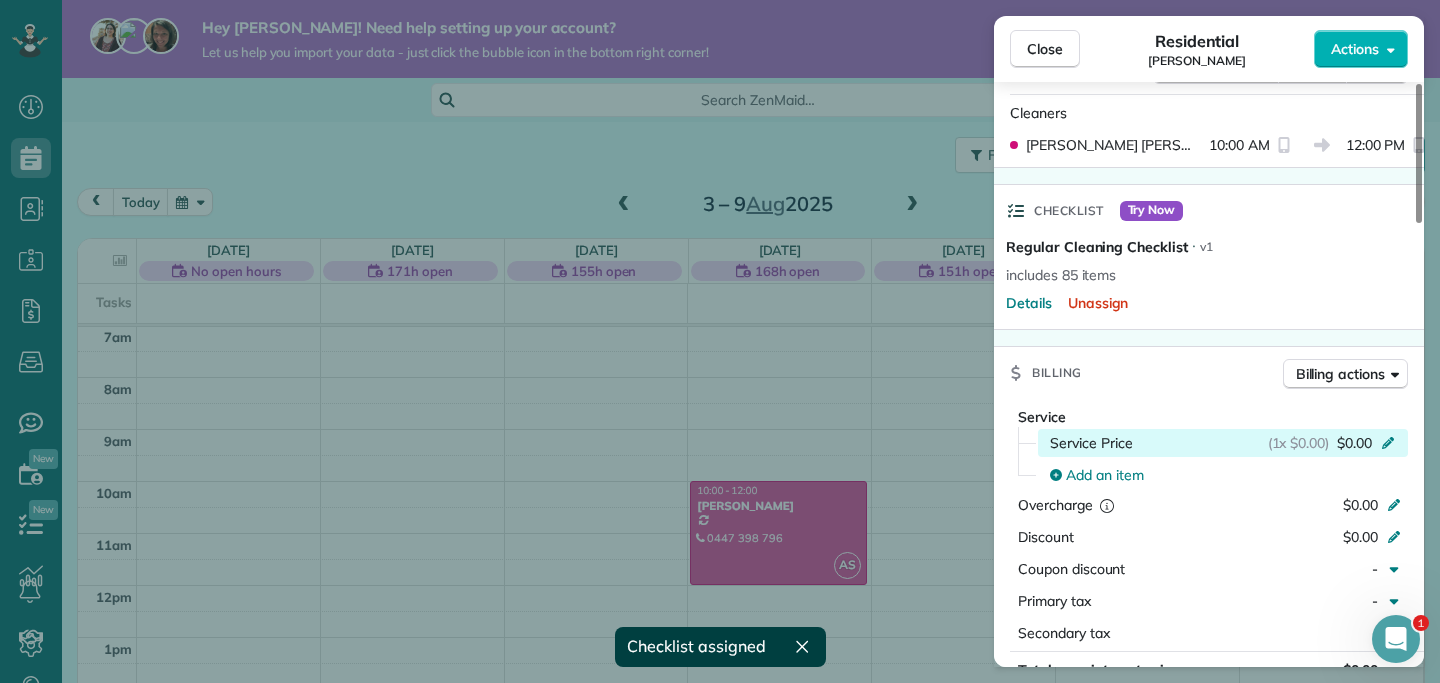 click on "(1x $0.00) $0.00" at bounding box center (1335, 443) 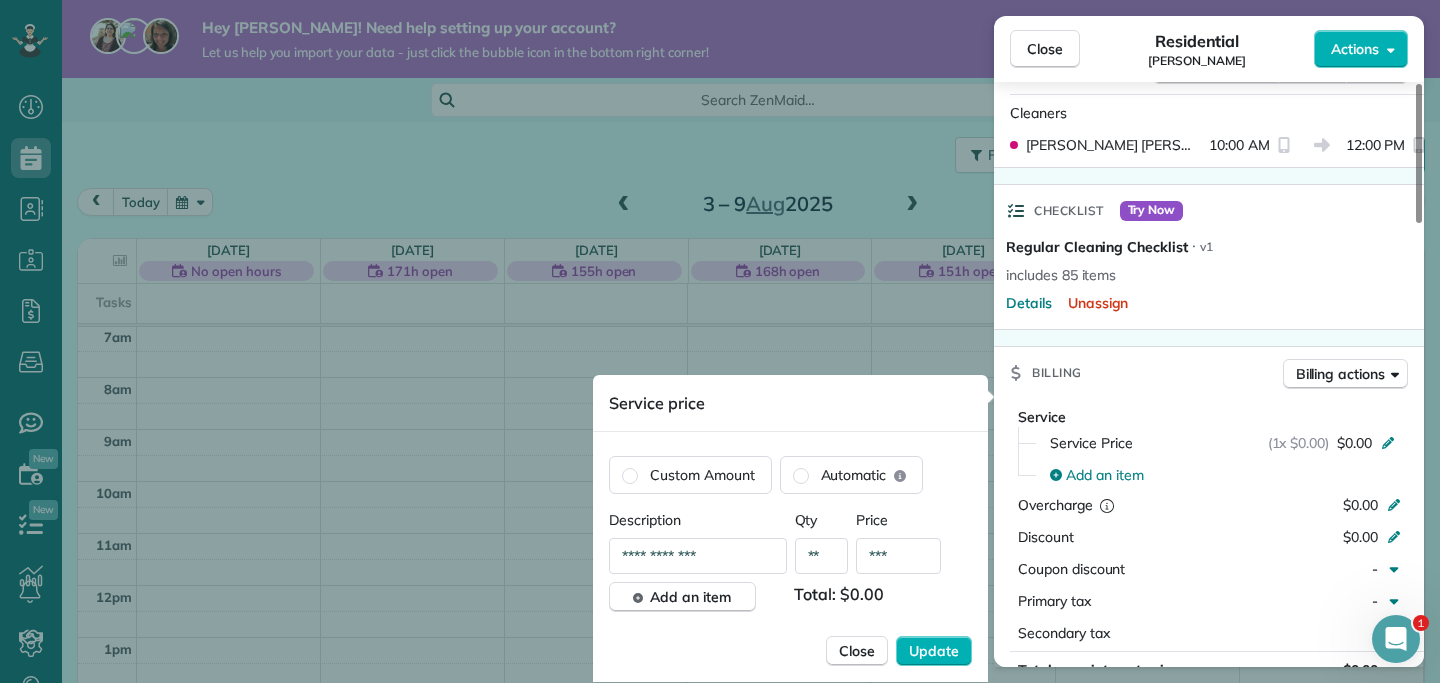 click on "**" at bounding box center (822, 556) 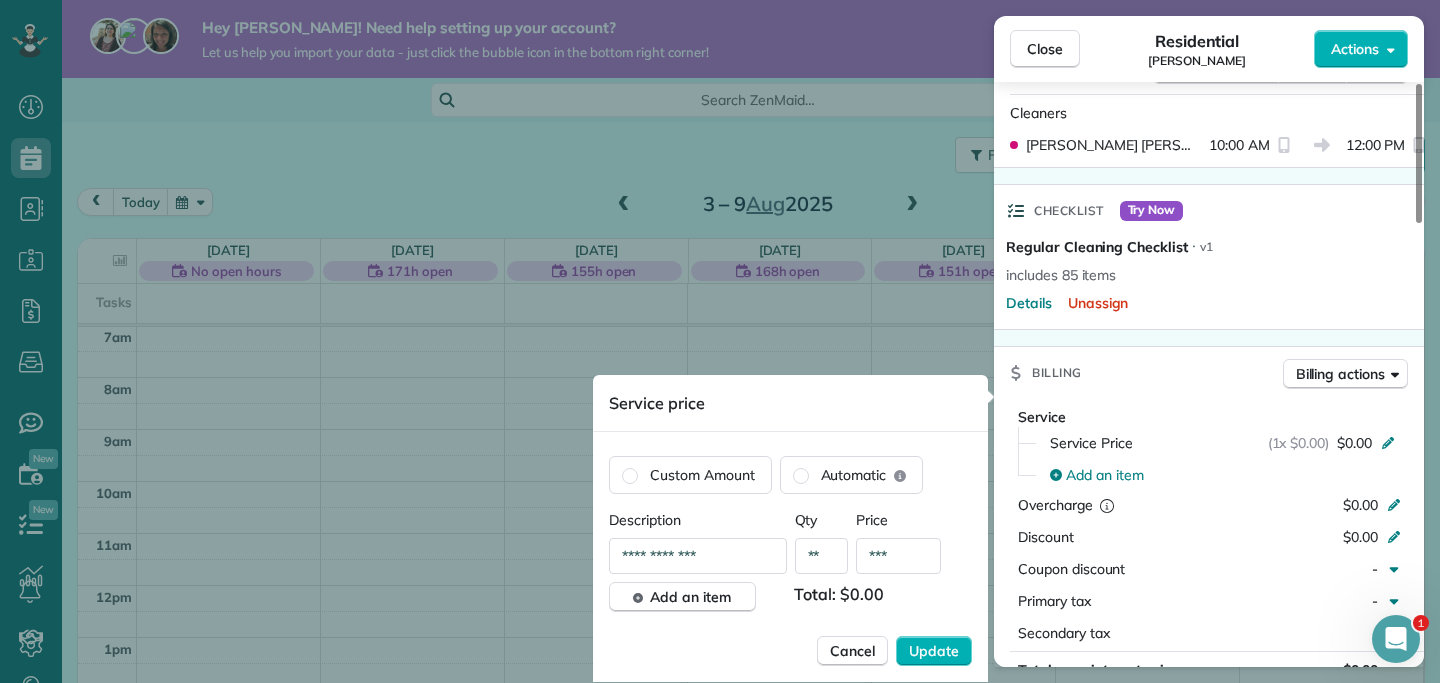 type on "**" 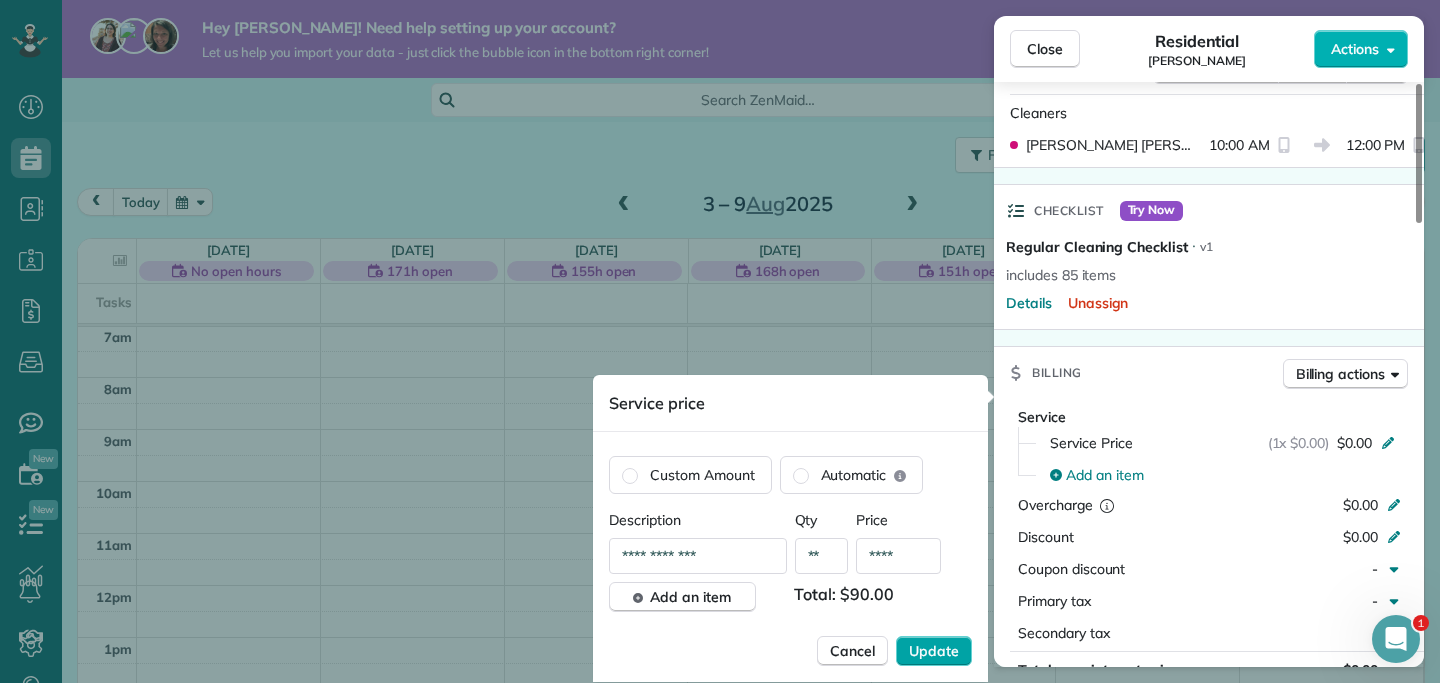type on "****" 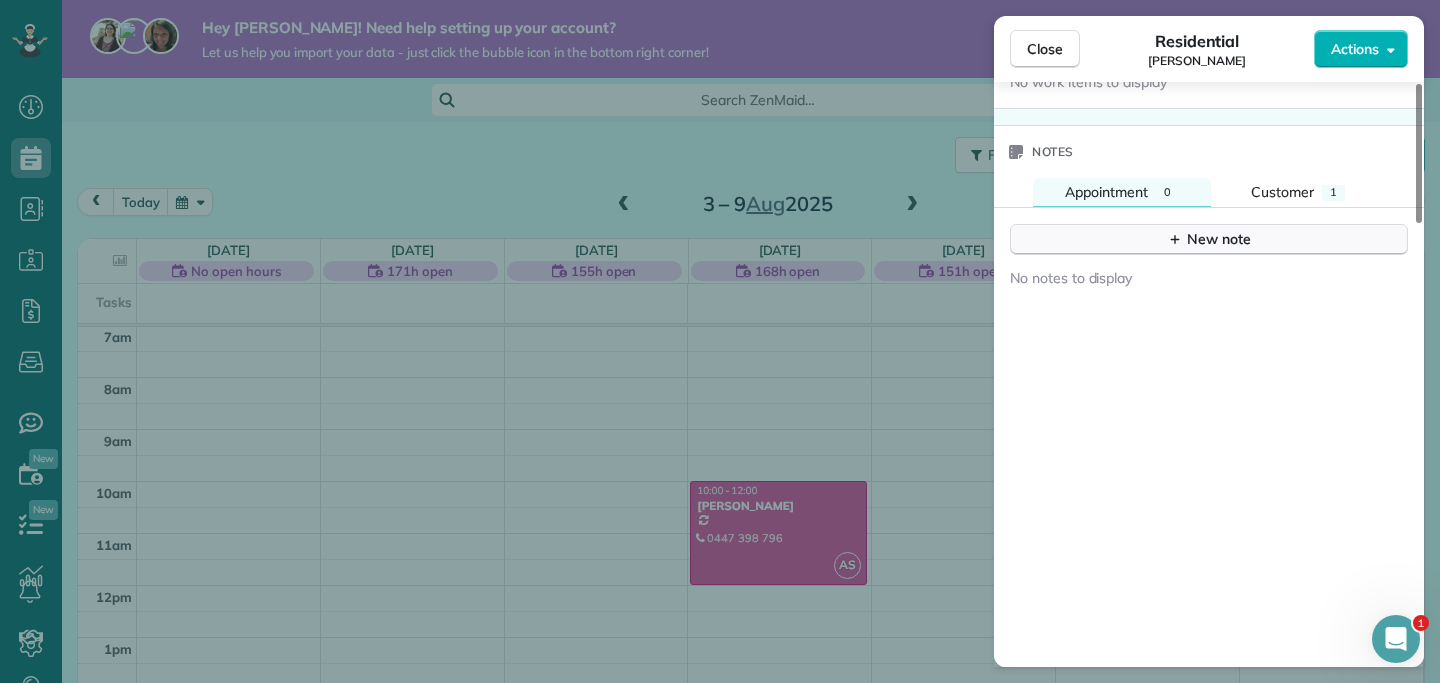 scroll, scrollTop: 1696, scrollLeft: 0, axis: vertical 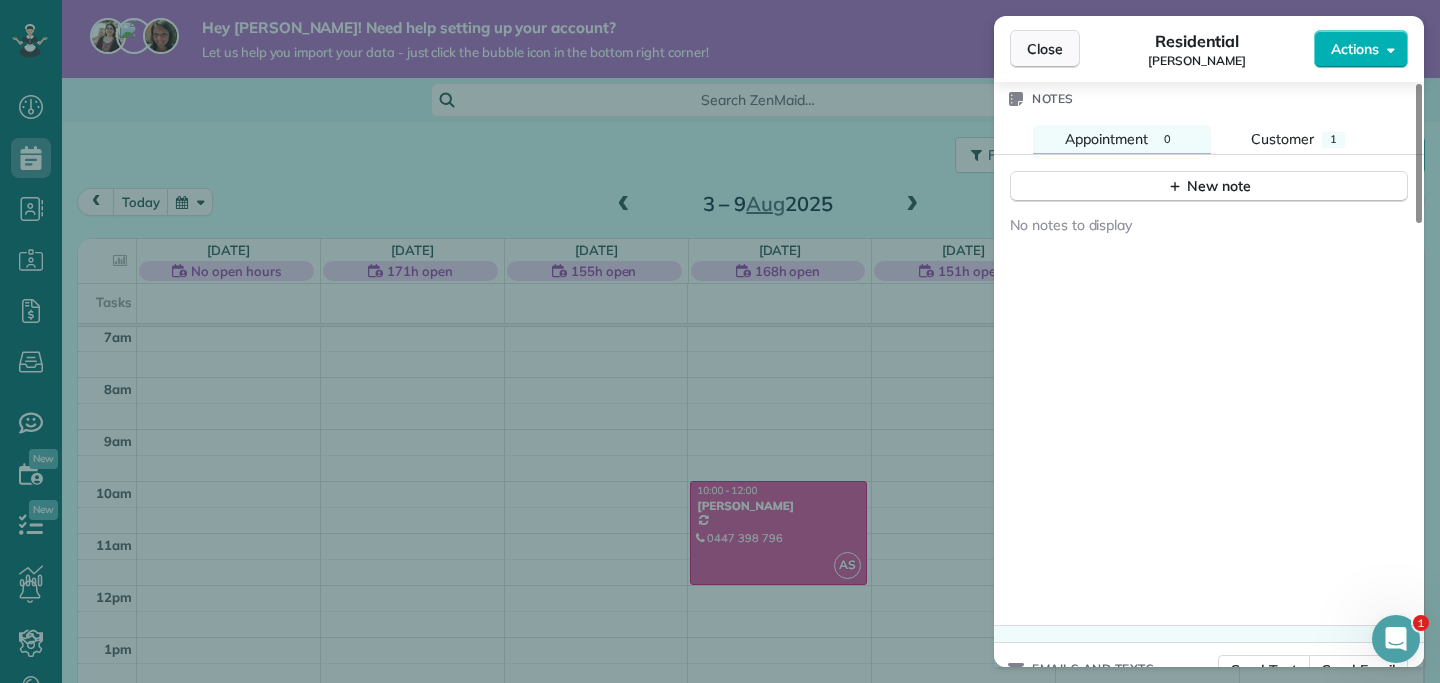 click on "Close" at bounding box center [1045, 49] 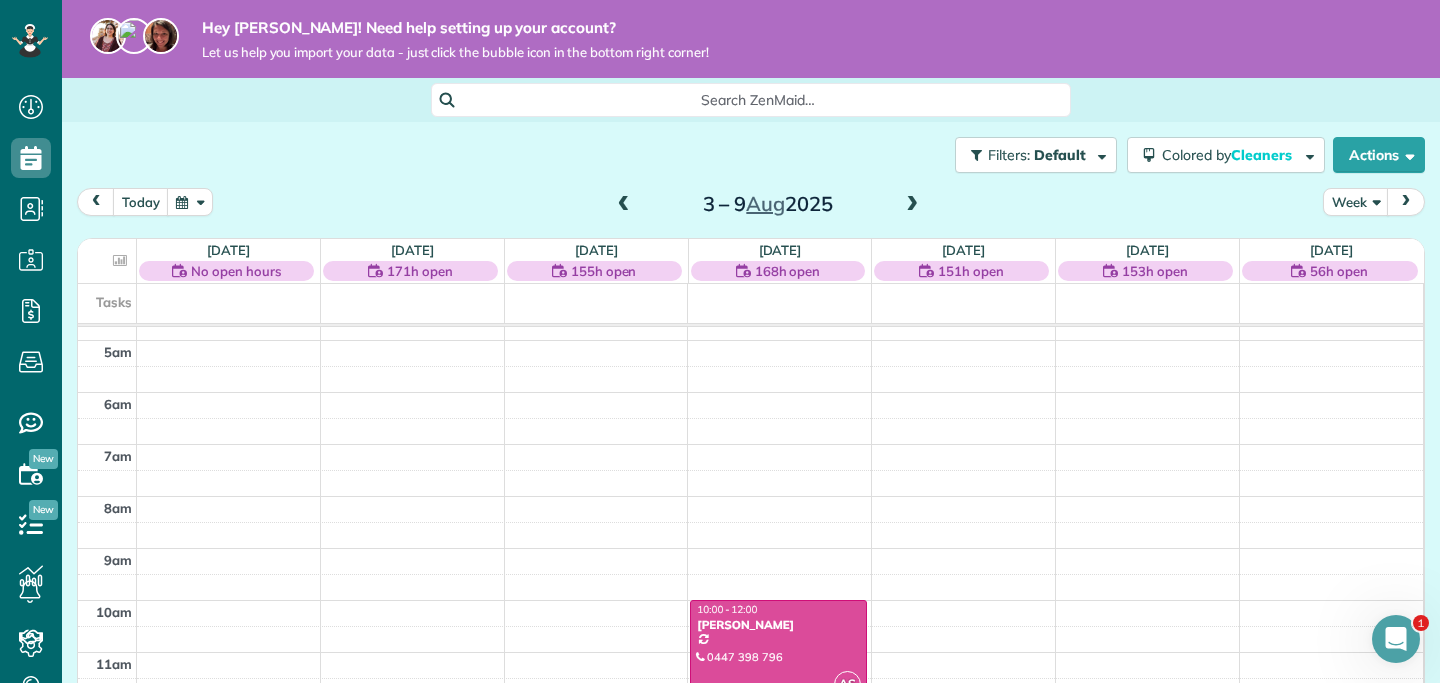 scroll, scrollTop: 206, scrollLeft: 0, axis: vertical 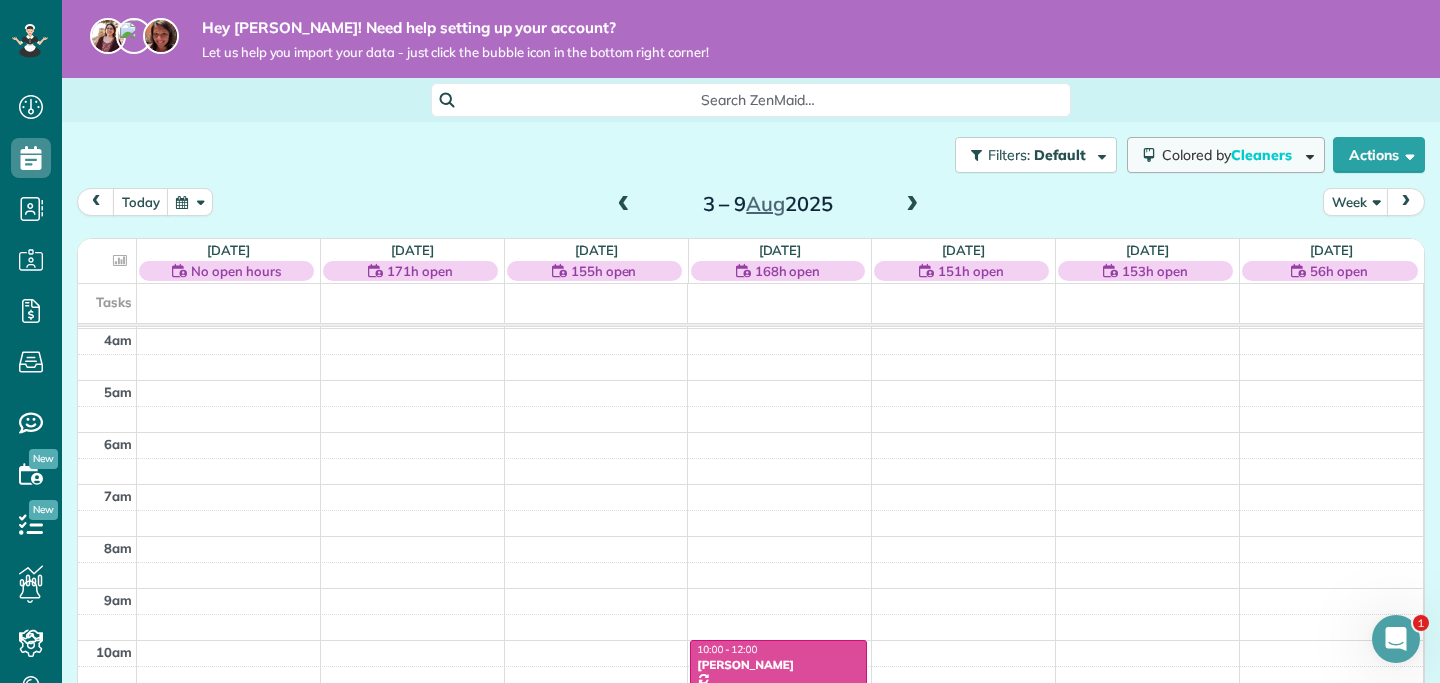 click on "Colored by  Cleaners" at bounding box center [1230, 155] 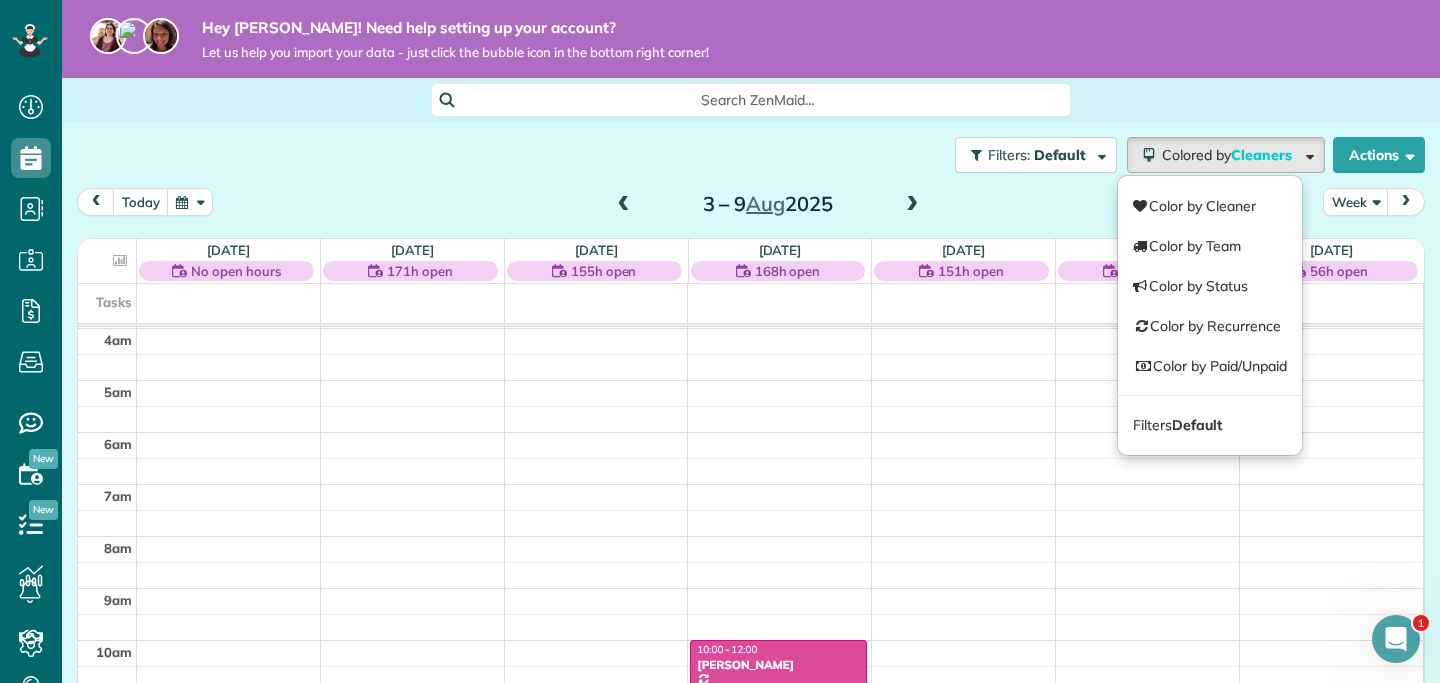 click on "Search ZenMaid…" at bounding box center [751, 100] 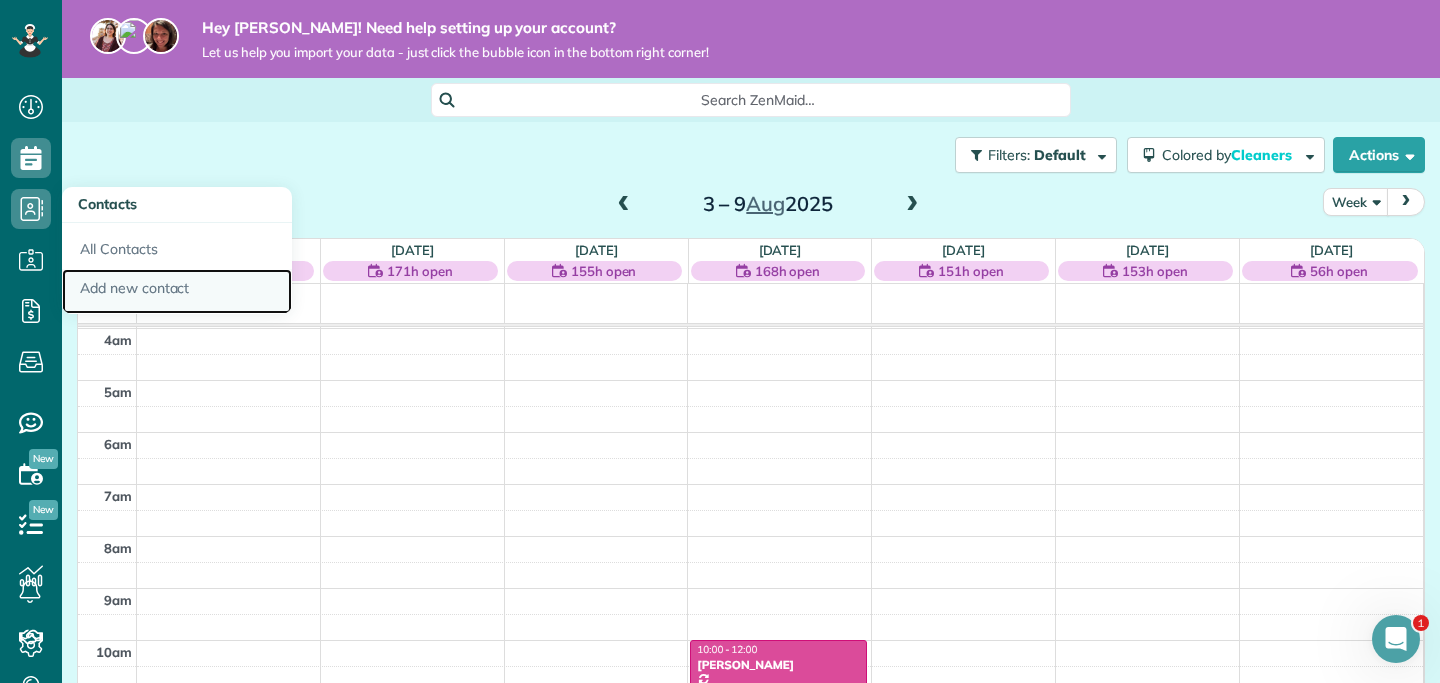 click on "Add new contact" at bounding box center [177, 292] 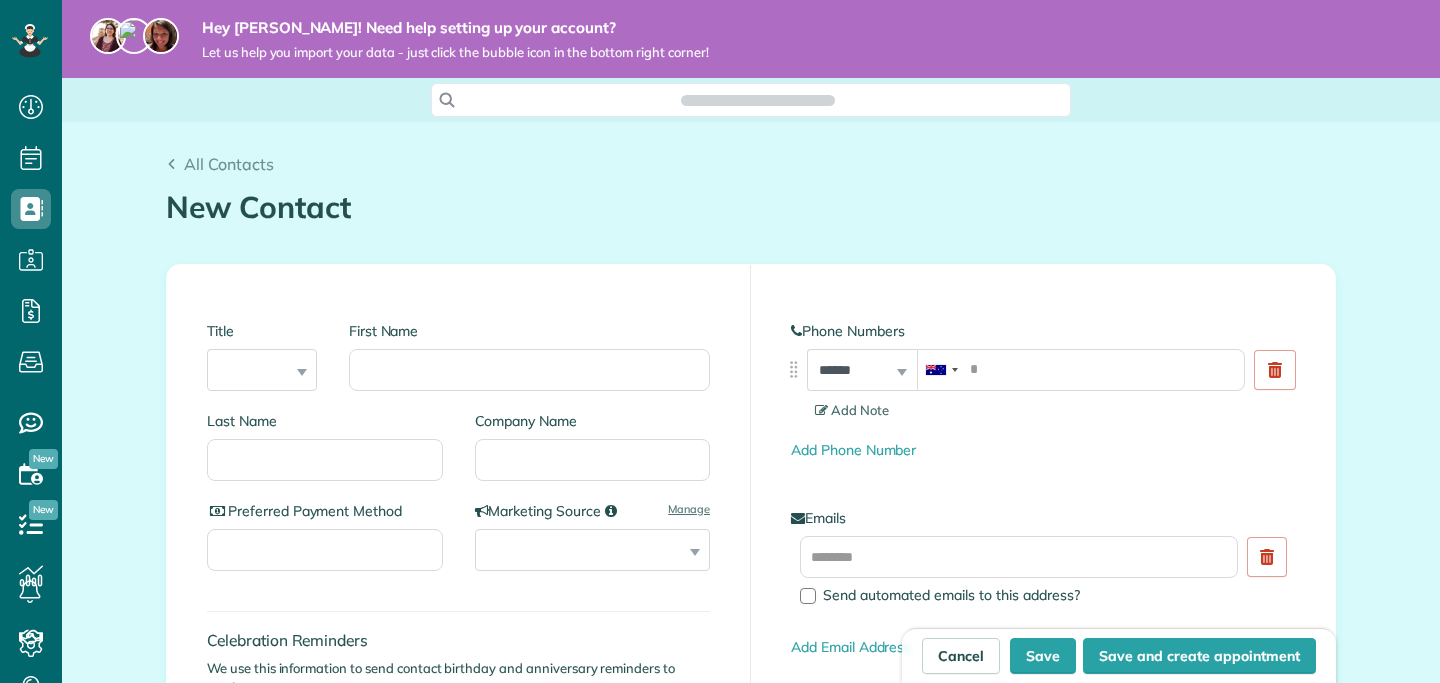 scroll, scrollTop: 683, scrollLeft: 62, axis: both 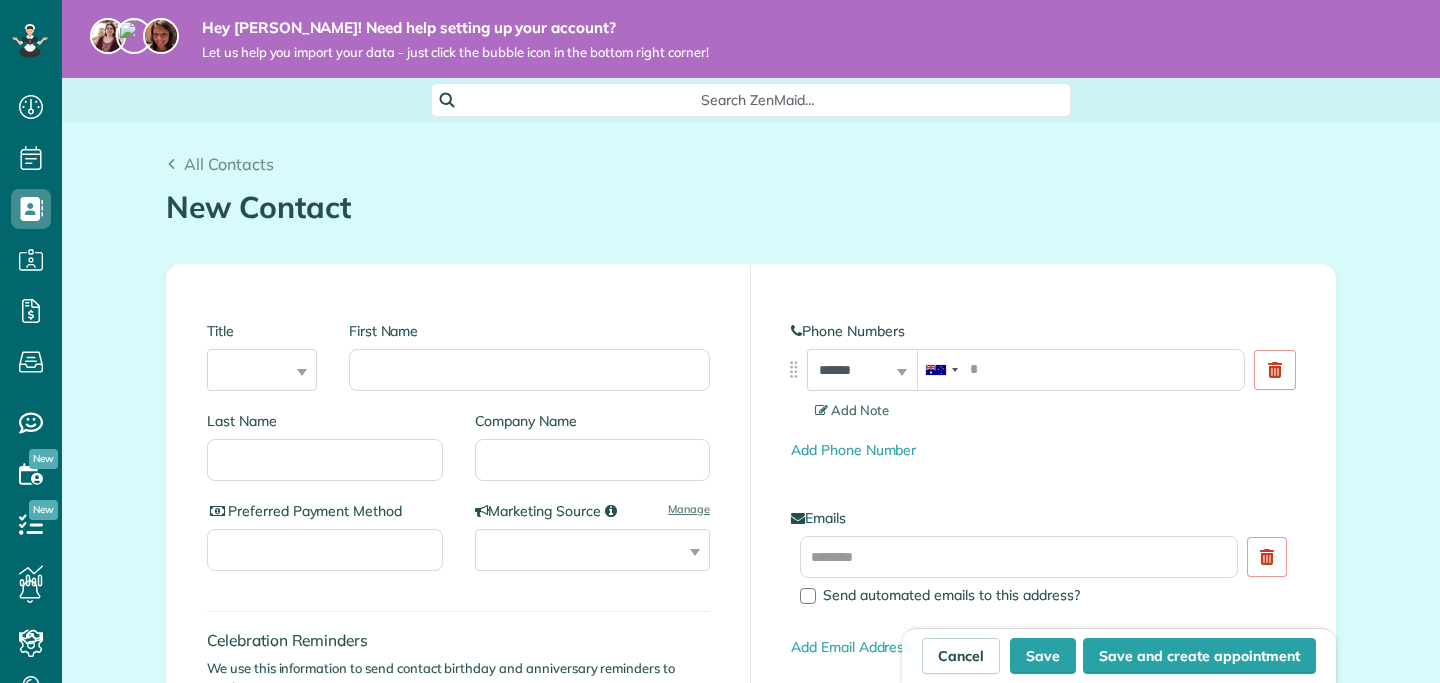 click on "First Name" at bounding box center (521, 366) 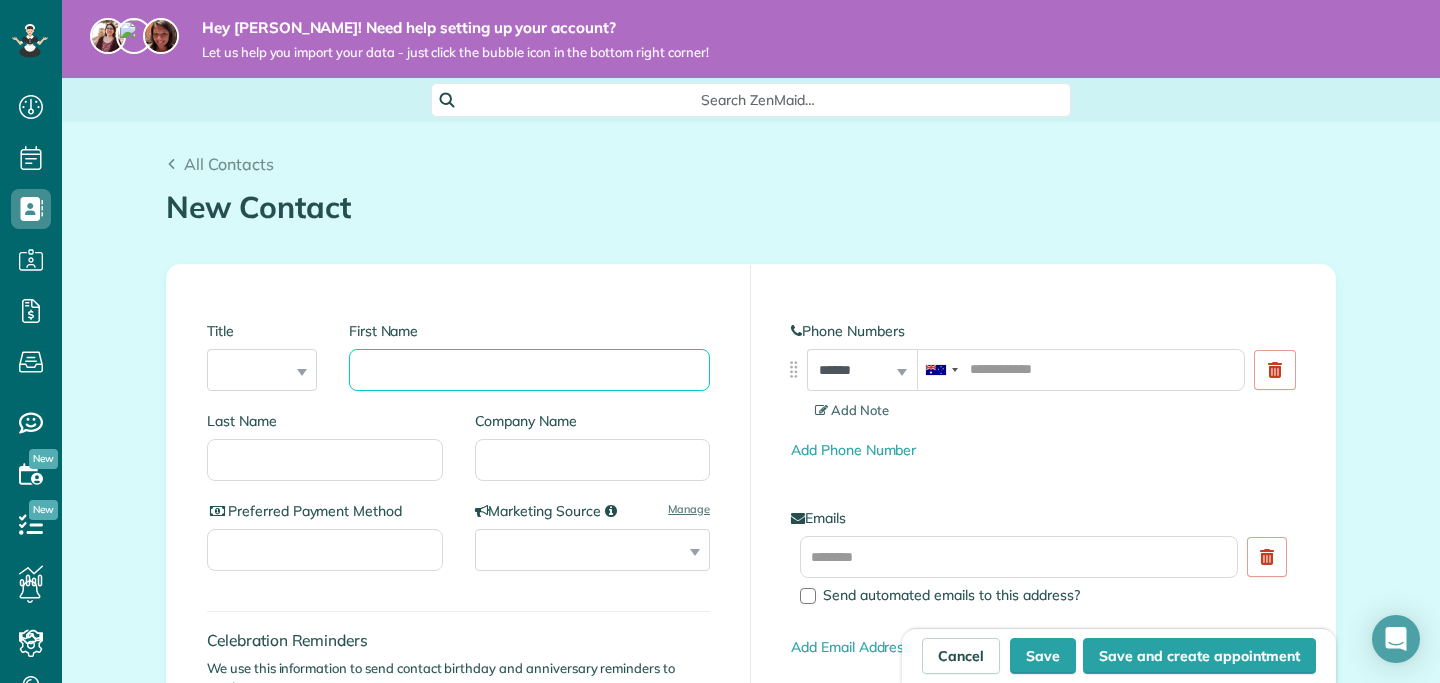 click on "First Name" at bounding box center [529, 370] 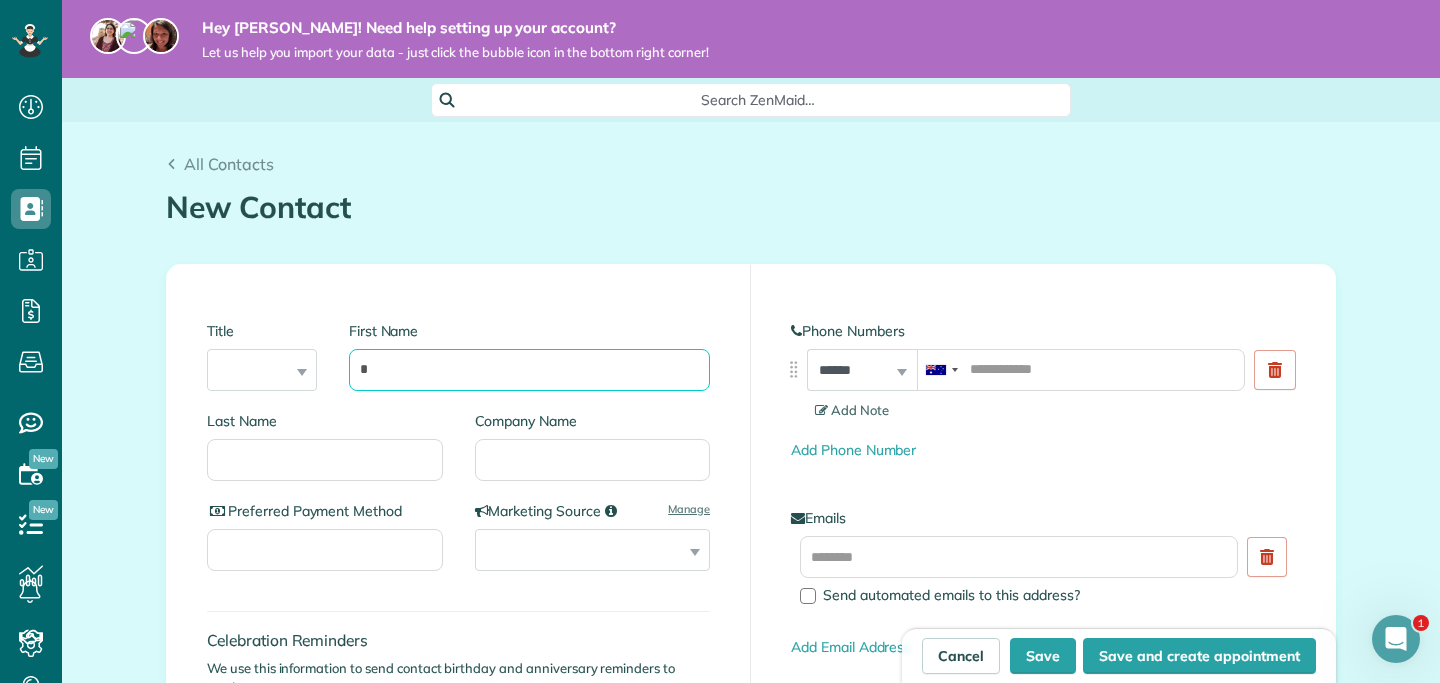 scroll, scrollTop: 0, scrollLeft: 0, axis: both 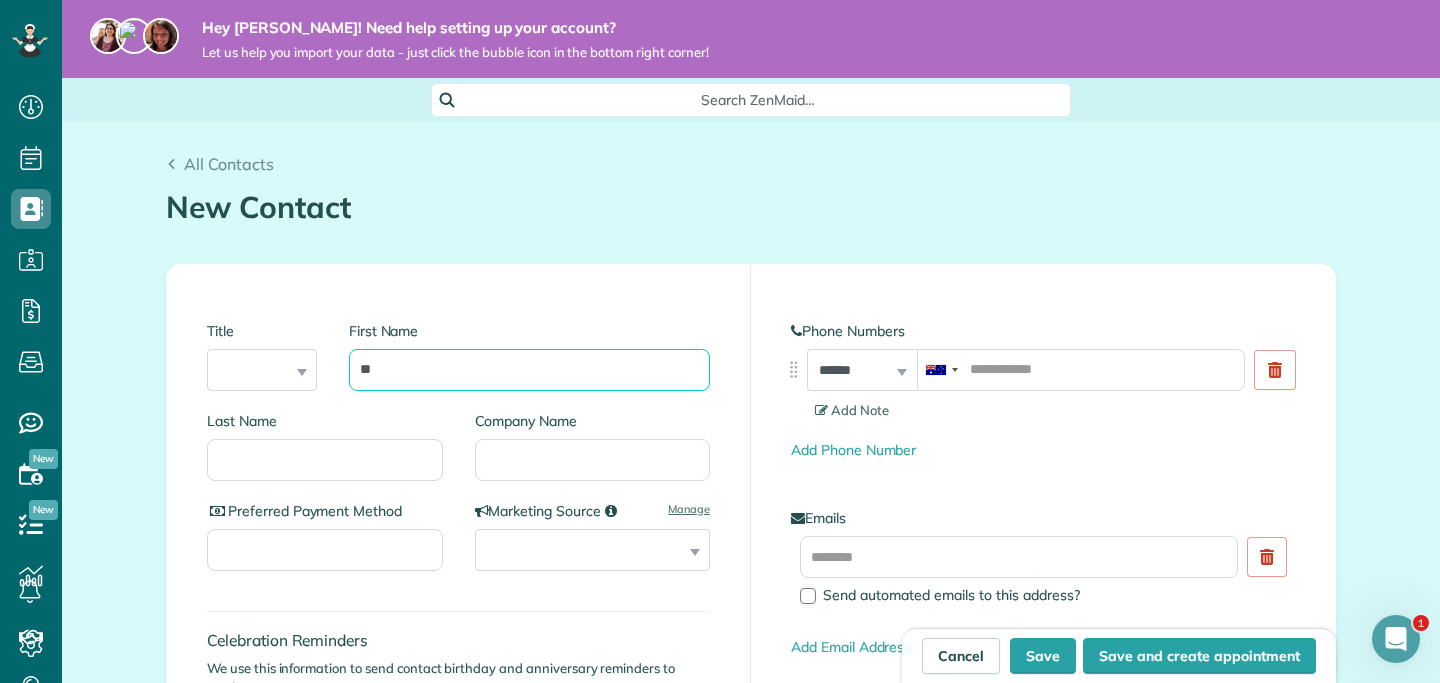 type on "*" 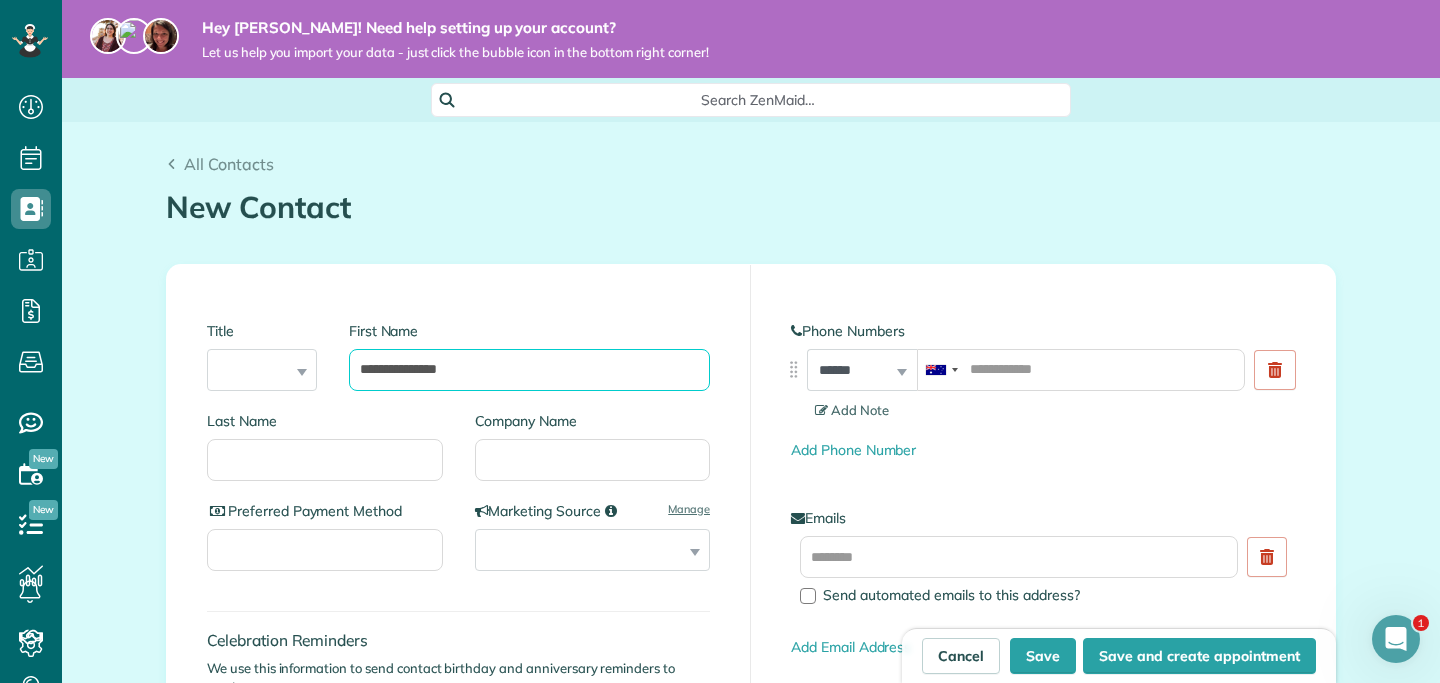 type on "**********" 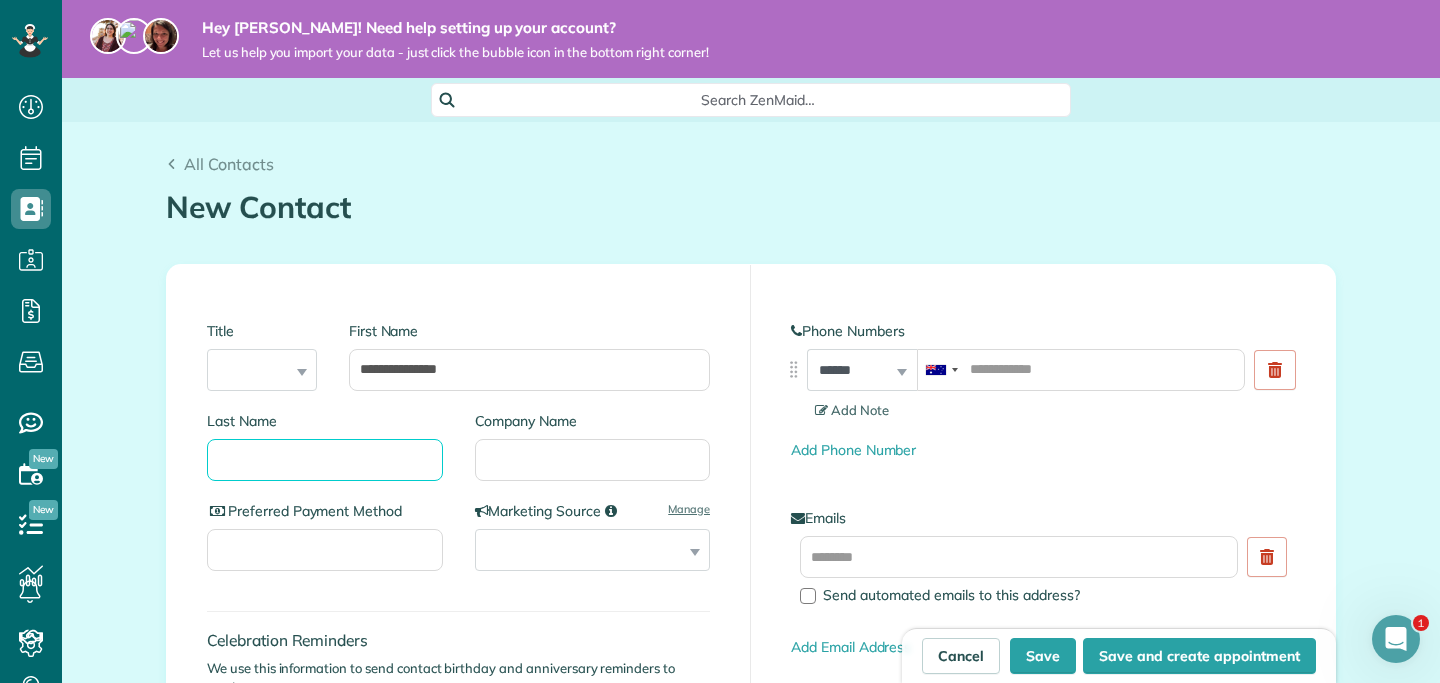 click on "Last Name" at bounding box center [325, 460] 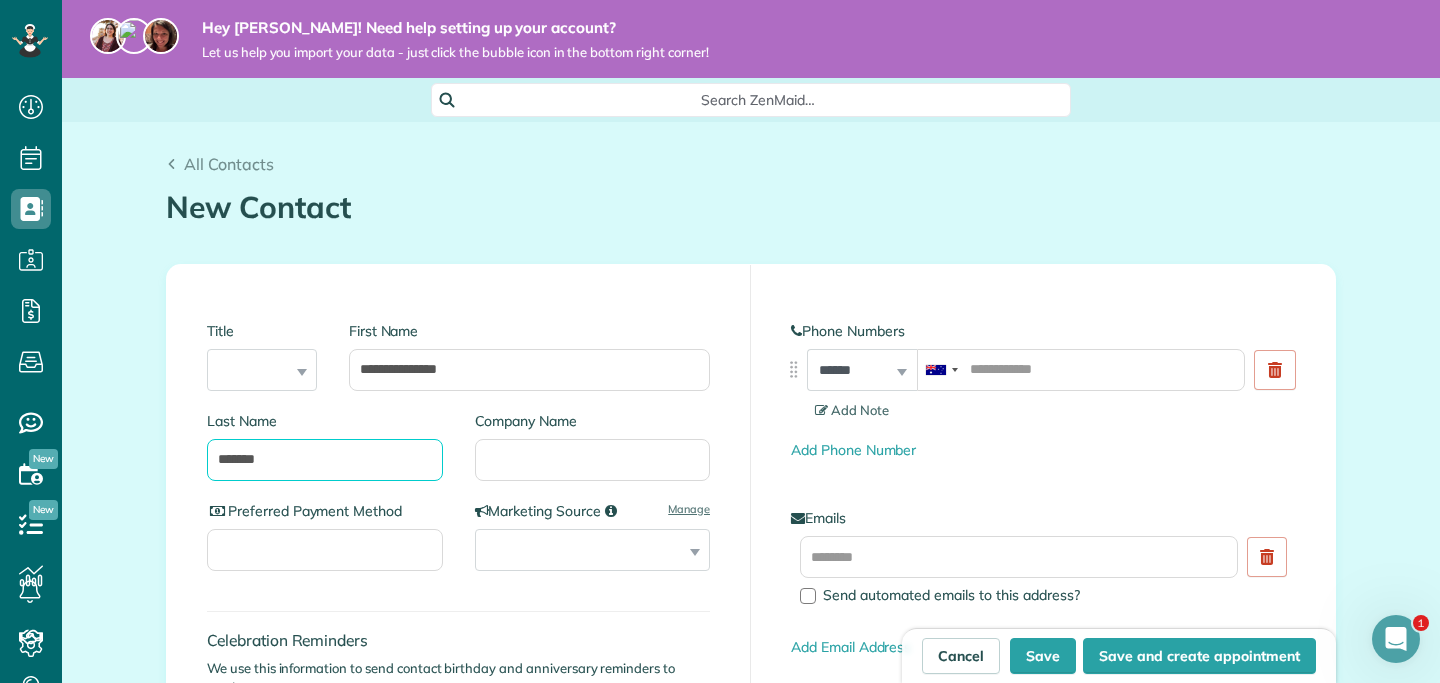 type on "*******" 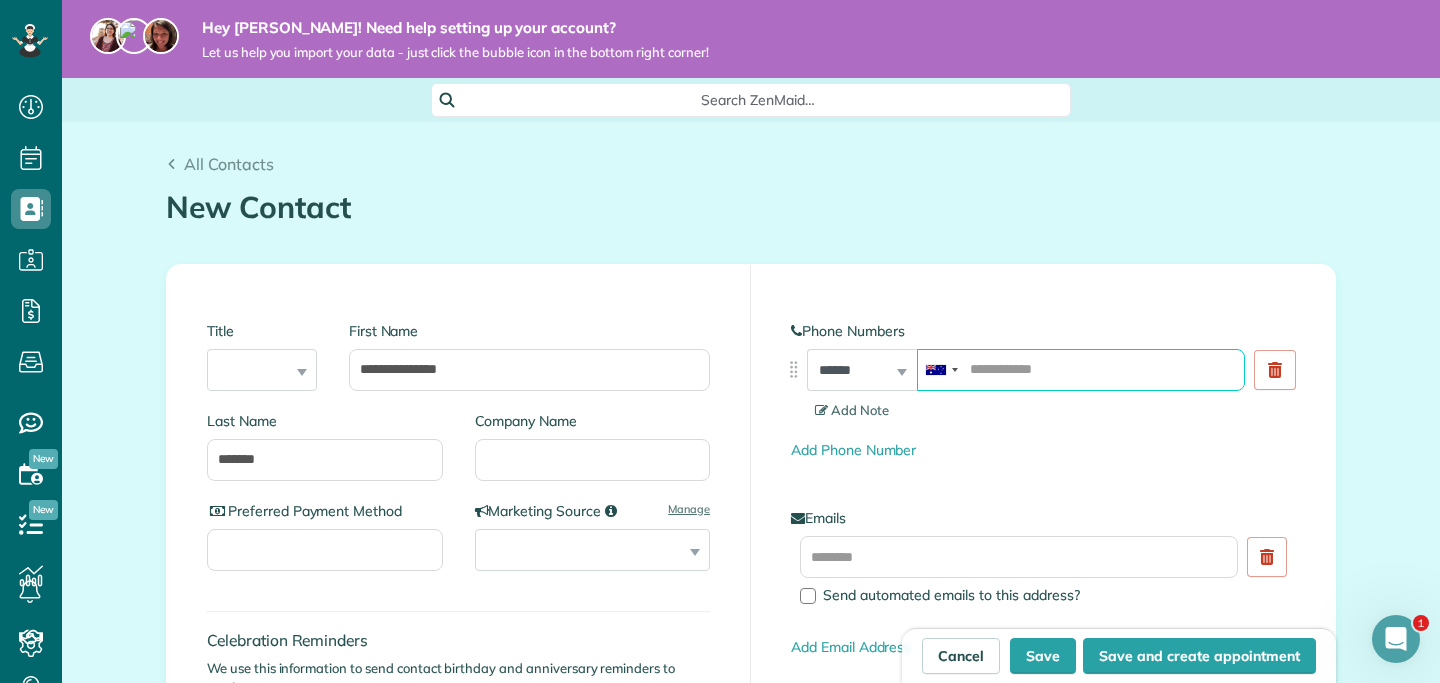 click at bounding box center (1081, 370) 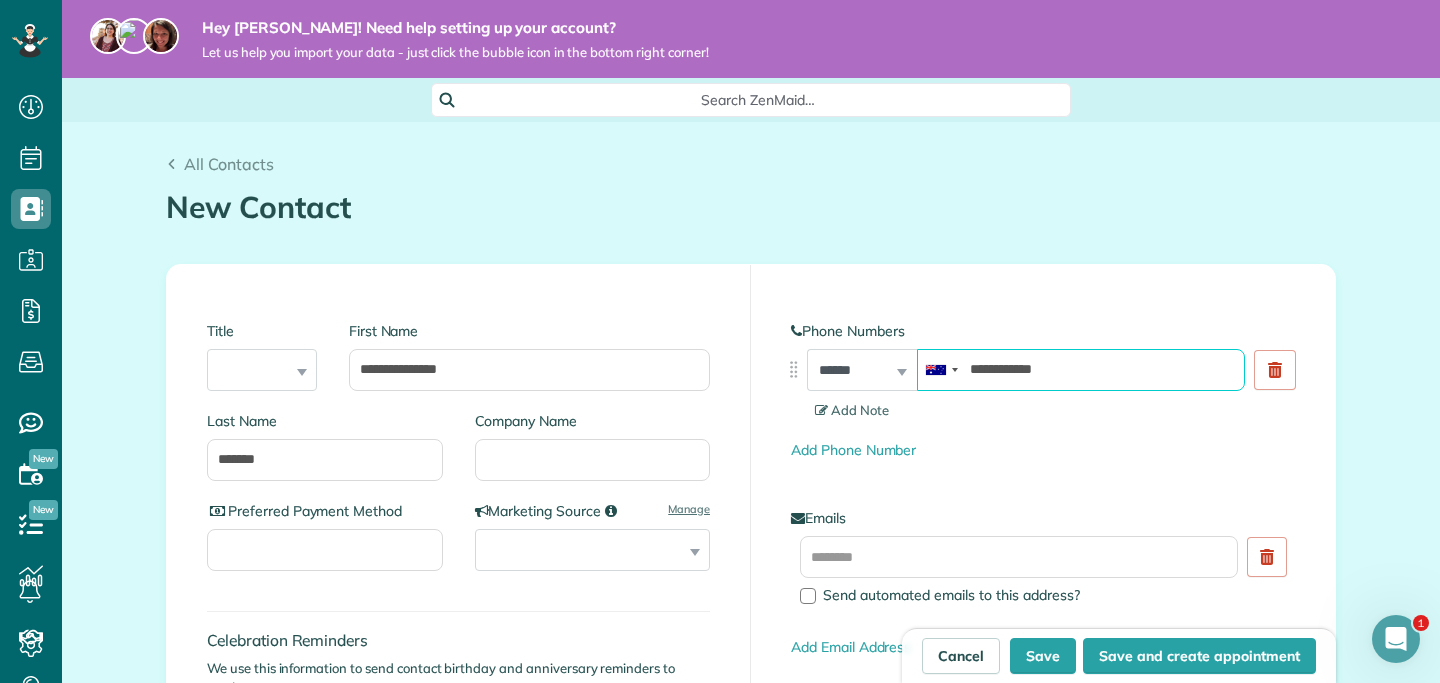 type on "**********" 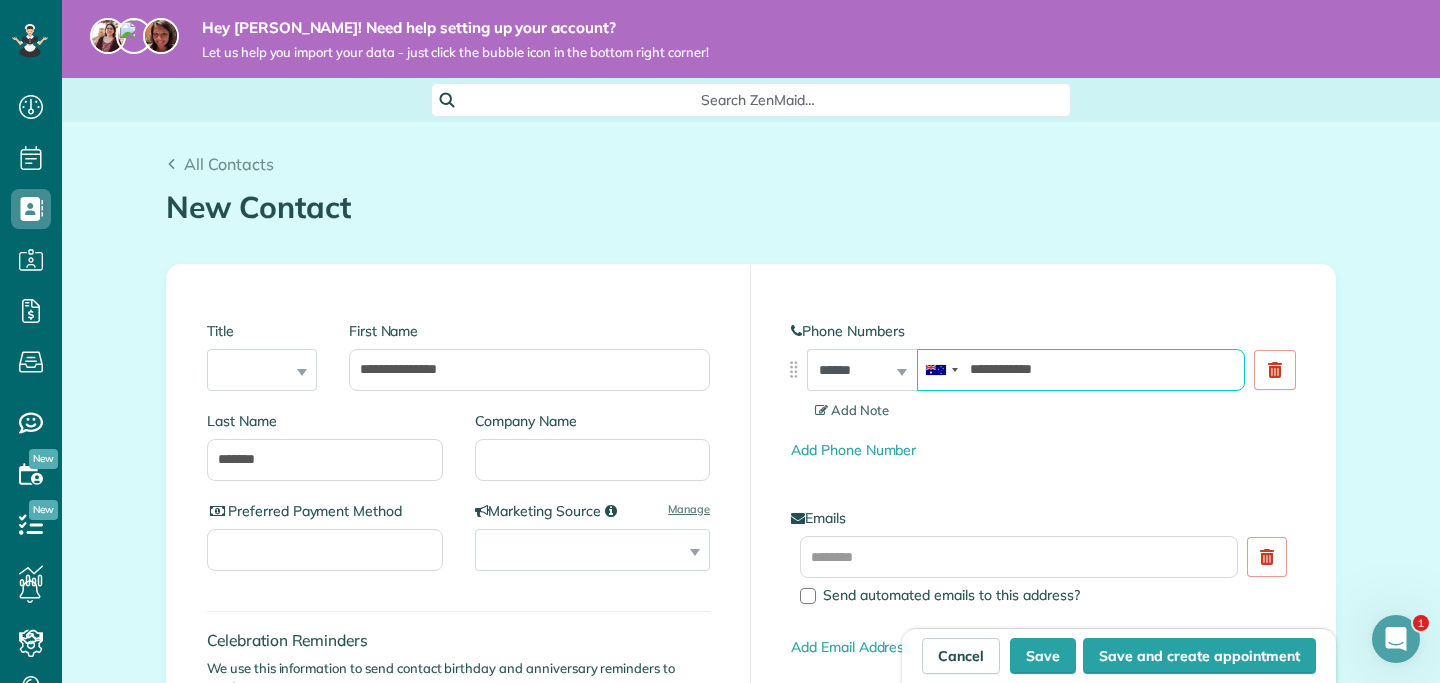 scroll, scrollTop: 123, scrollLeft: 0, axis: vertical 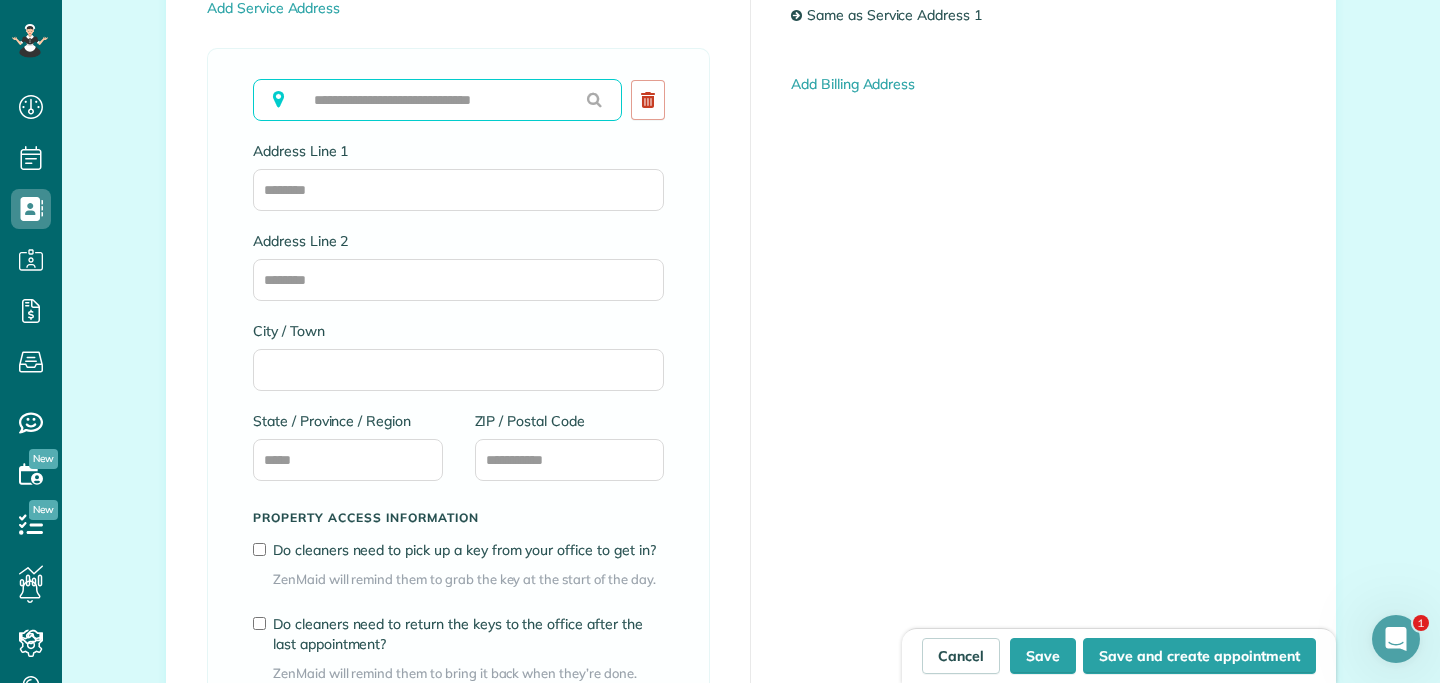 click at bounding box center [437, 100] 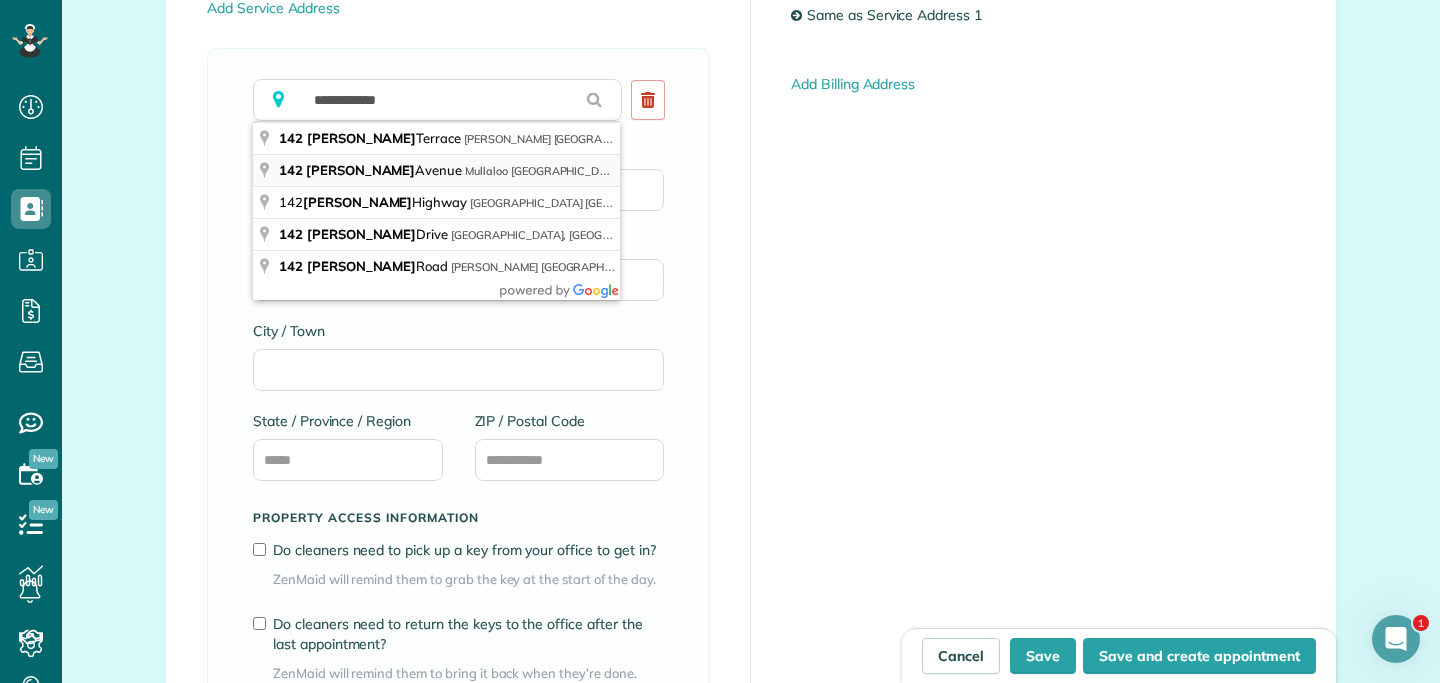 type on "**********" 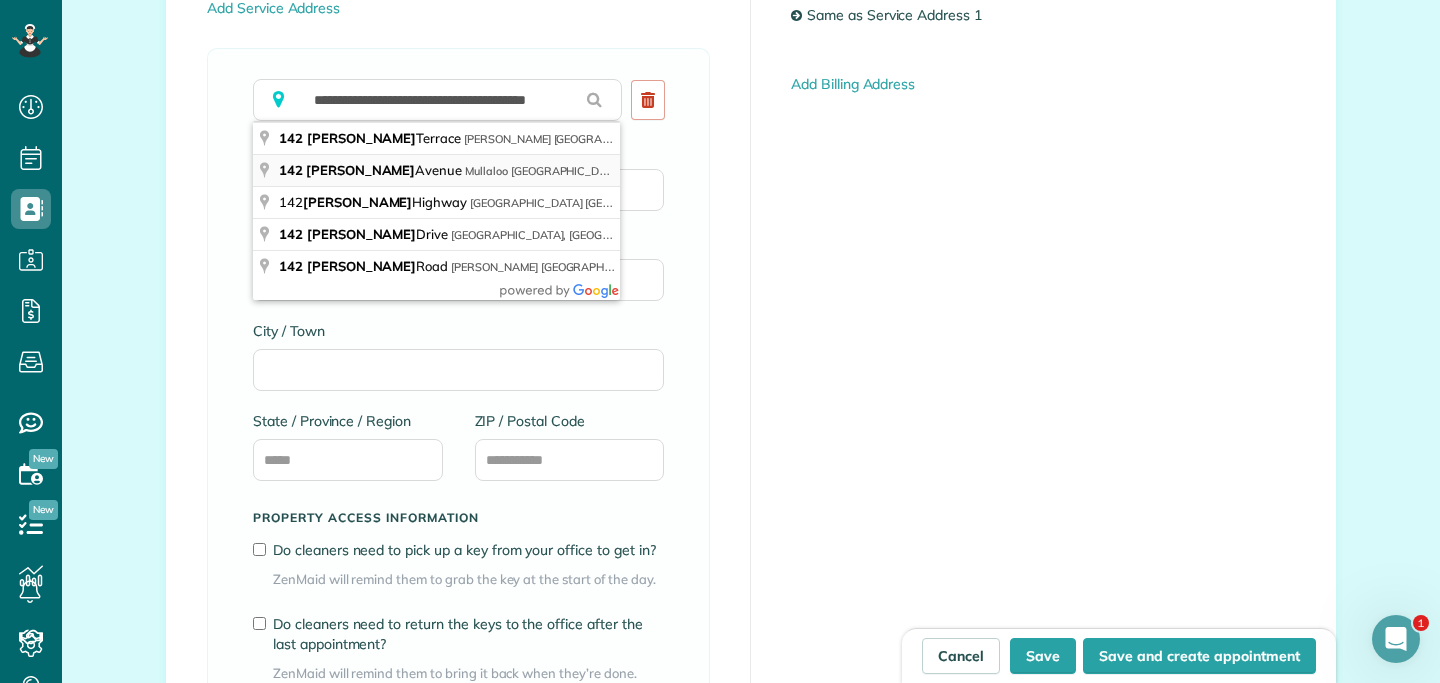 type on "**********" 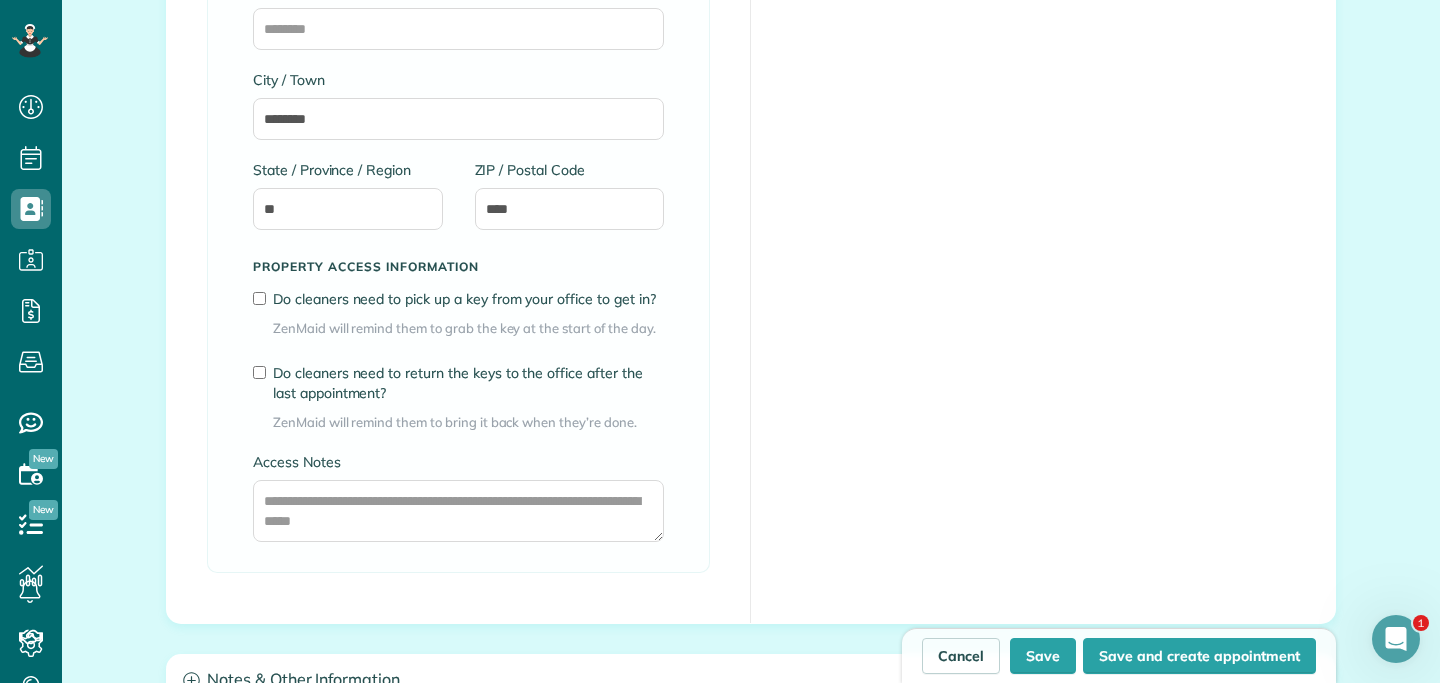 scroll, scrollTop: 1396, scrollLeft: 0, axis: vertical 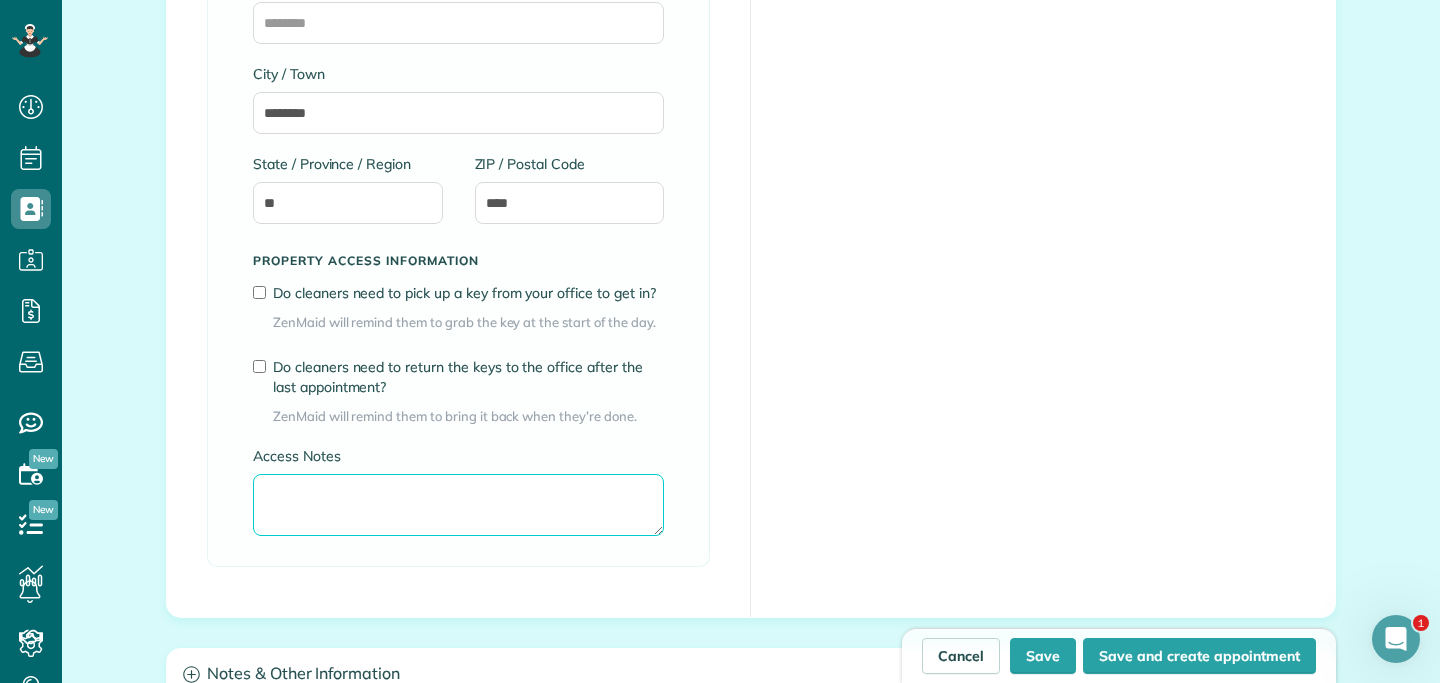 click on "Access Notes" at bounding box center (458, 505) 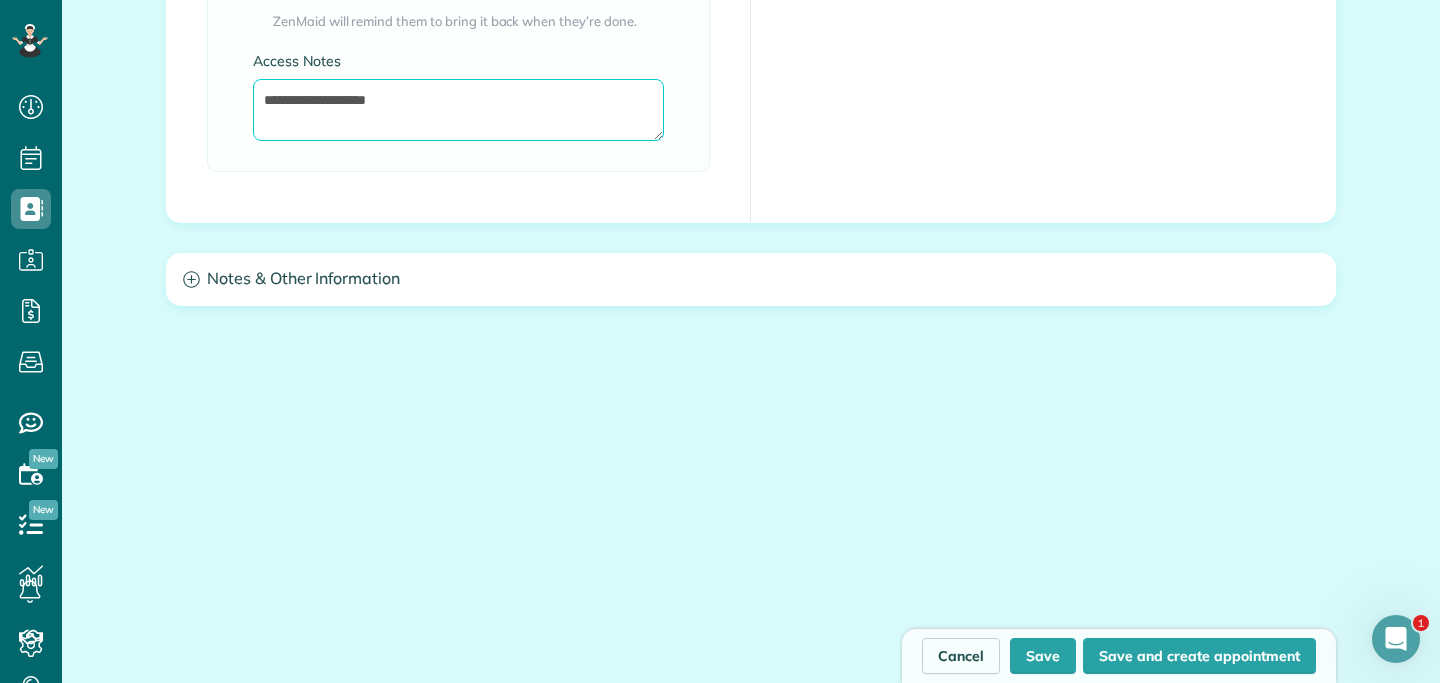 scroll, scrollTop: 1805, scrollLeft: 0, axis: vertical 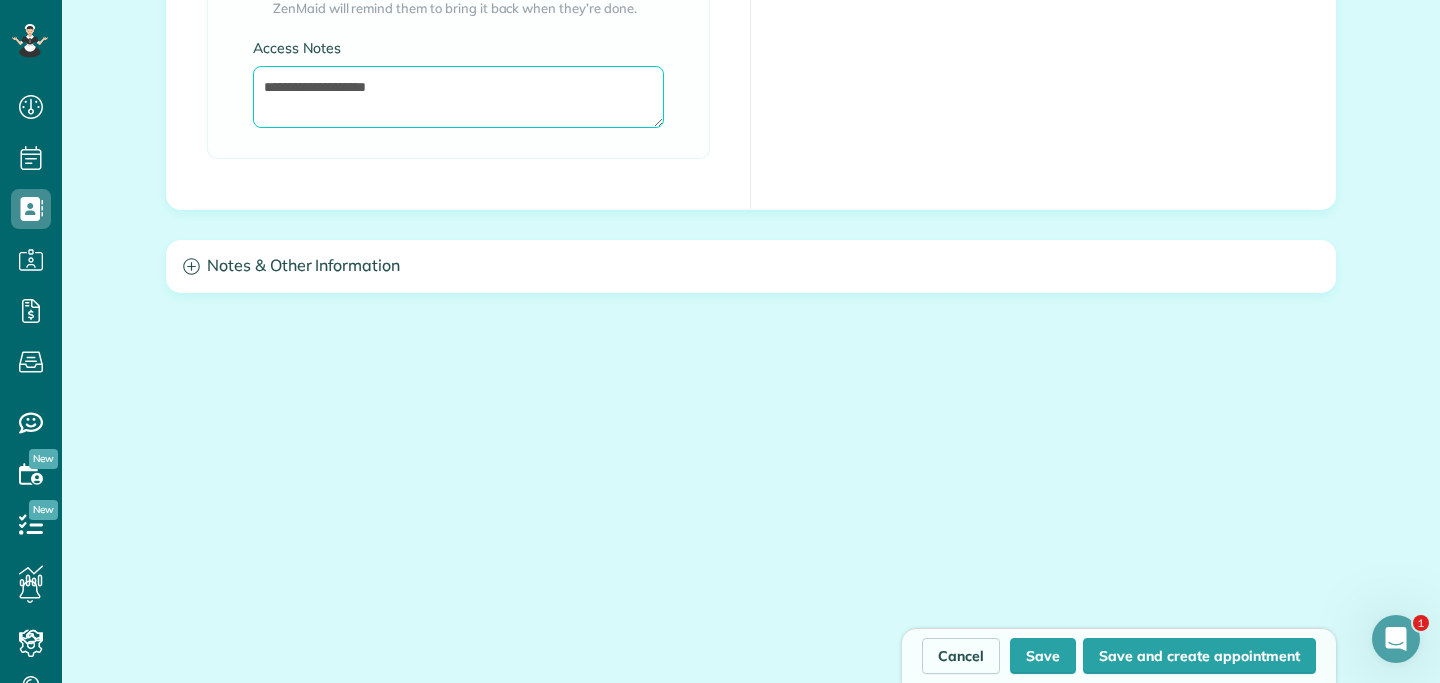 type on "**********" 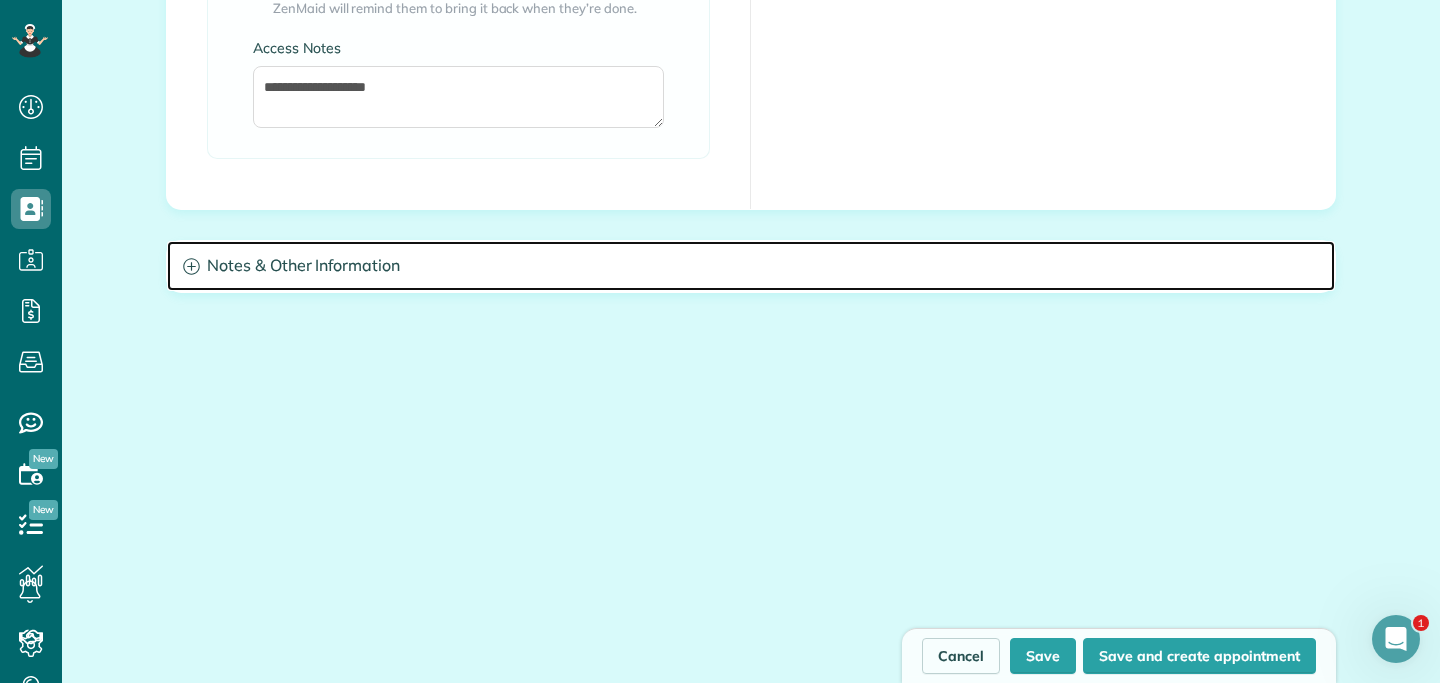 click on "Notes & Other Information" at bounding box center (751, 266) 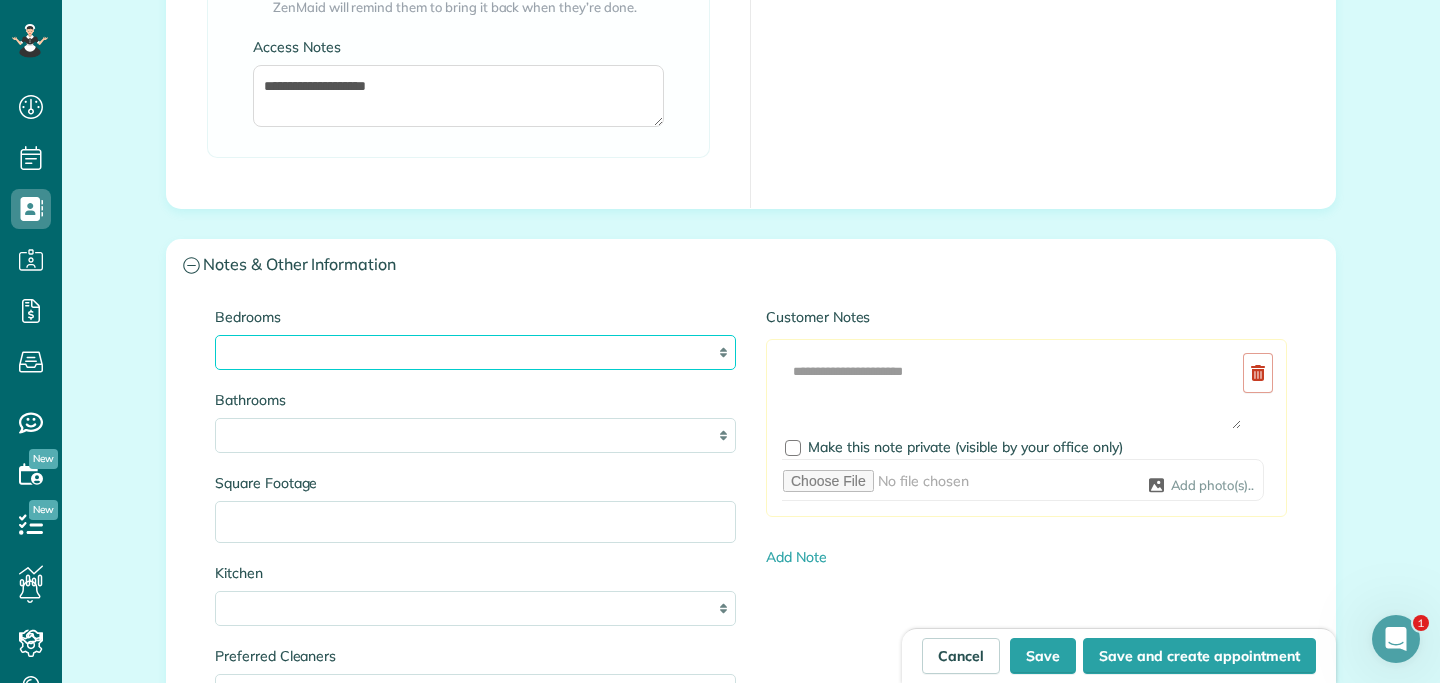 click on "*
*
*
*
**" at bounding box center [475, 352] 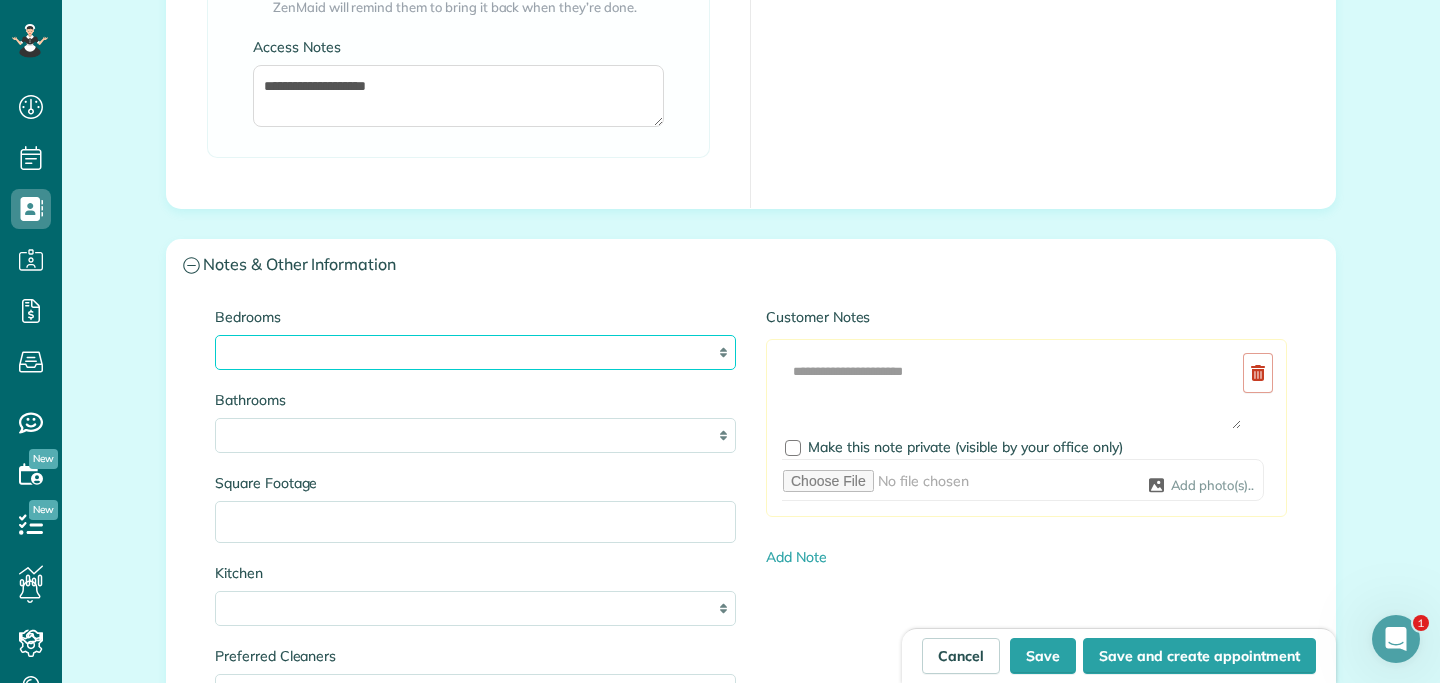 select on "*" 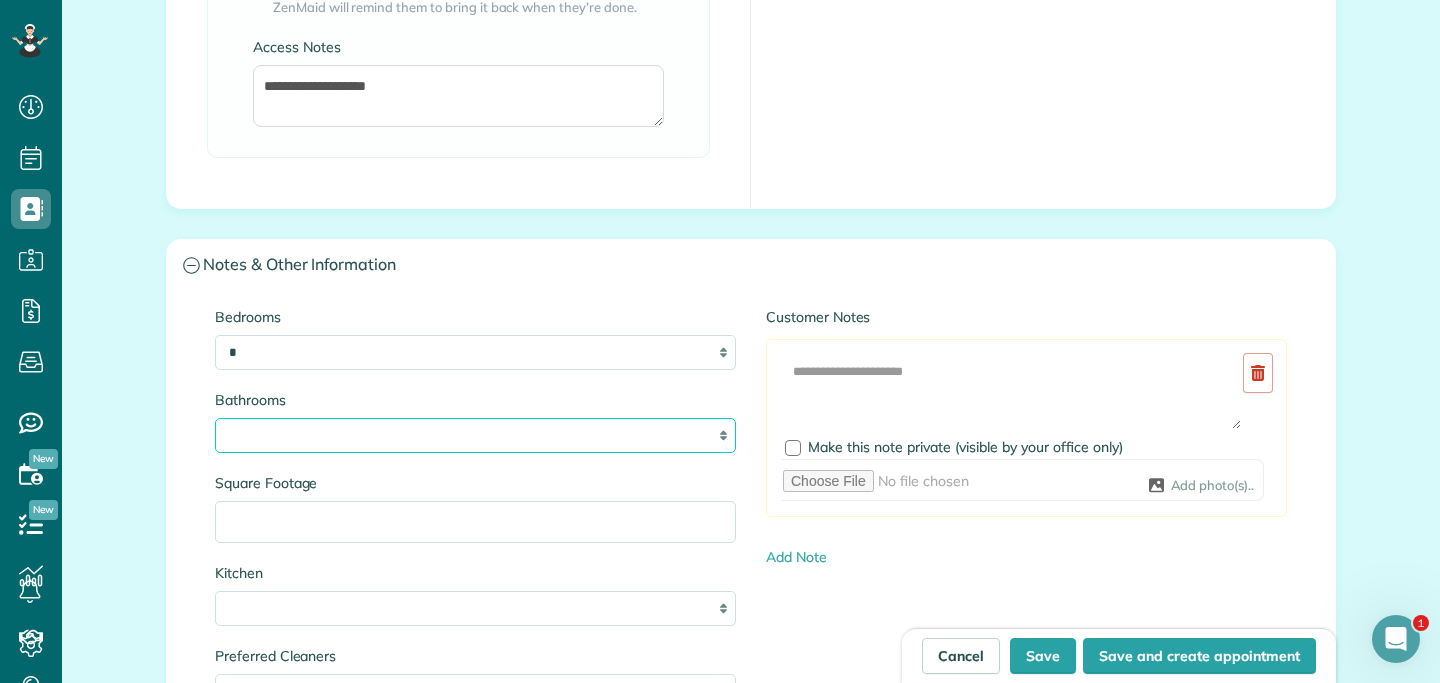 click on "*
***
*
***
*
***
*
***
**" at bounding box center [475, 435] 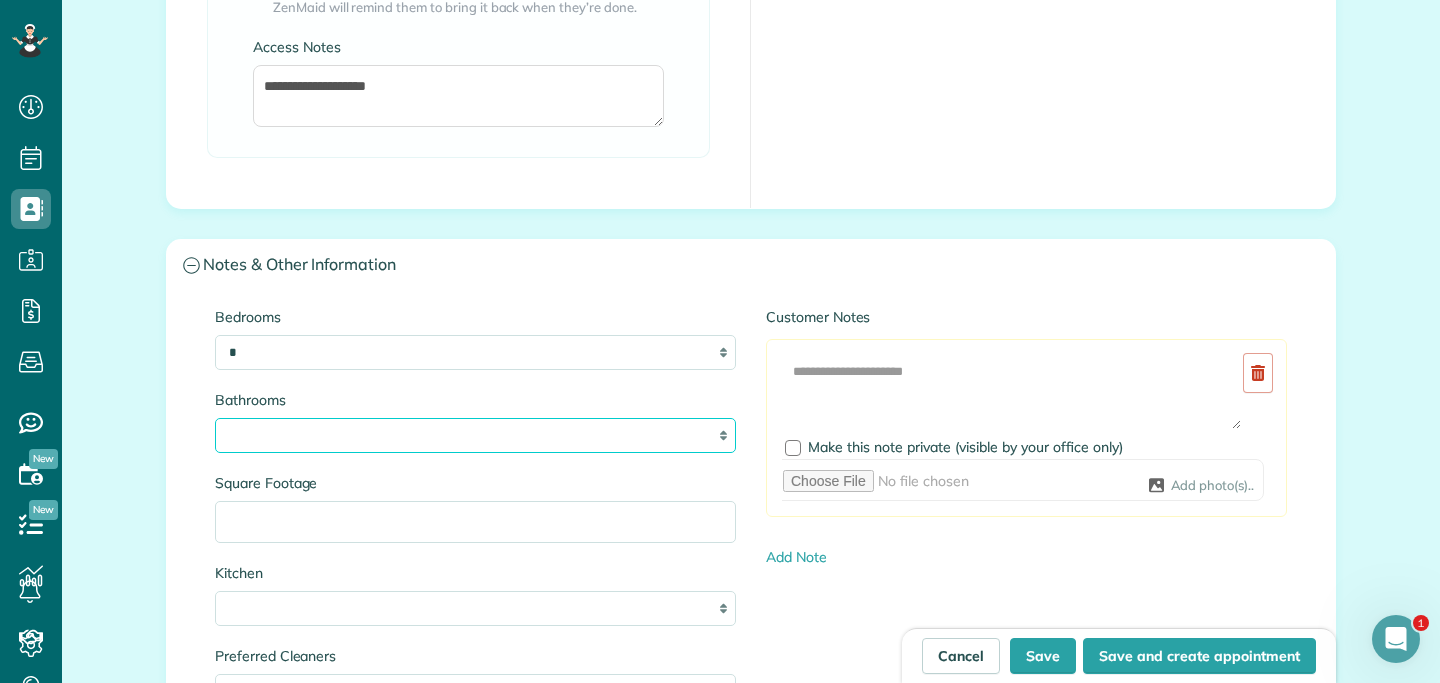 select on "*" 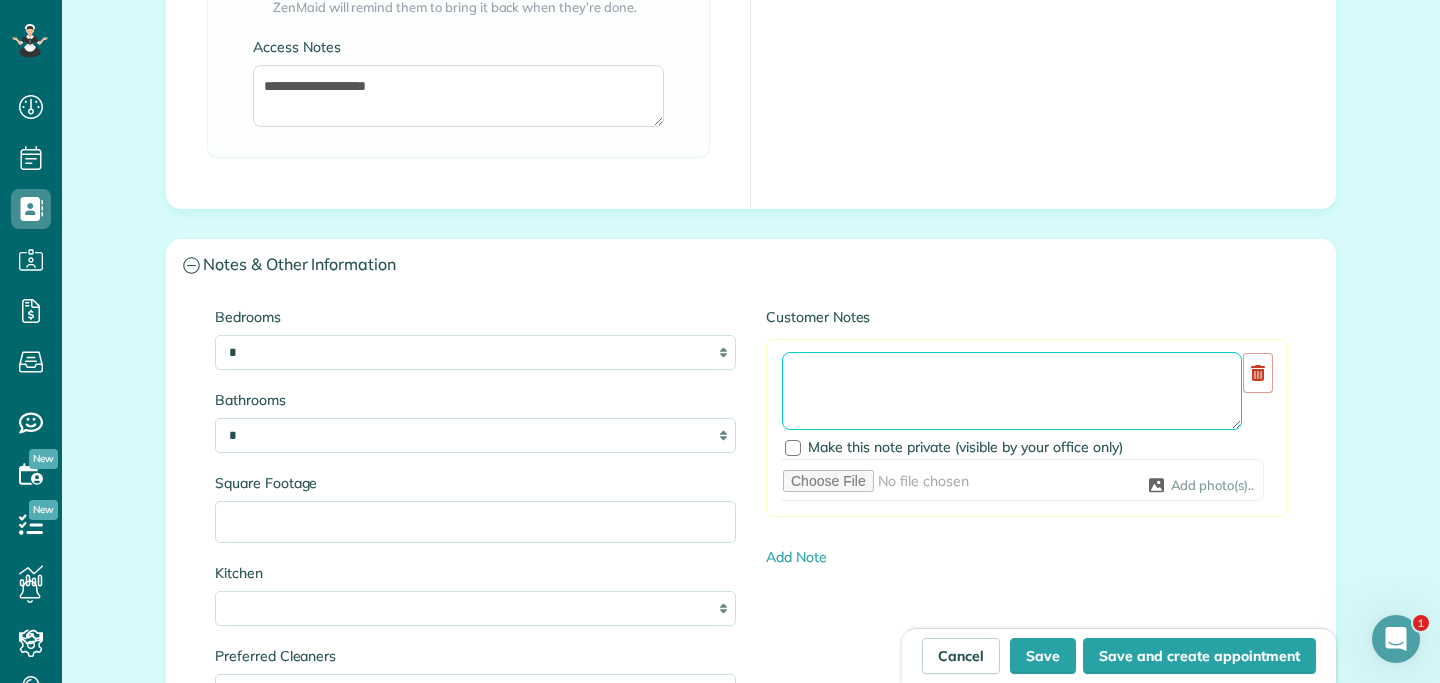 click at bounding box center (1012, 391) 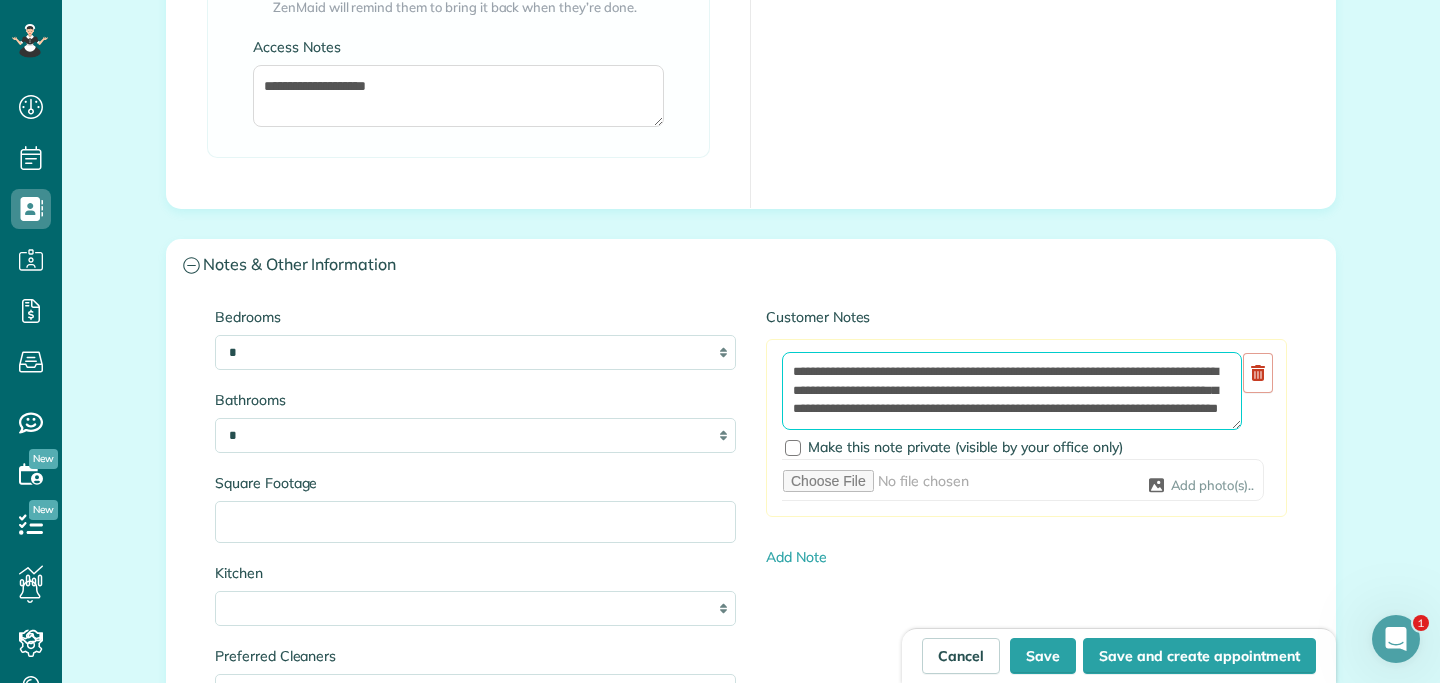 scroll, scrollTop: 7, scrollLeft: 0, axis: vertical 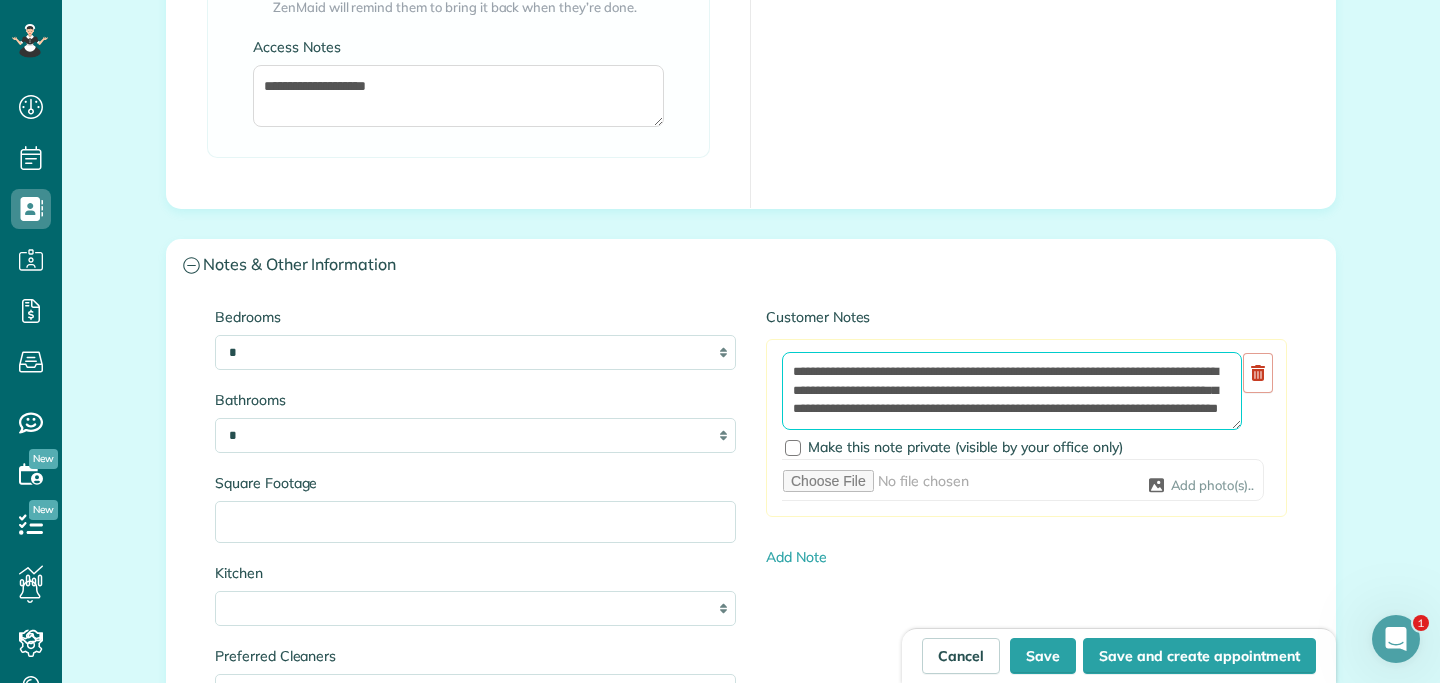 drag, startPoint x: 861, startPoint y: 367, endPoint x: 772, endPoint y: 367, distance: 89 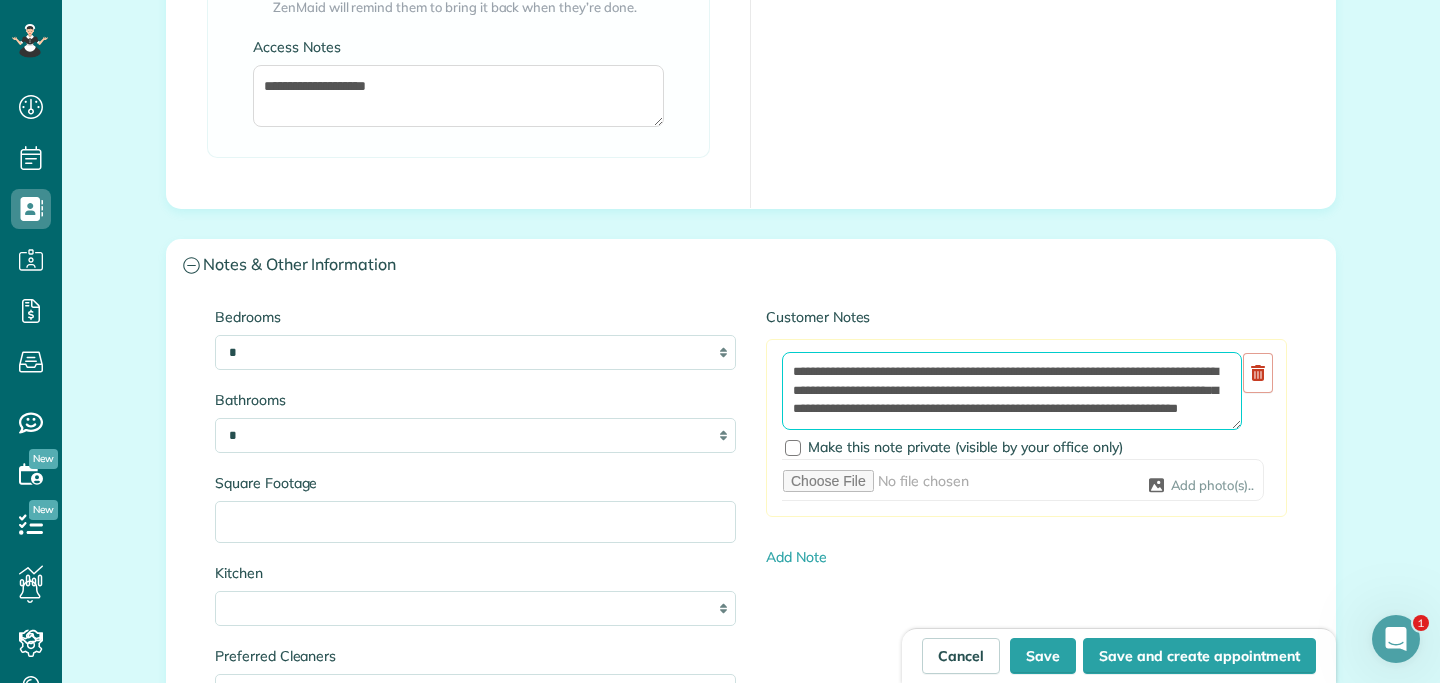click on "**********" at bounding box center (1012, 391) 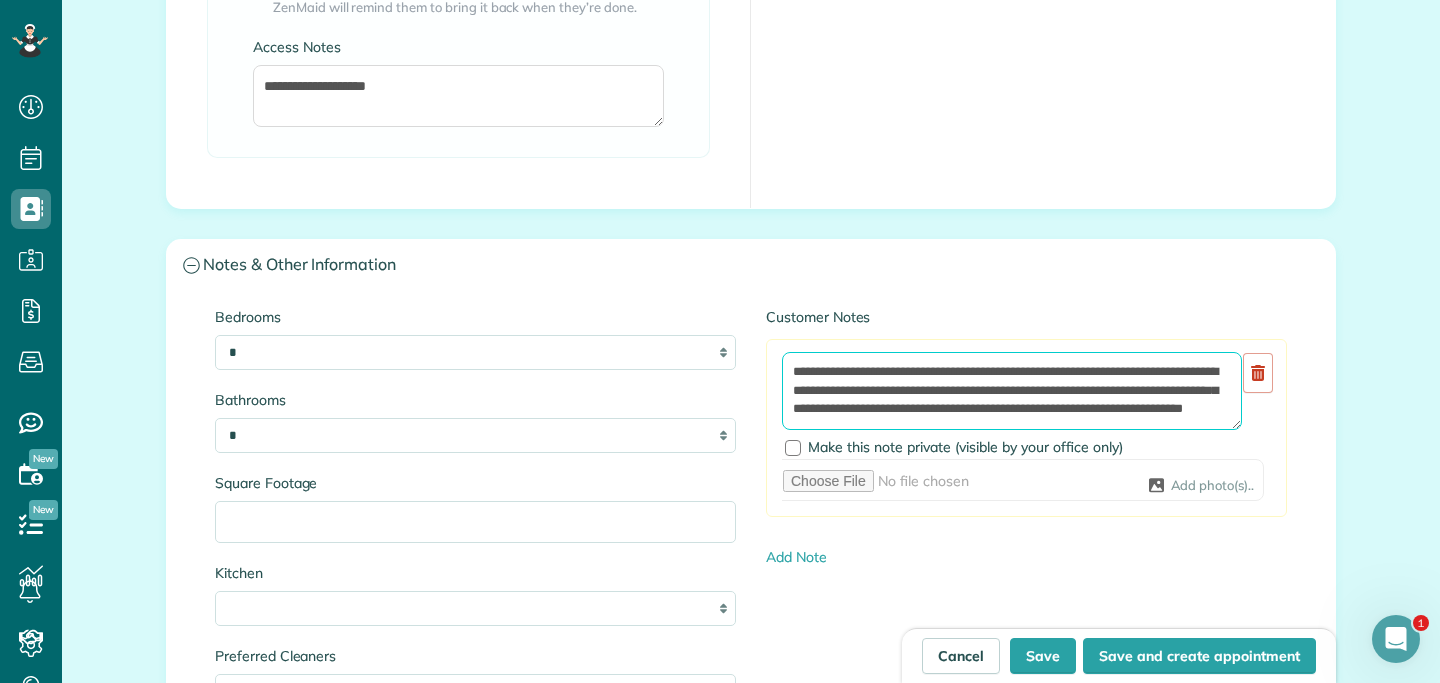 click on "**********" at bounding box center [1012, 391] 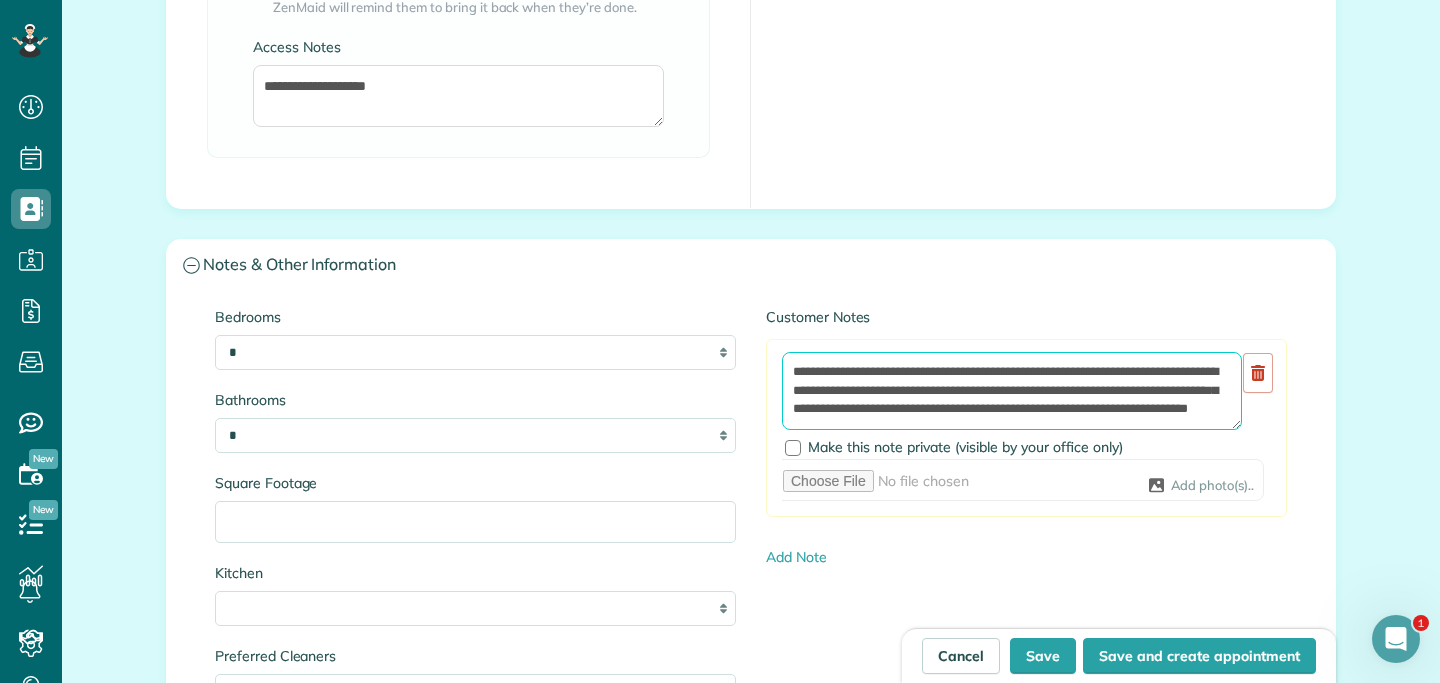 scroll, scrollTop: 18, scrollLeft: 0, axis: vertical 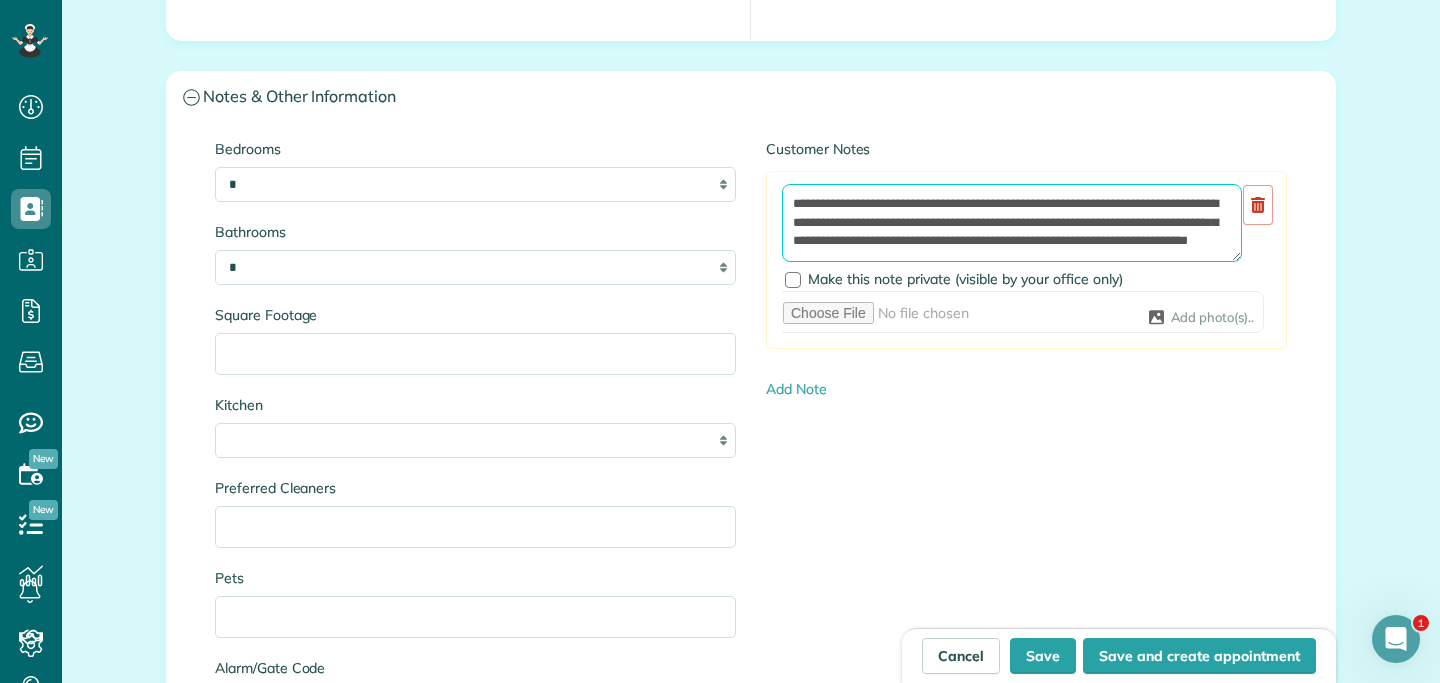 type on "**********" 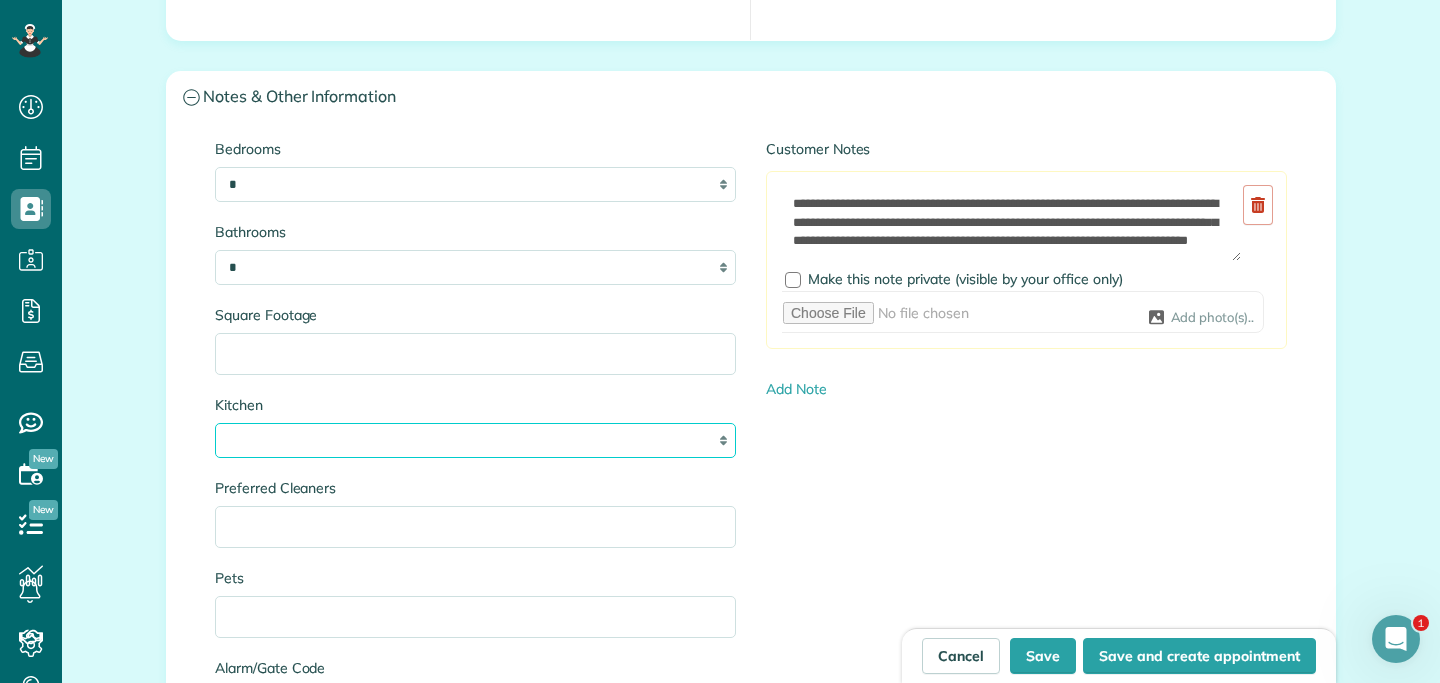 click on "*
*
*
*" at bounding box center (475, 440) 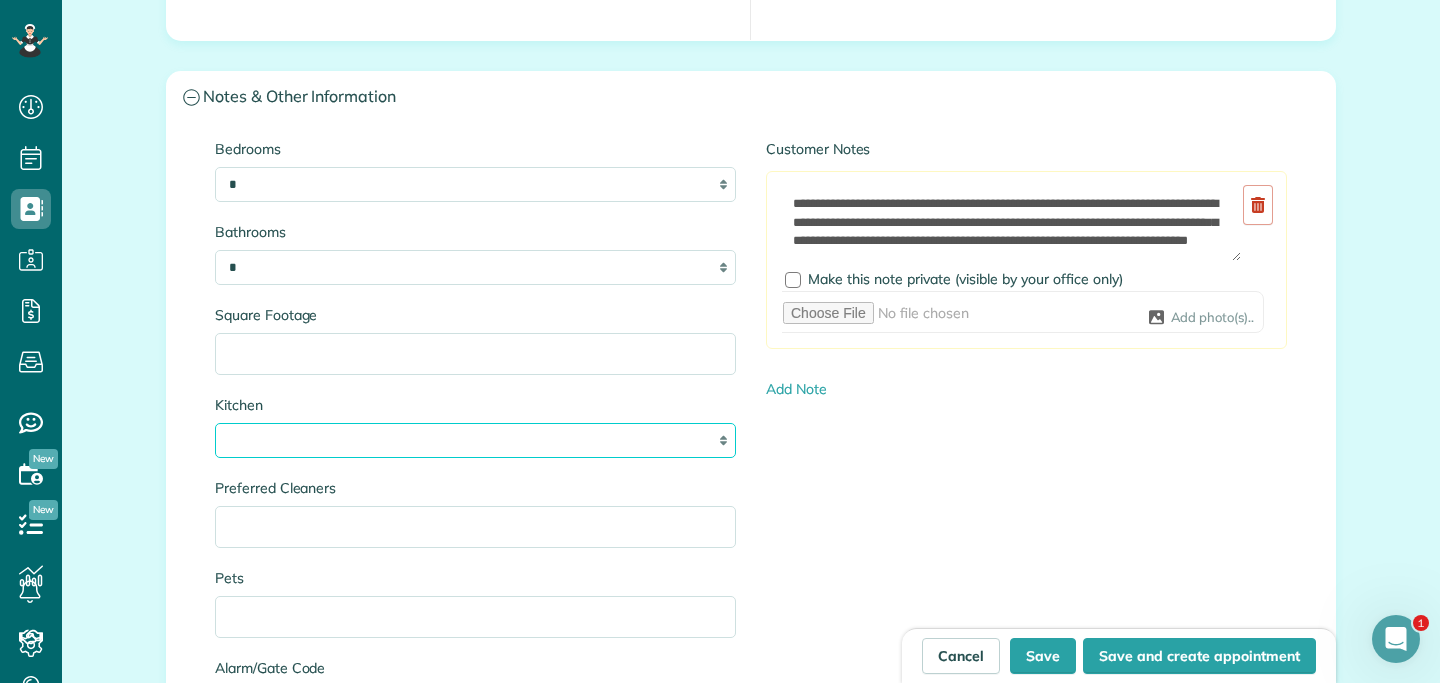 select on "*" 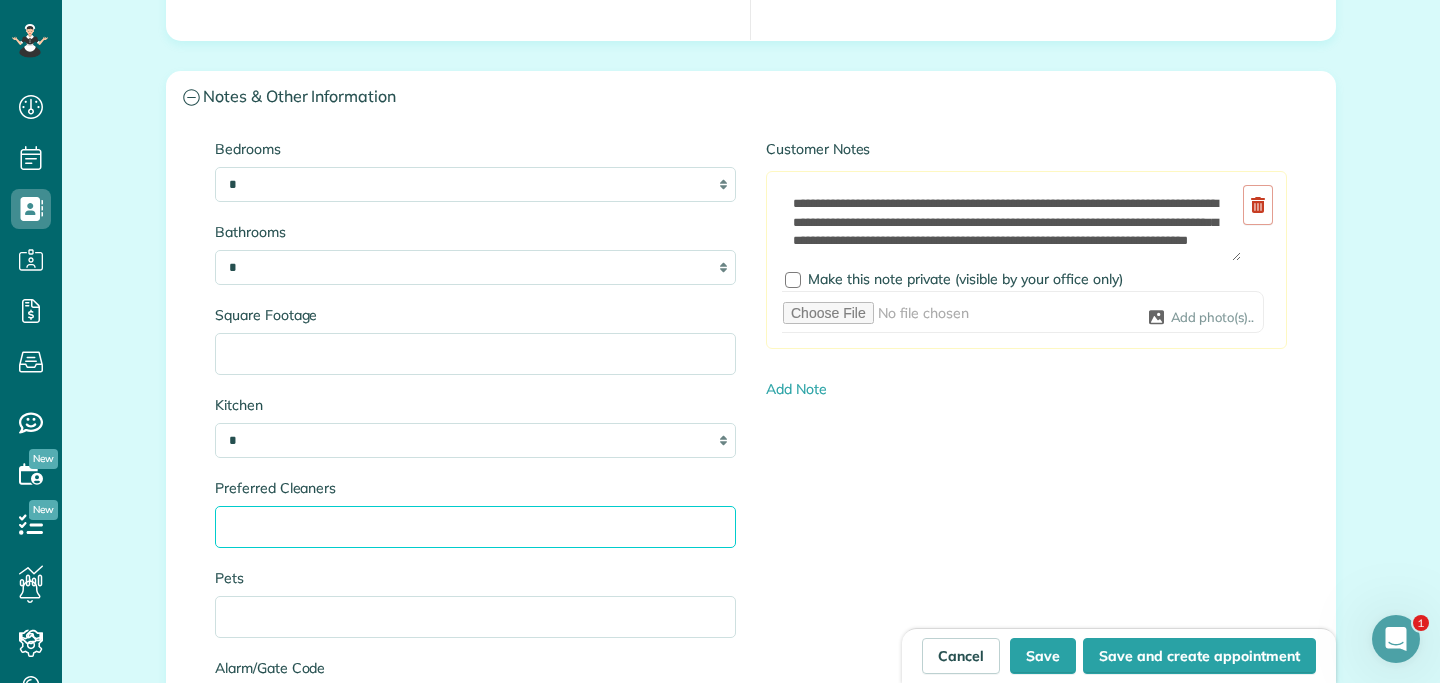 click on "Preferred Cleaners" at bounding box center (475, 527) 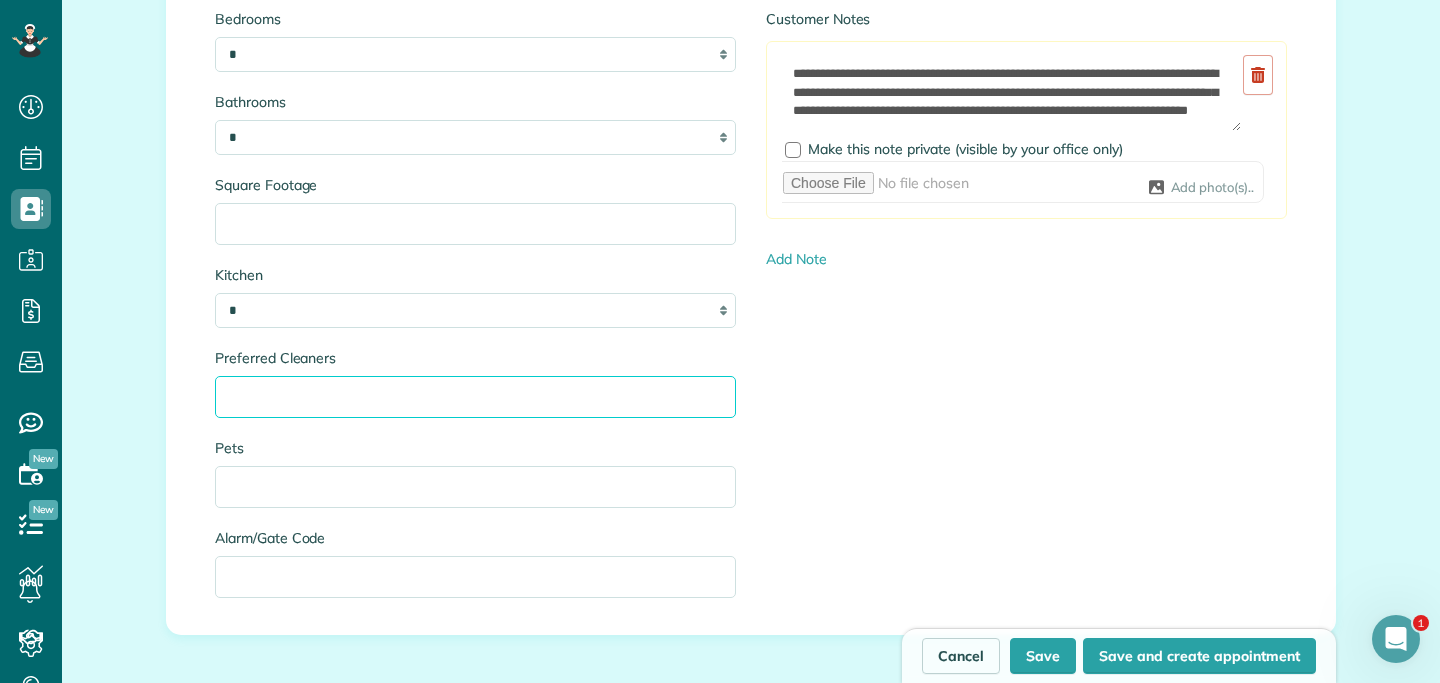 scroll, scrollTop: 2106, scrollLeft: 0, axis: vertical 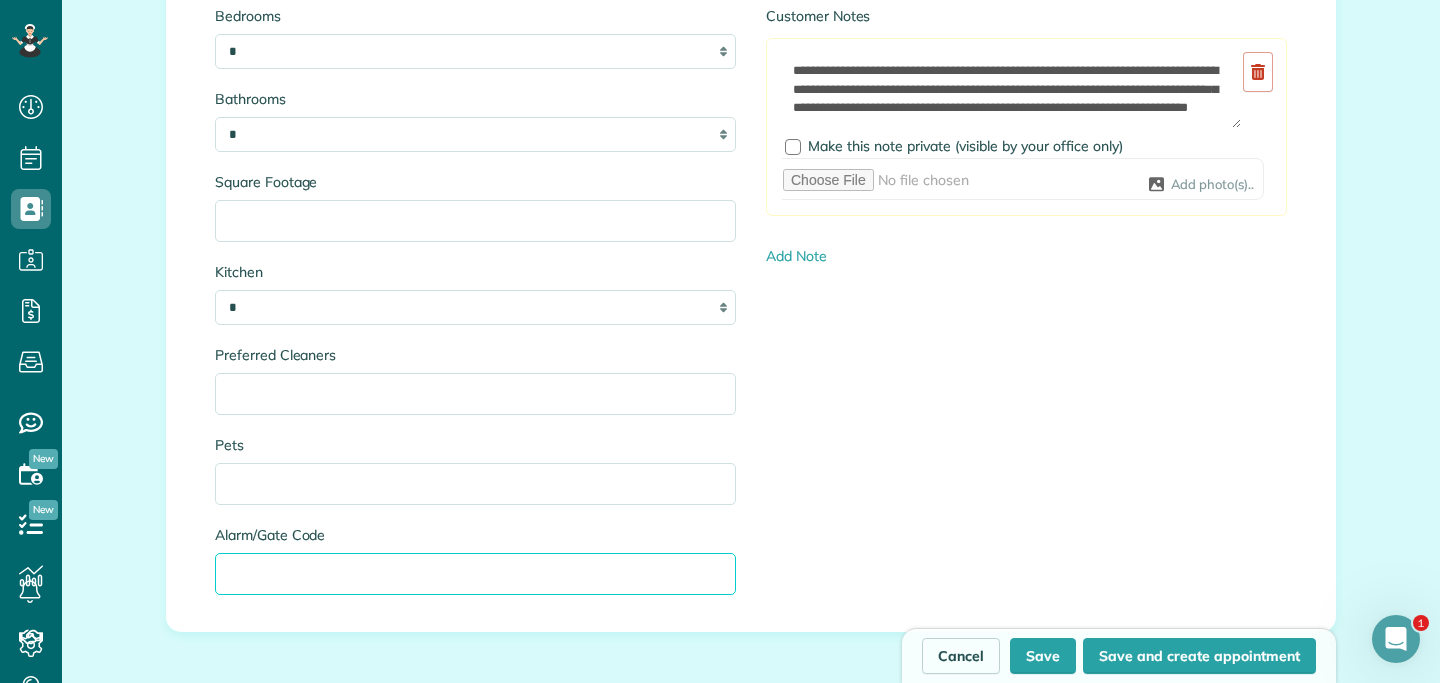 click on "Alarm/Gate Code" at bounding box center (475, 574) 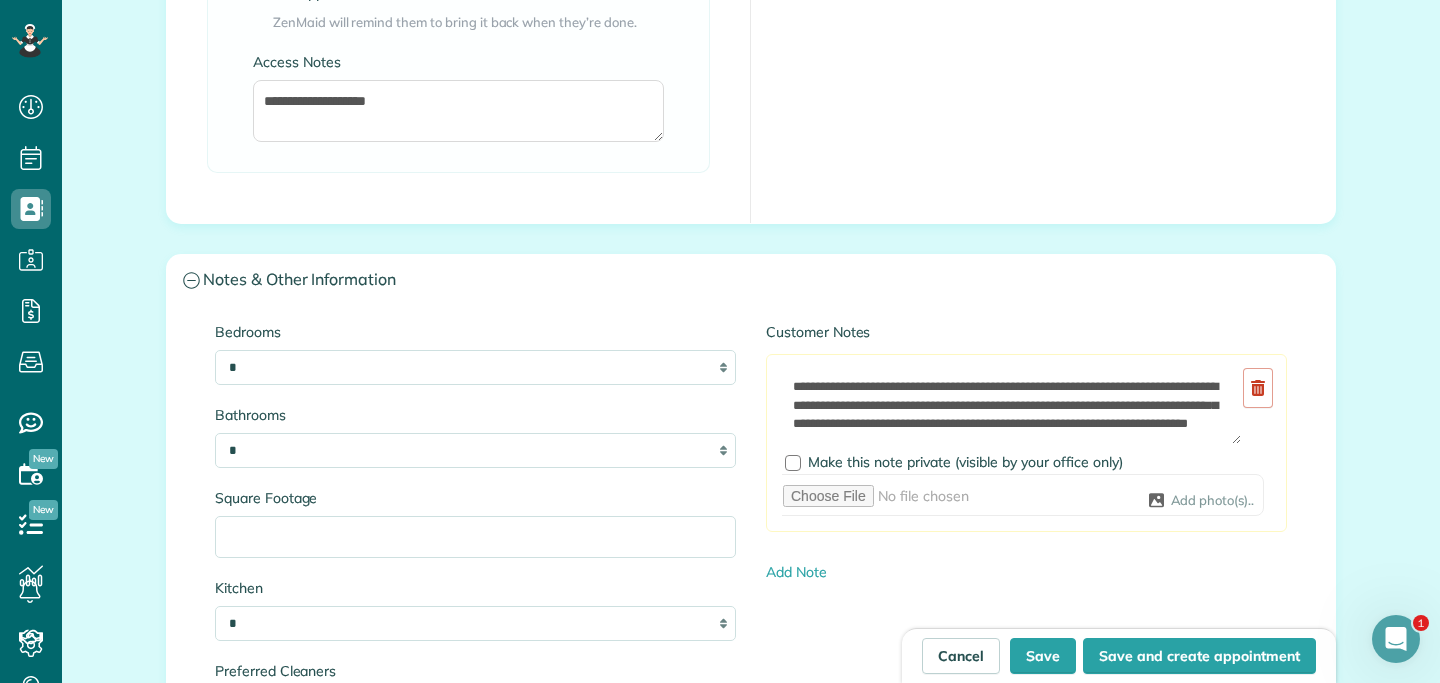 scroll, scrollTop: 1774, scrollLeft: 0, axis: vertical 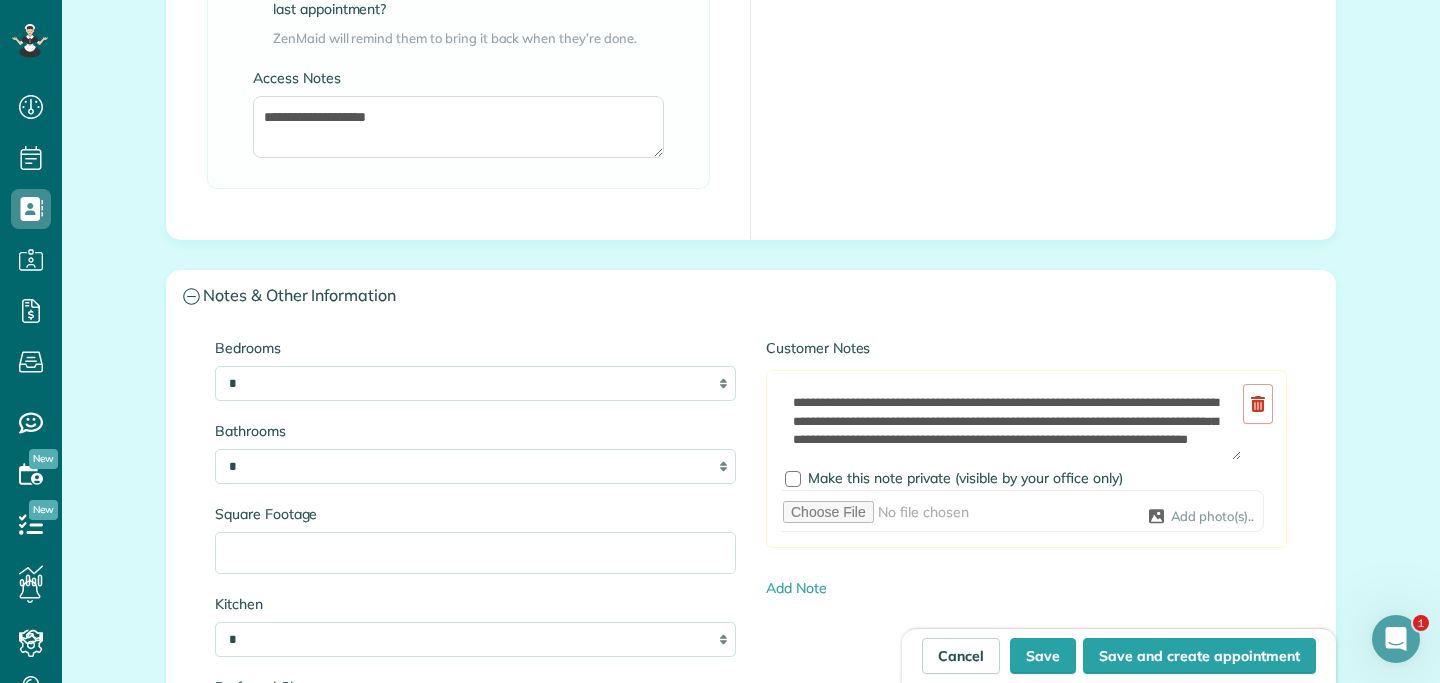 type on "****" 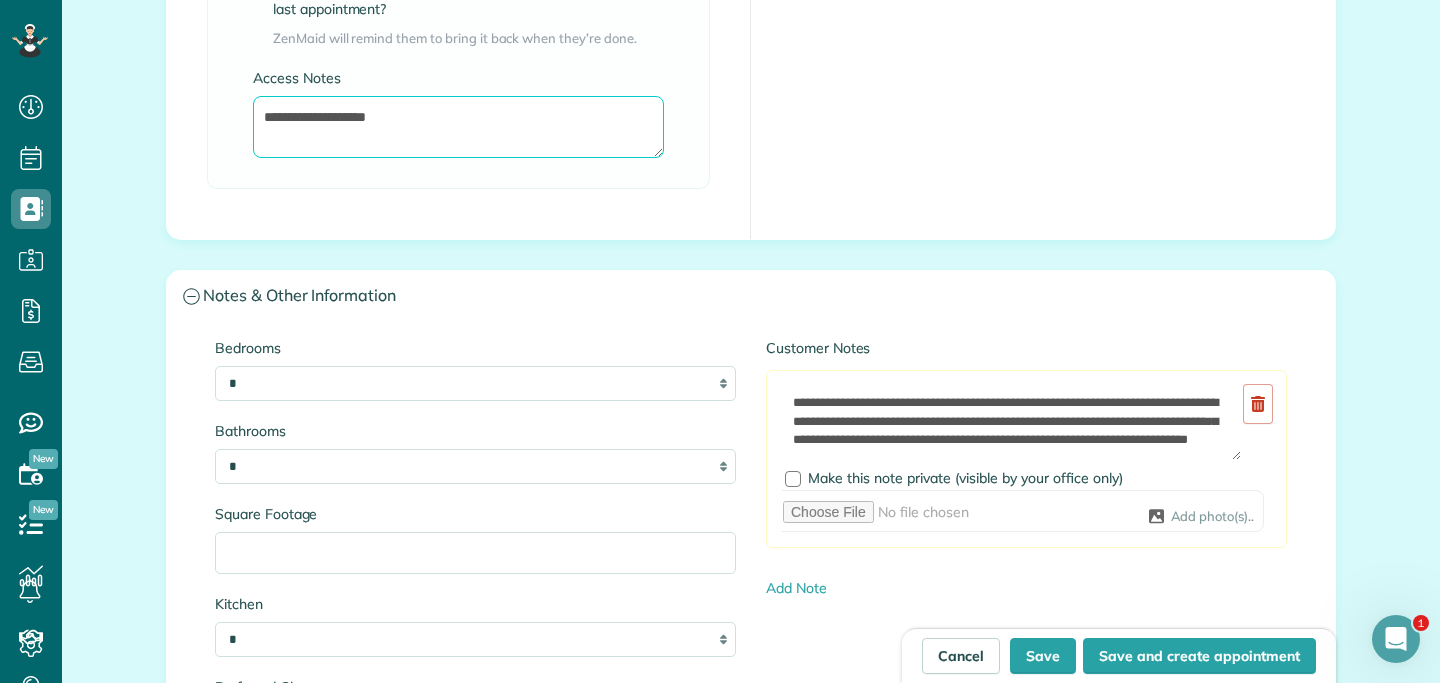 click on "**********" at bounding box center (458, 127) 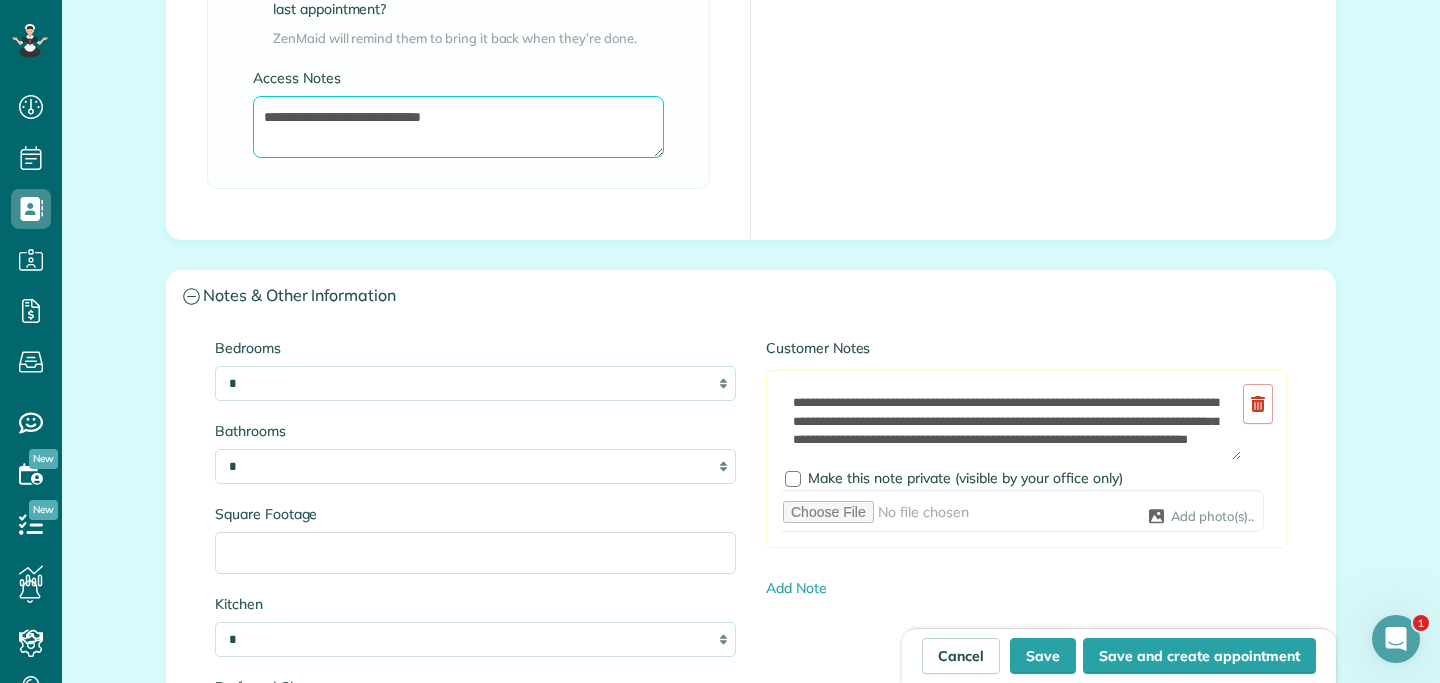 drag, startPoint x: 465, startPoint y: 123, endPoint x: 403, endPoint y: 122, distance: 62.008064 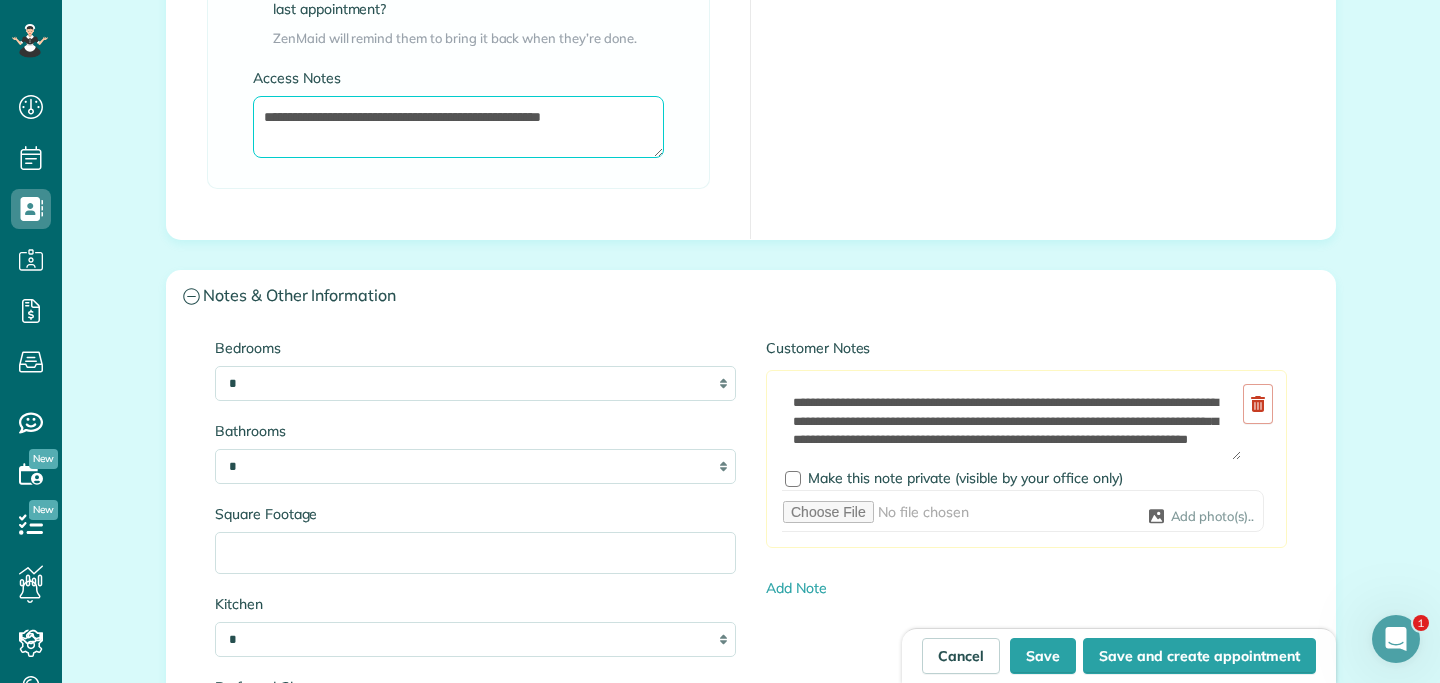 paste on "**********" 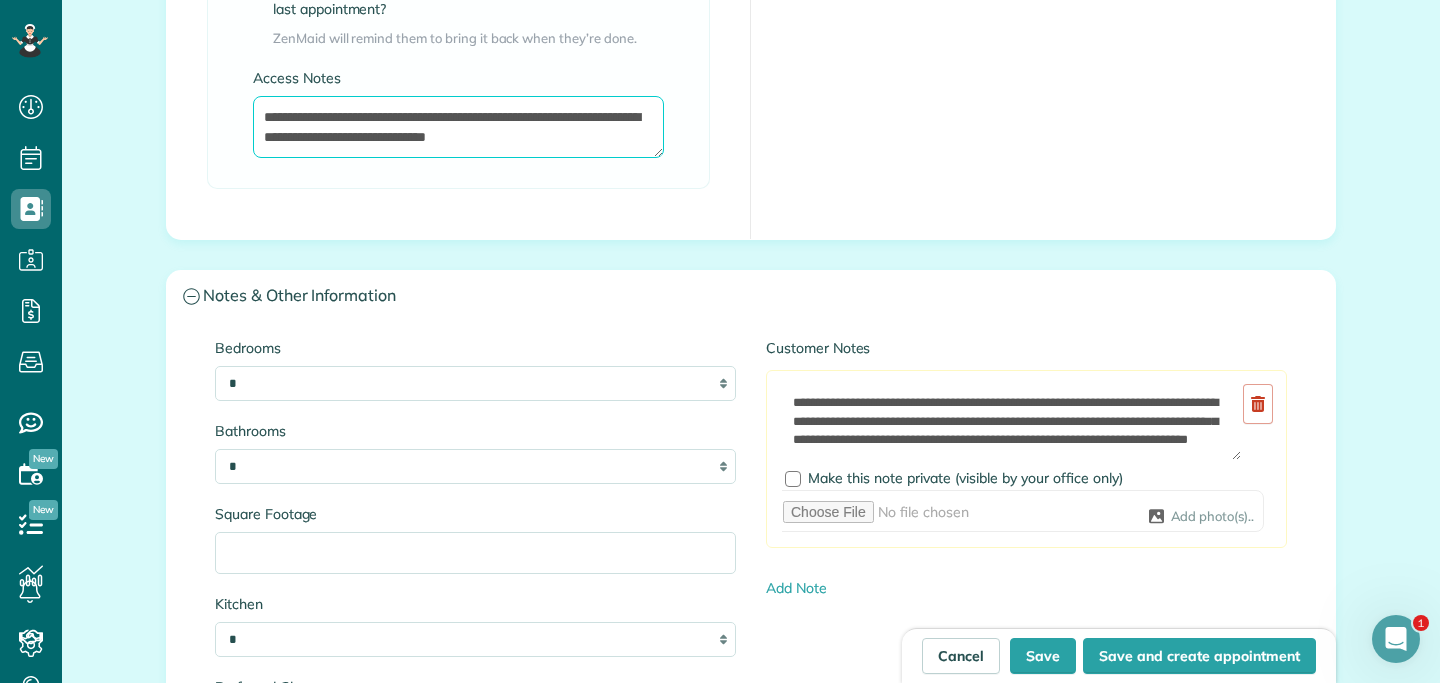 click on "**********" at bounding box center (458, 127) 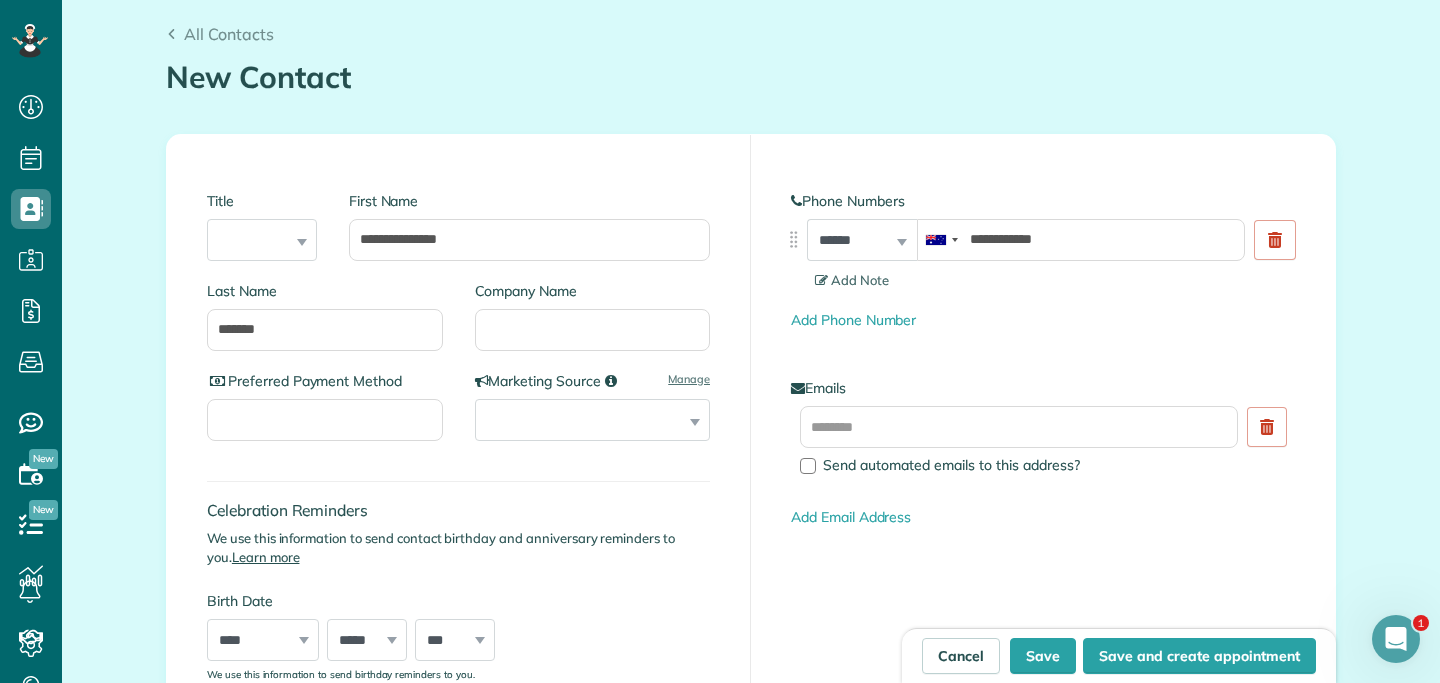 scroll, scrollTop: 0, scrollLeft: 0, axis: both 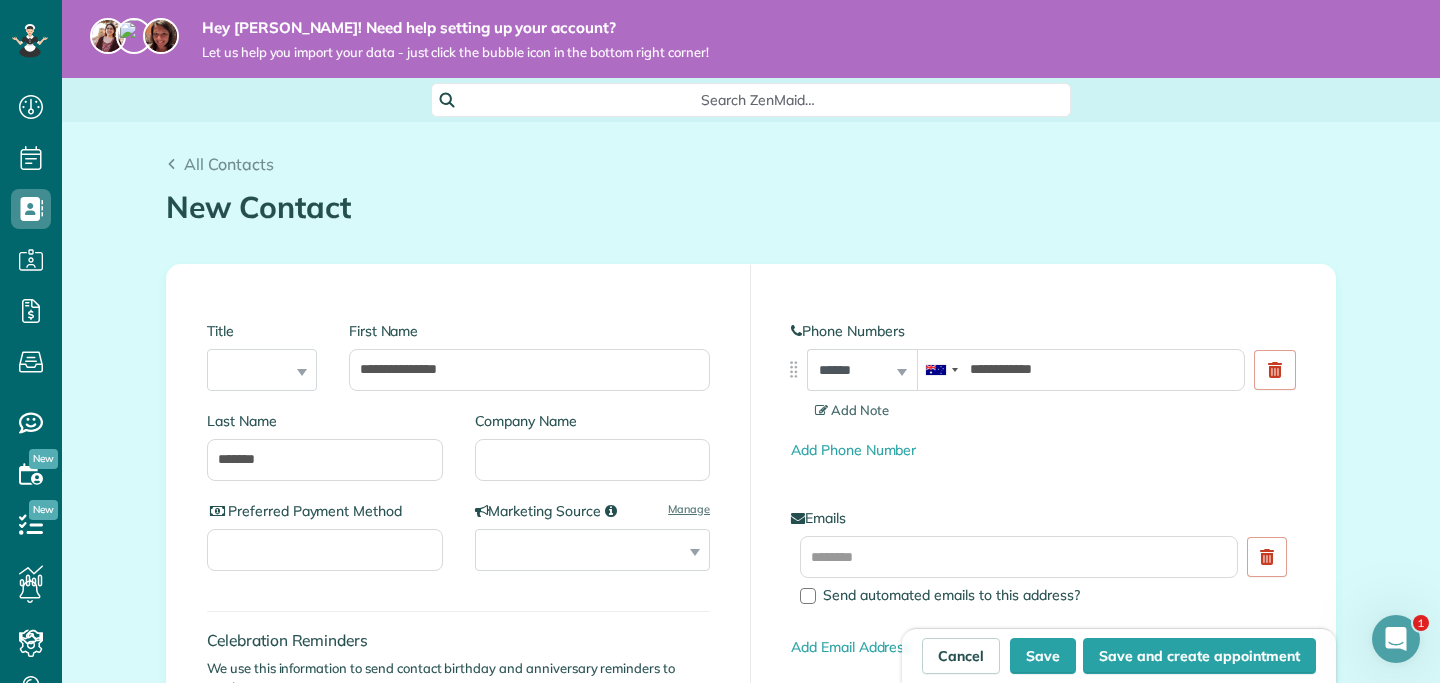 type on "**********" 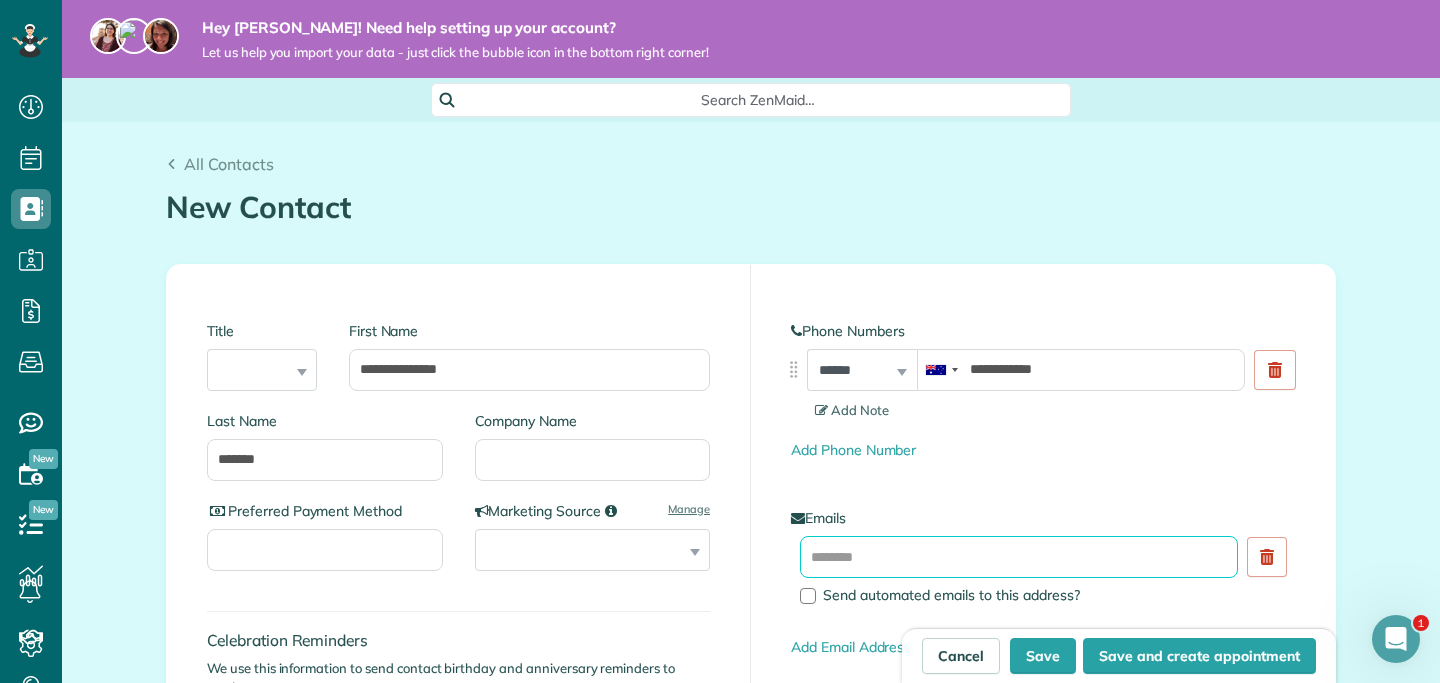 click at bounding box center (1019, 557) 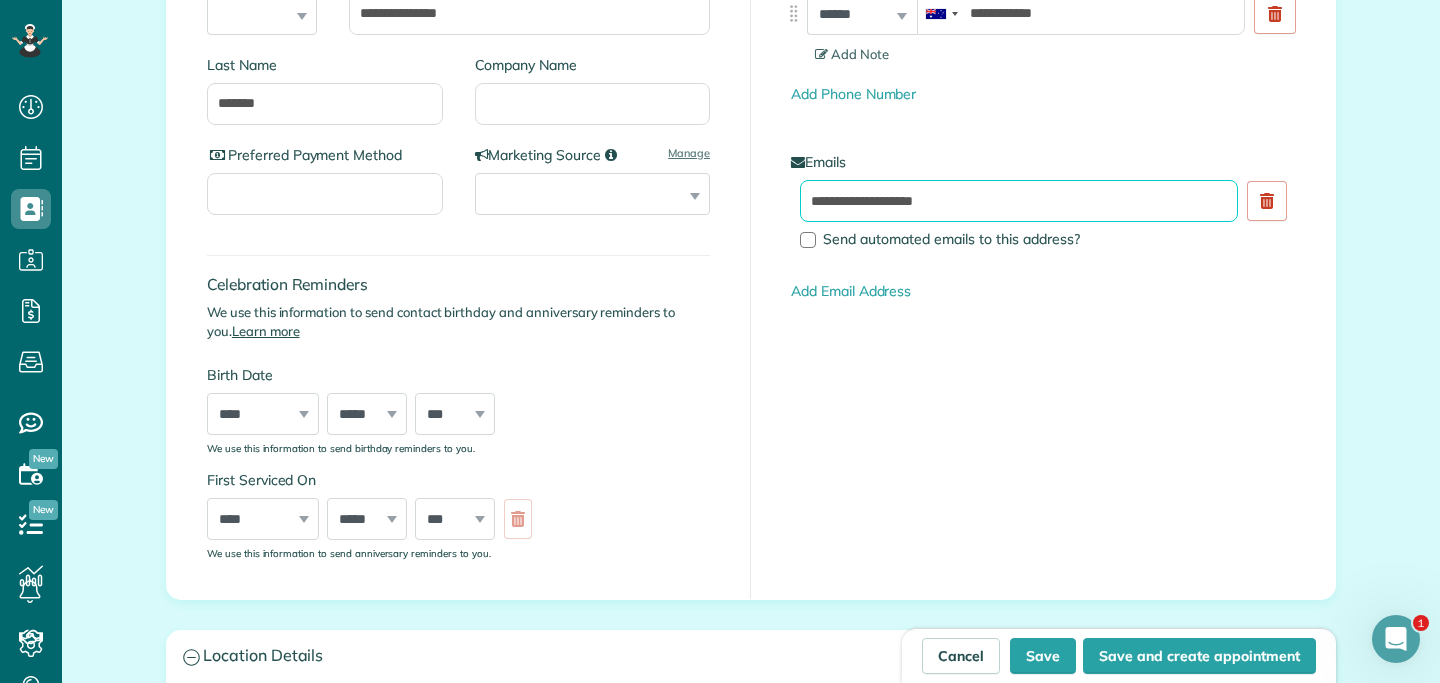 scroll, scrollTop: 368, scrollLeft: 0, axis: vertical 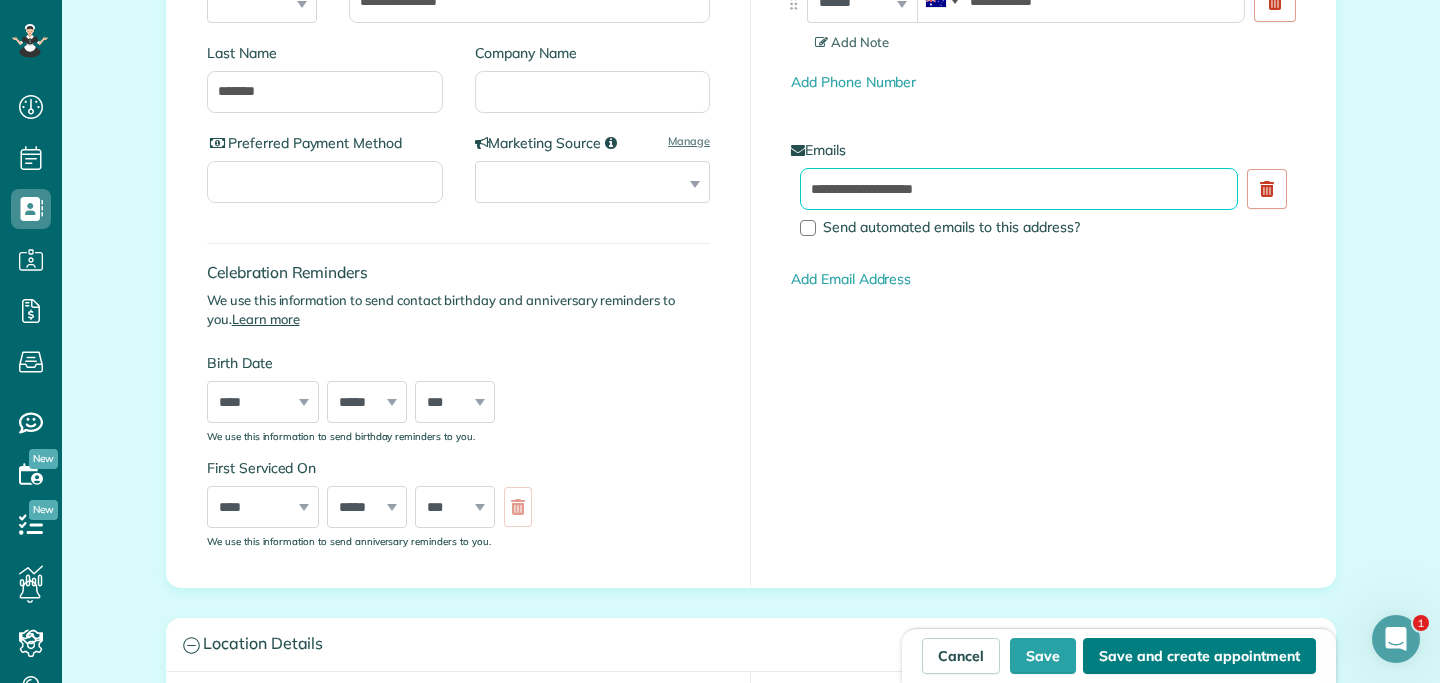 type on "**********" 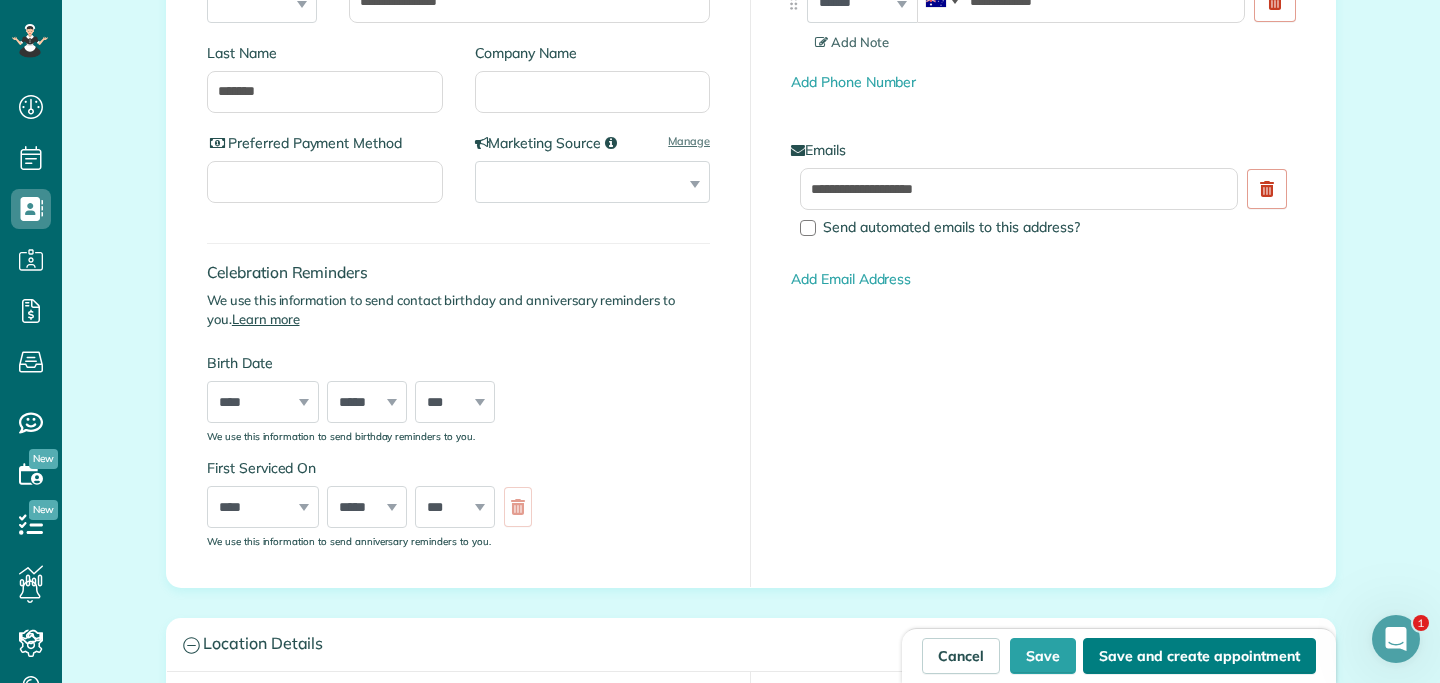 click on "Save and create appointment" at bounding box center [1199, 656] 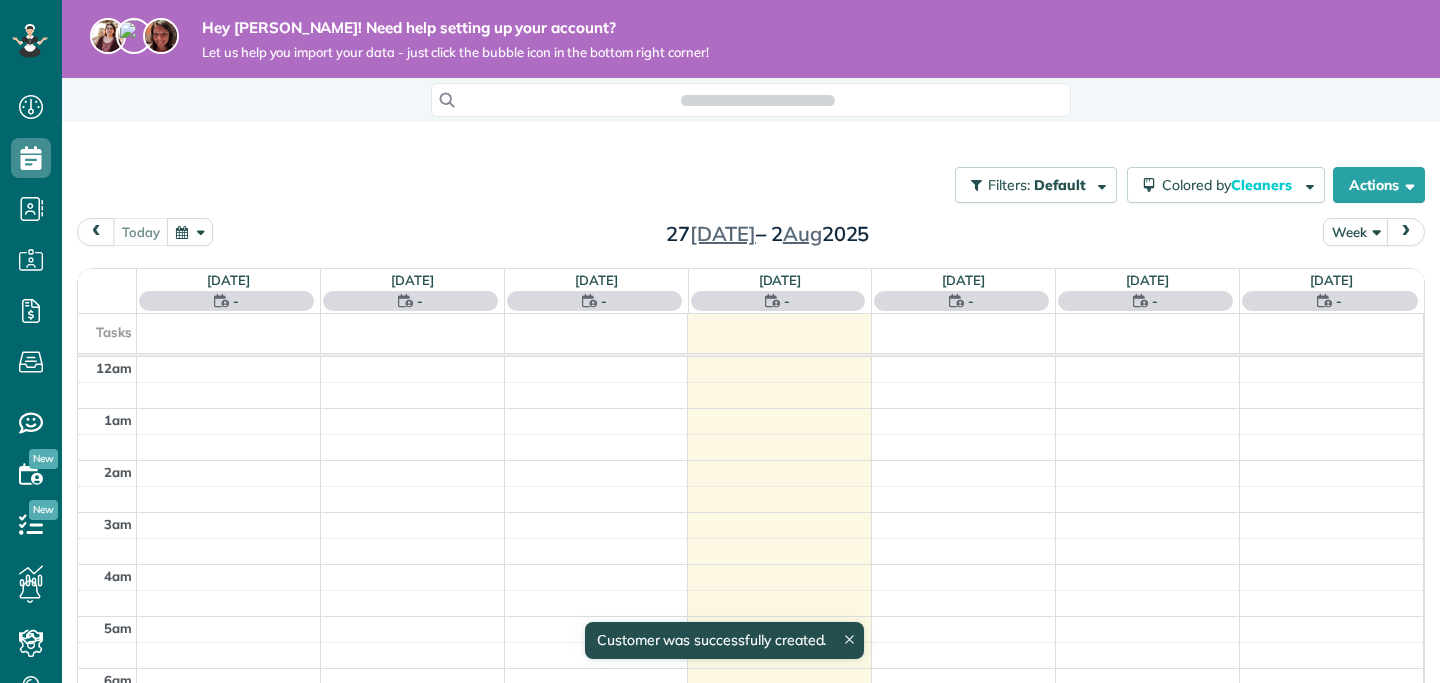 scroll, scrollTop: 0, scrollLeft: 0, axis: both 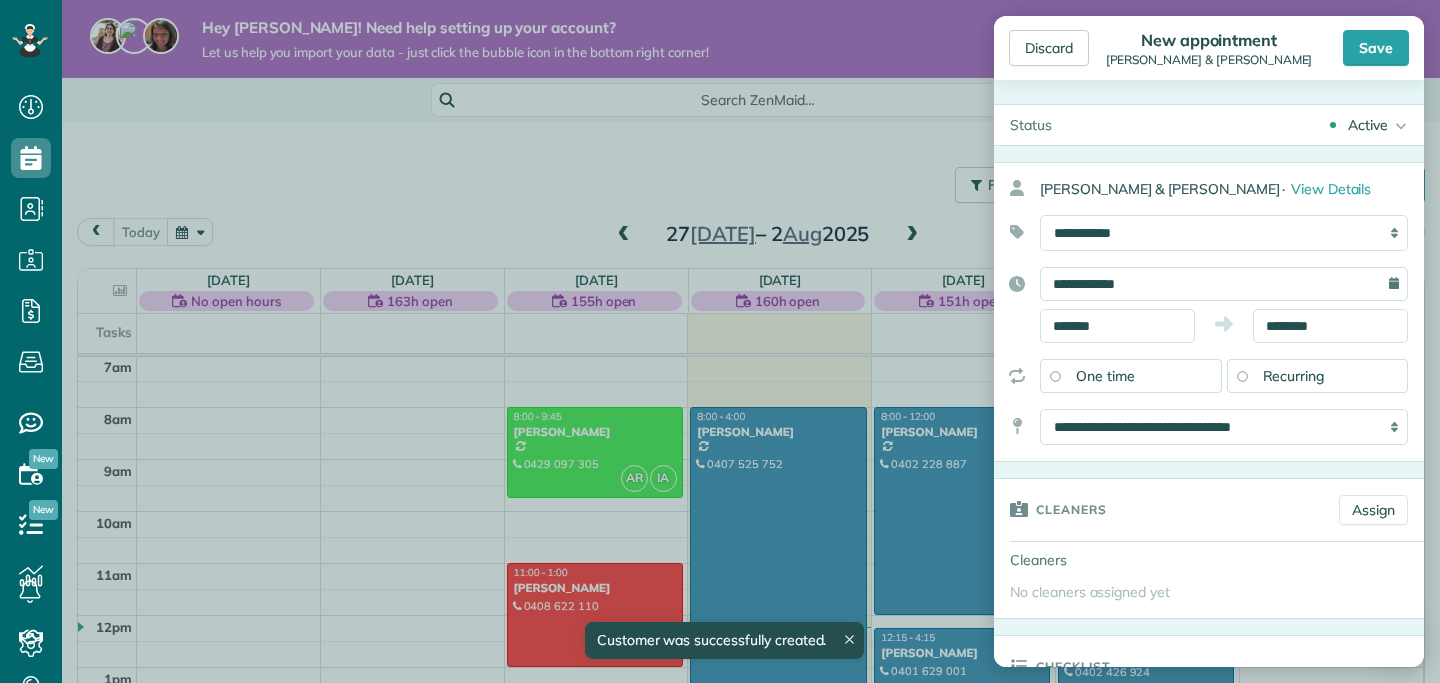 click on "Discard
New appointment
Claire & Andrew Parnaby
Save
Status
Active
Active
Estimate
Stand-By" at bounding box center [720, 341] 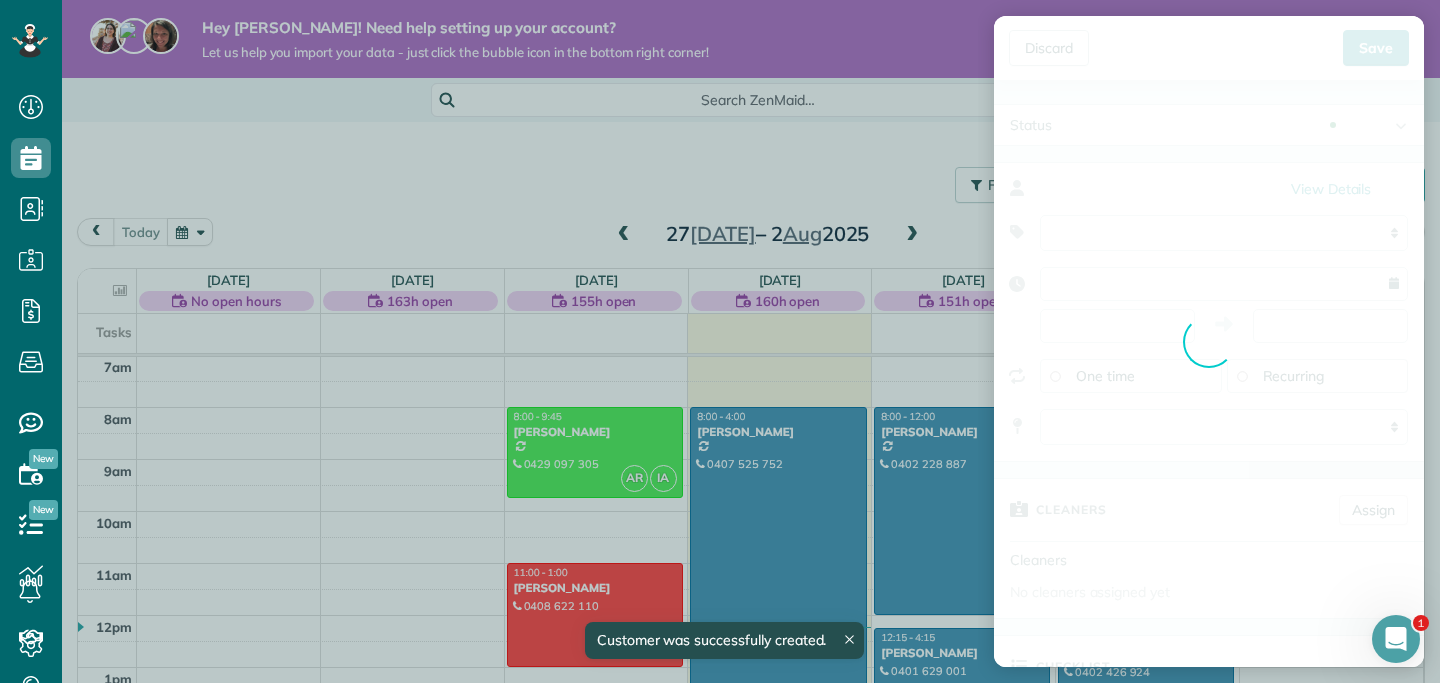 scroll, scrollTop: 0, scrollLeft: 0, axis: both 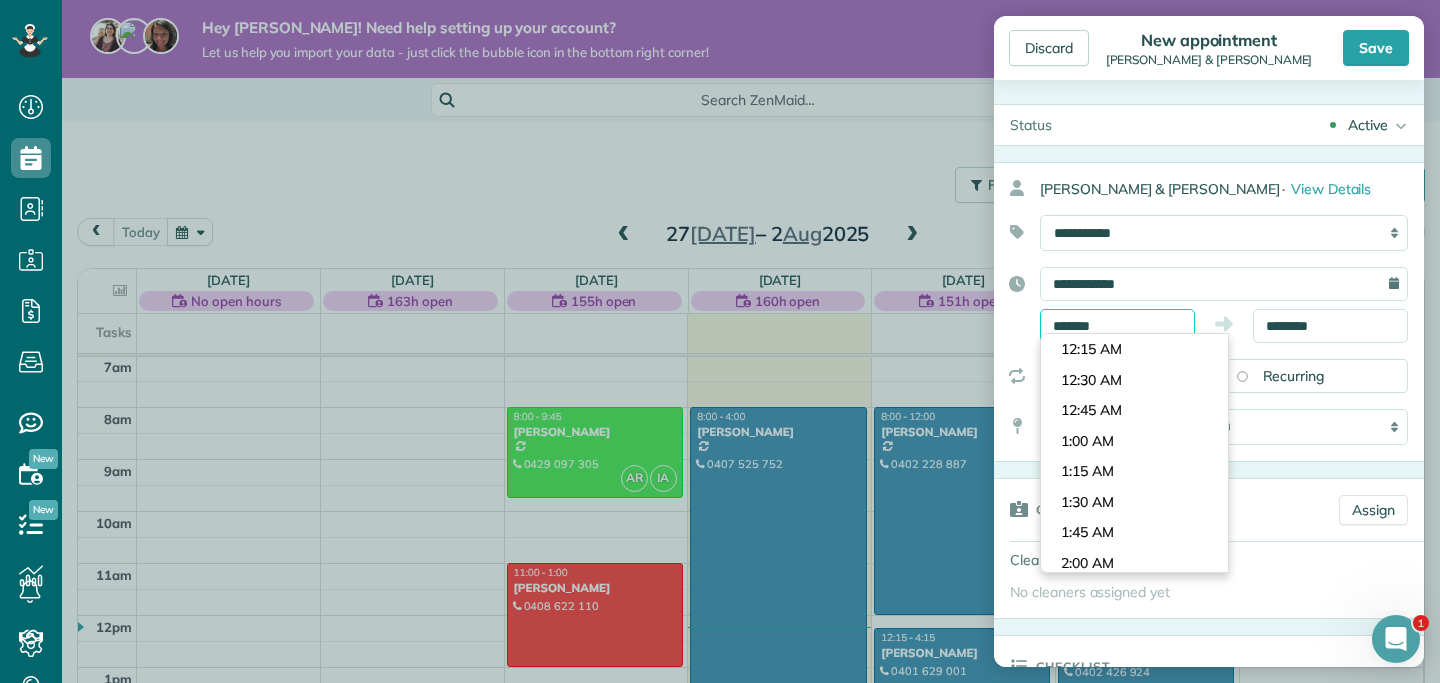 click on "*******" at bounding box center (1117, 326) 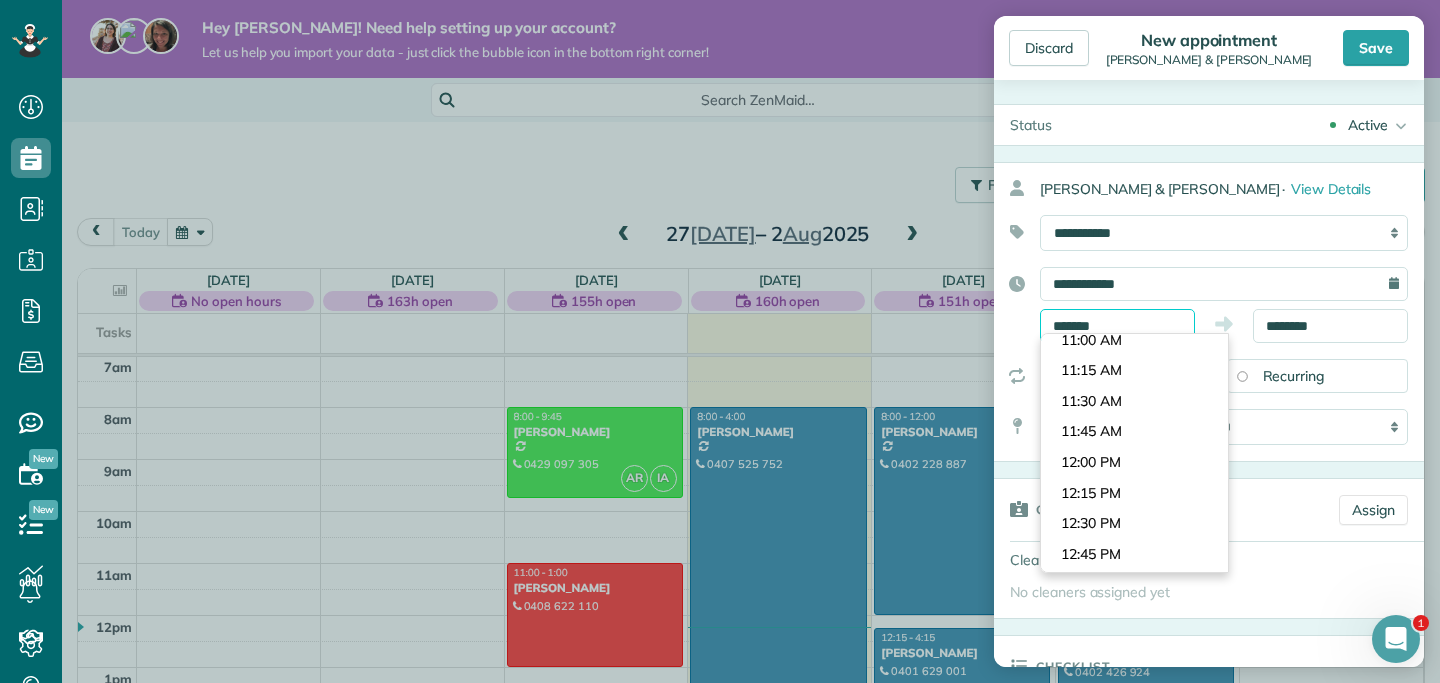 scroll, scrollTop: 1328, scrollLeft: 0, axis: vertical 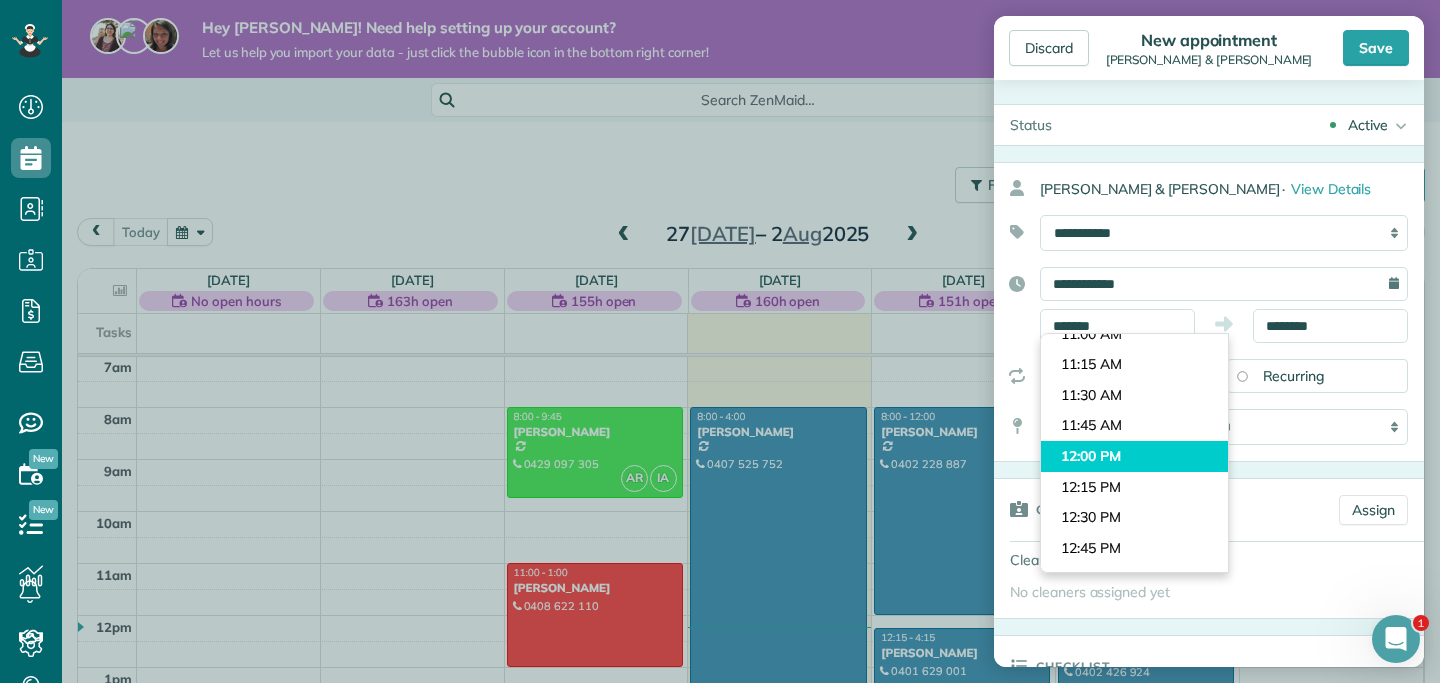 type on "********" 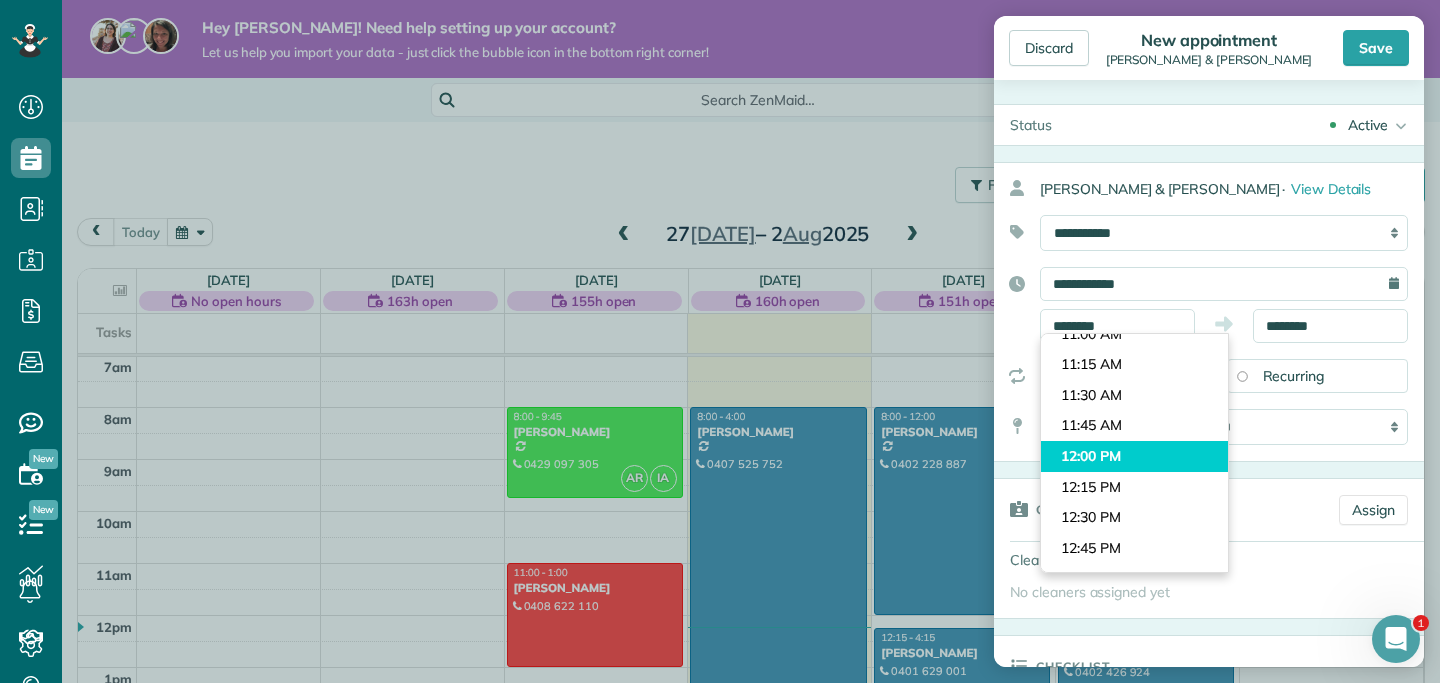click on "Dashboard
Scheduling
Calendar View
List View
Dispatch View - Weekly scheduling (Beta)" at bounding box center (720, 341) 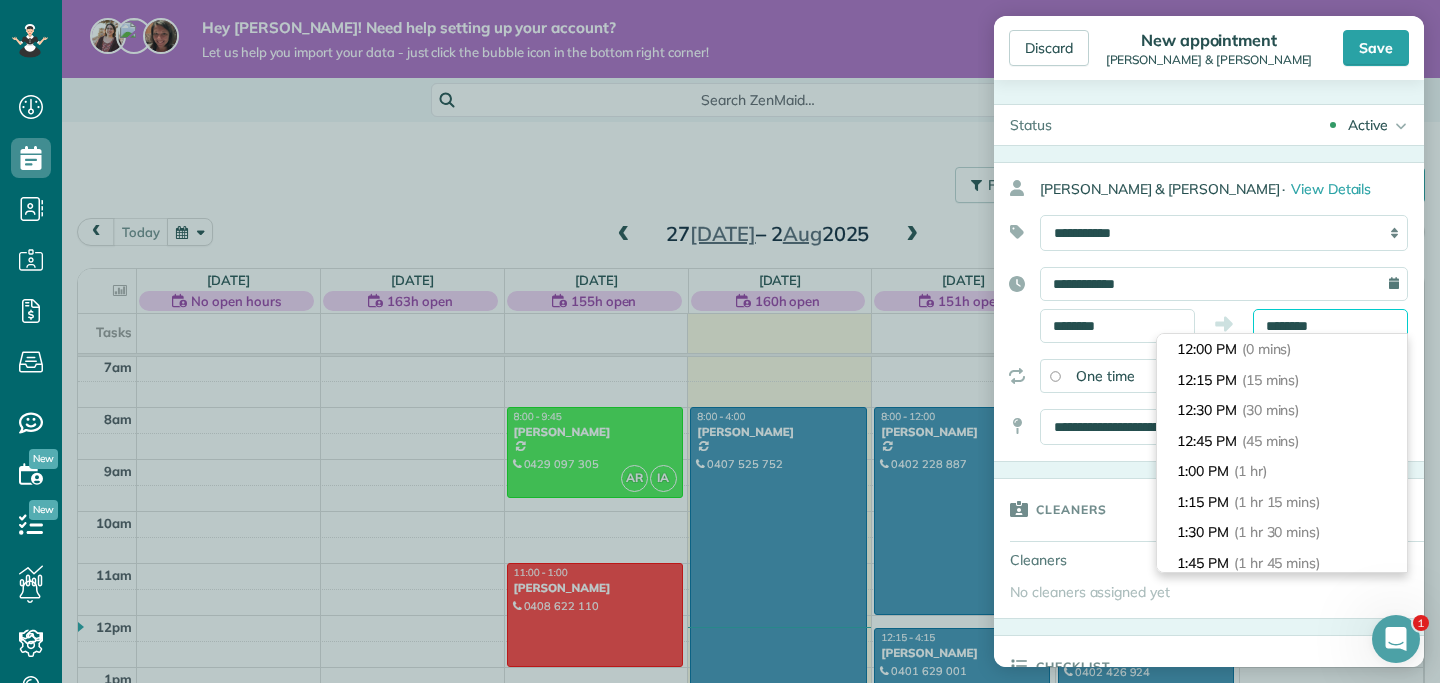 click on "********" at bounding box center [1330, 326] 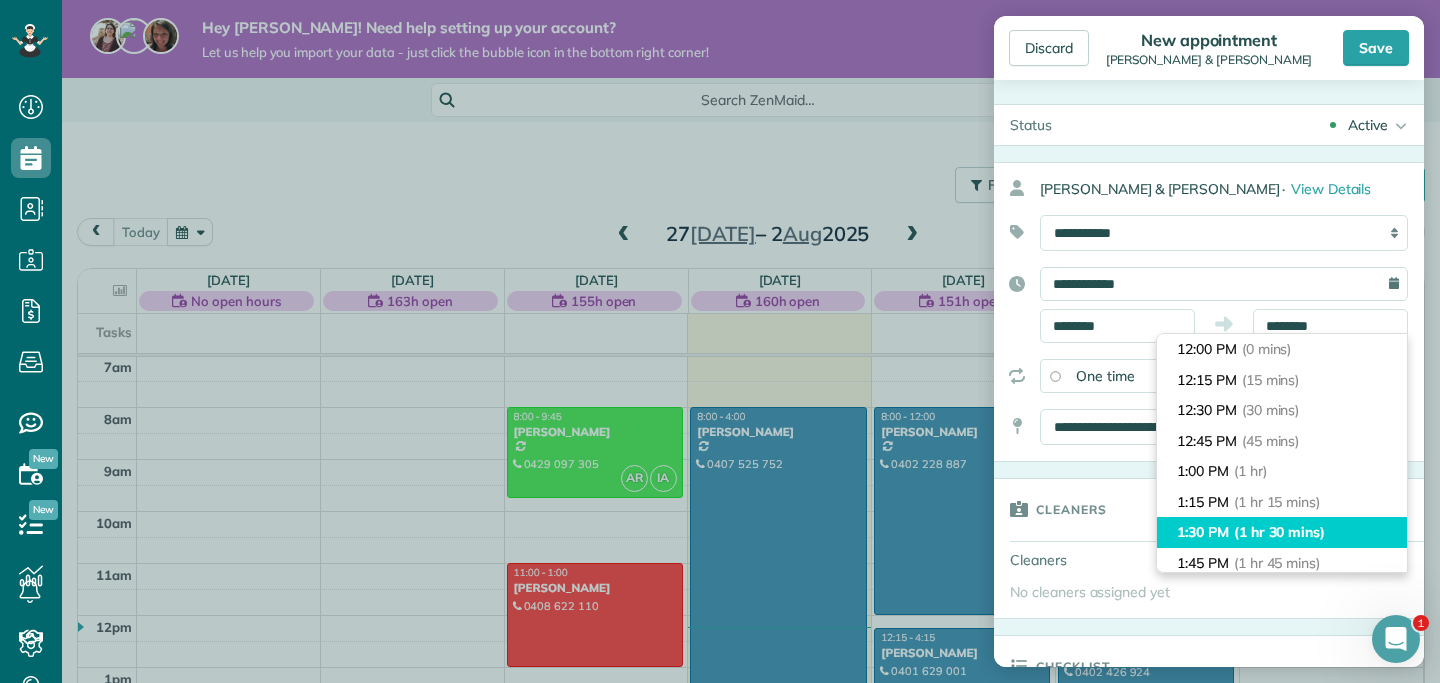 type on "*******" 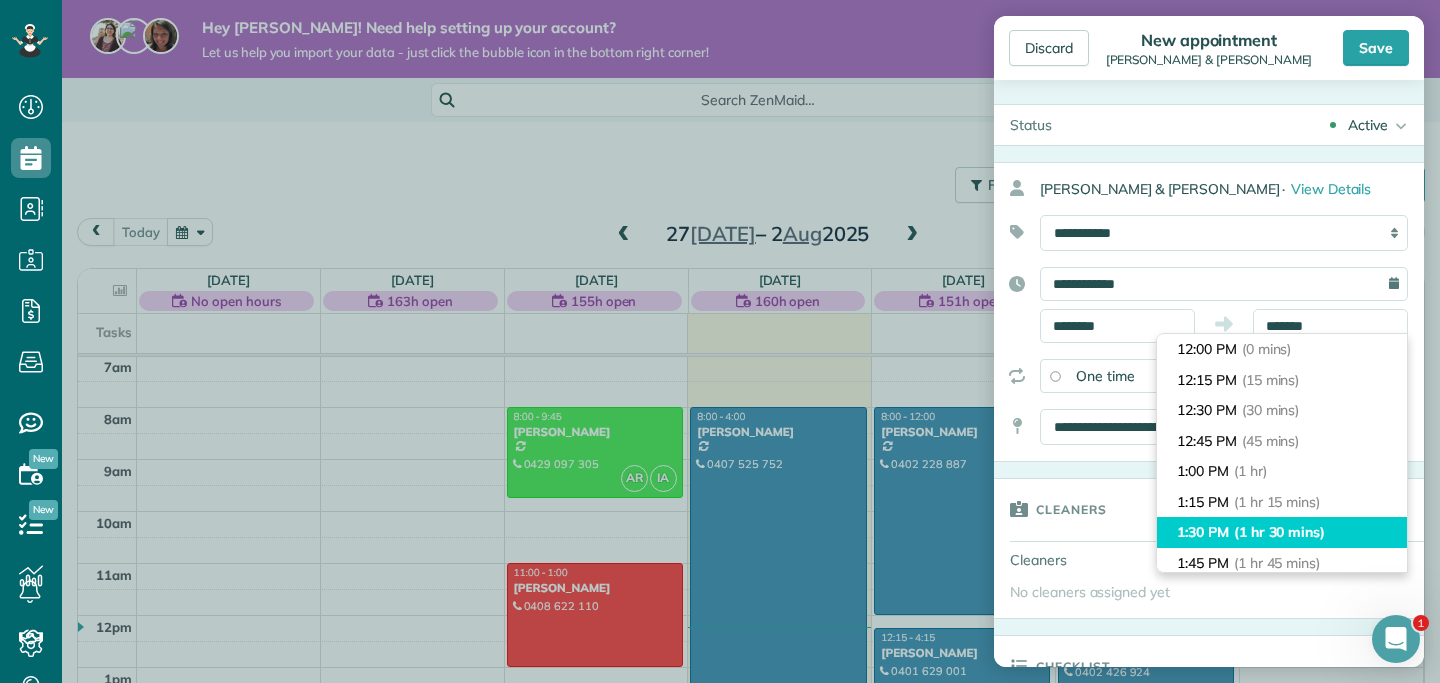 click on "1:30 PM  (1 hr 30 mins)" at bounding box center [1282, 532] 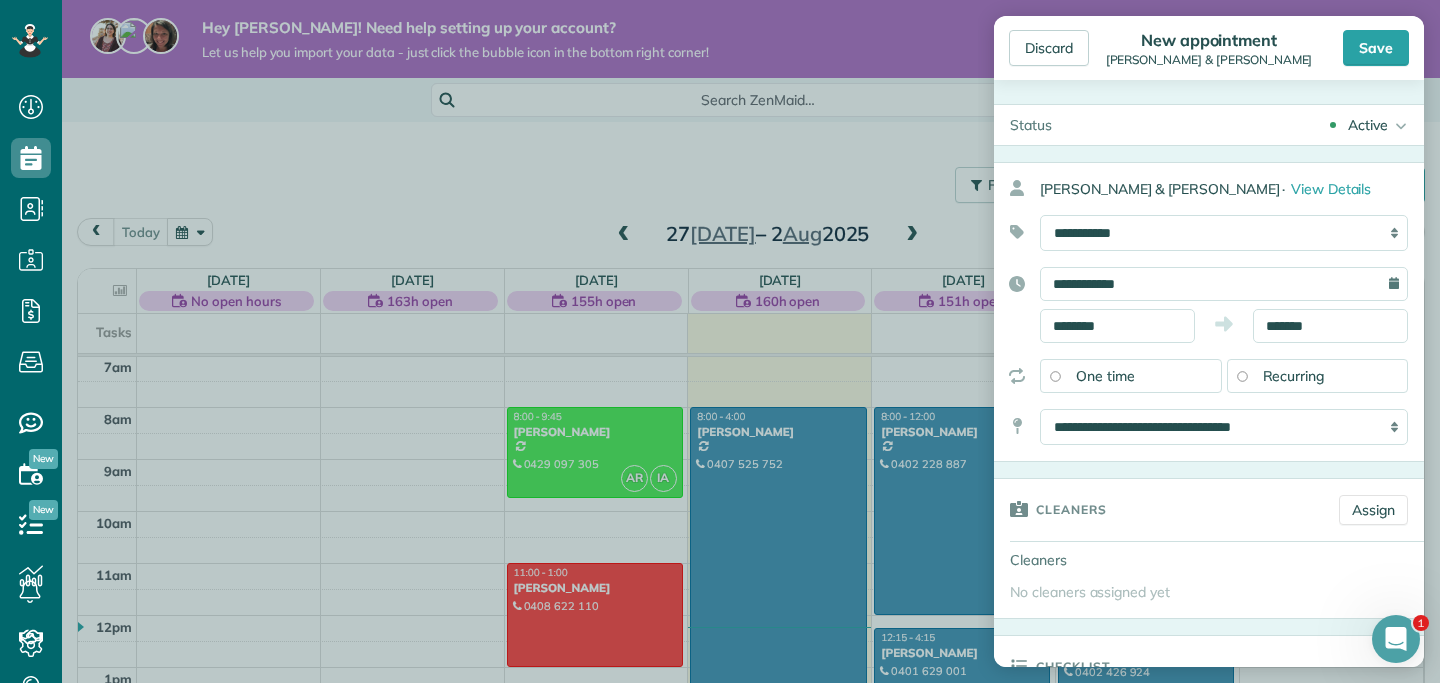 click on "Recurring" at bounding box center (1294, 376) 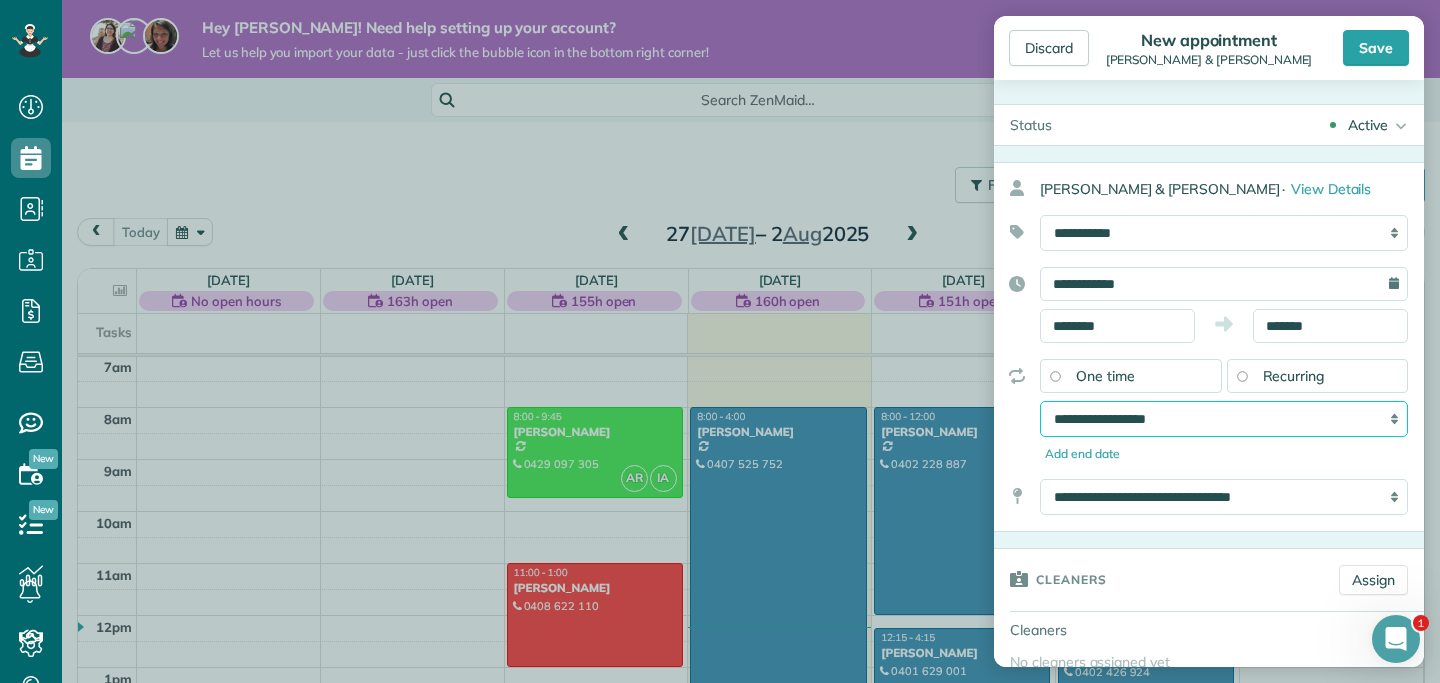 click on "**********" at bounding box center [1224, 419] 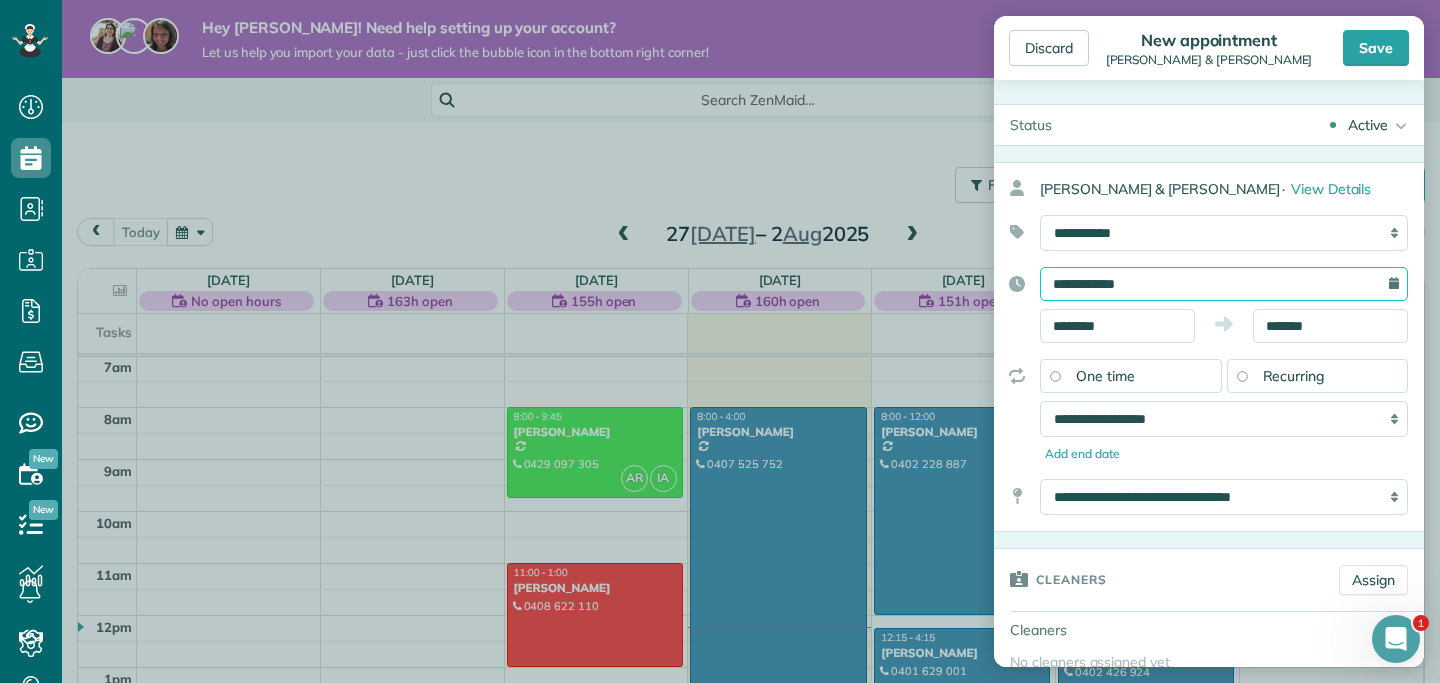 click on "**********" at bounding box center (1224, 284) 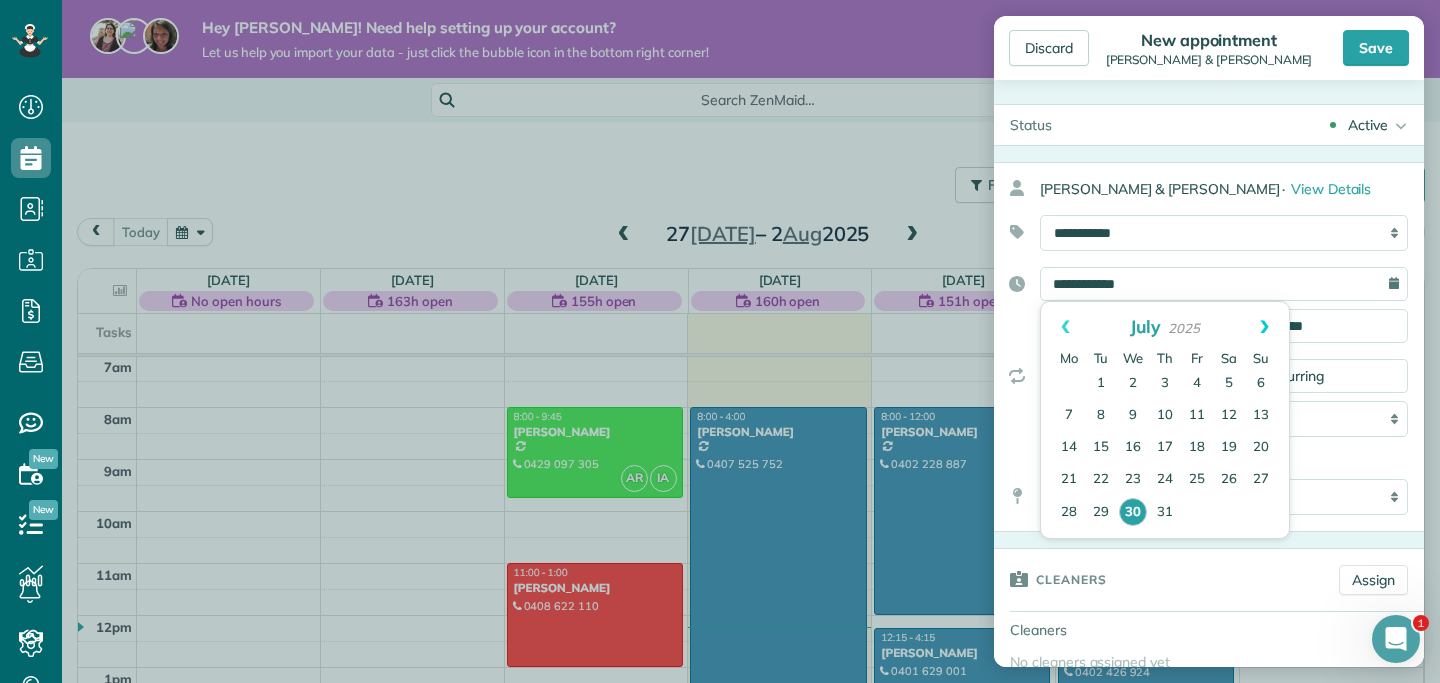 click on "Next" at bounding box center [1264, 327] 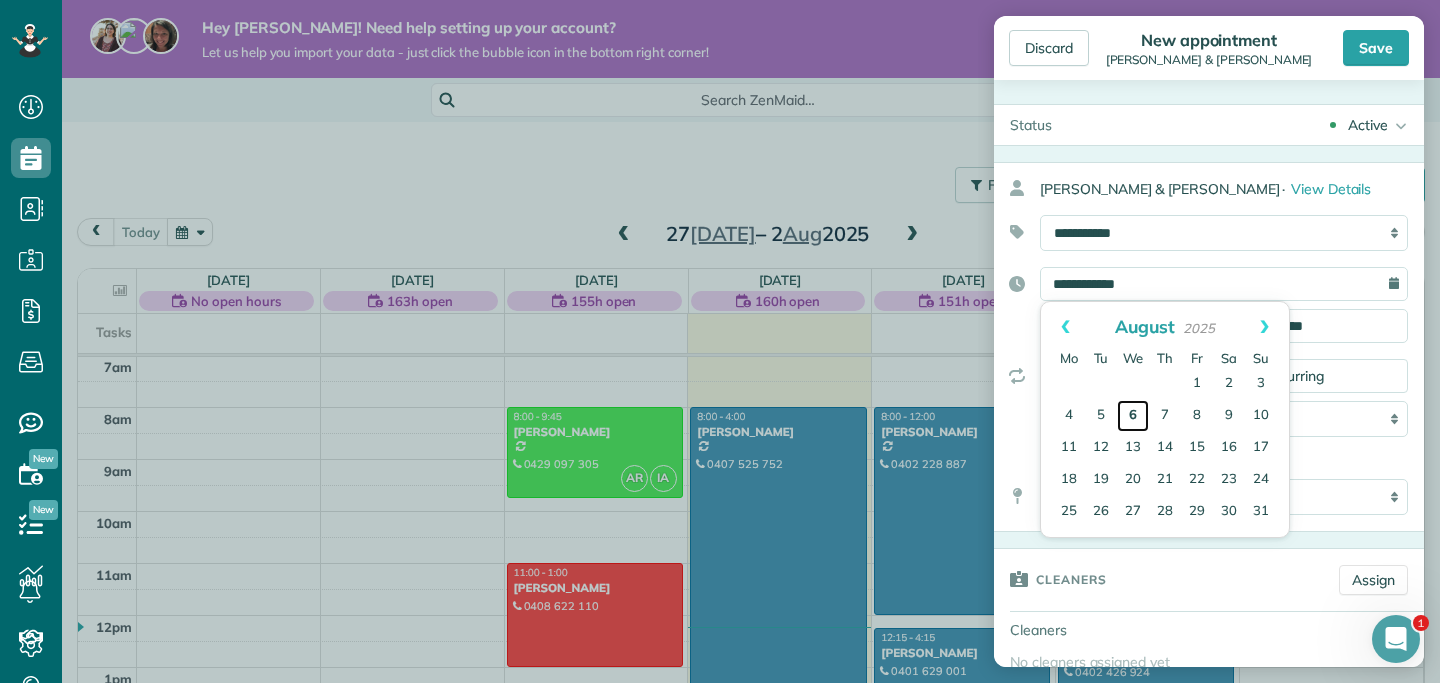click on "6" at bounding box center (1133, 416) 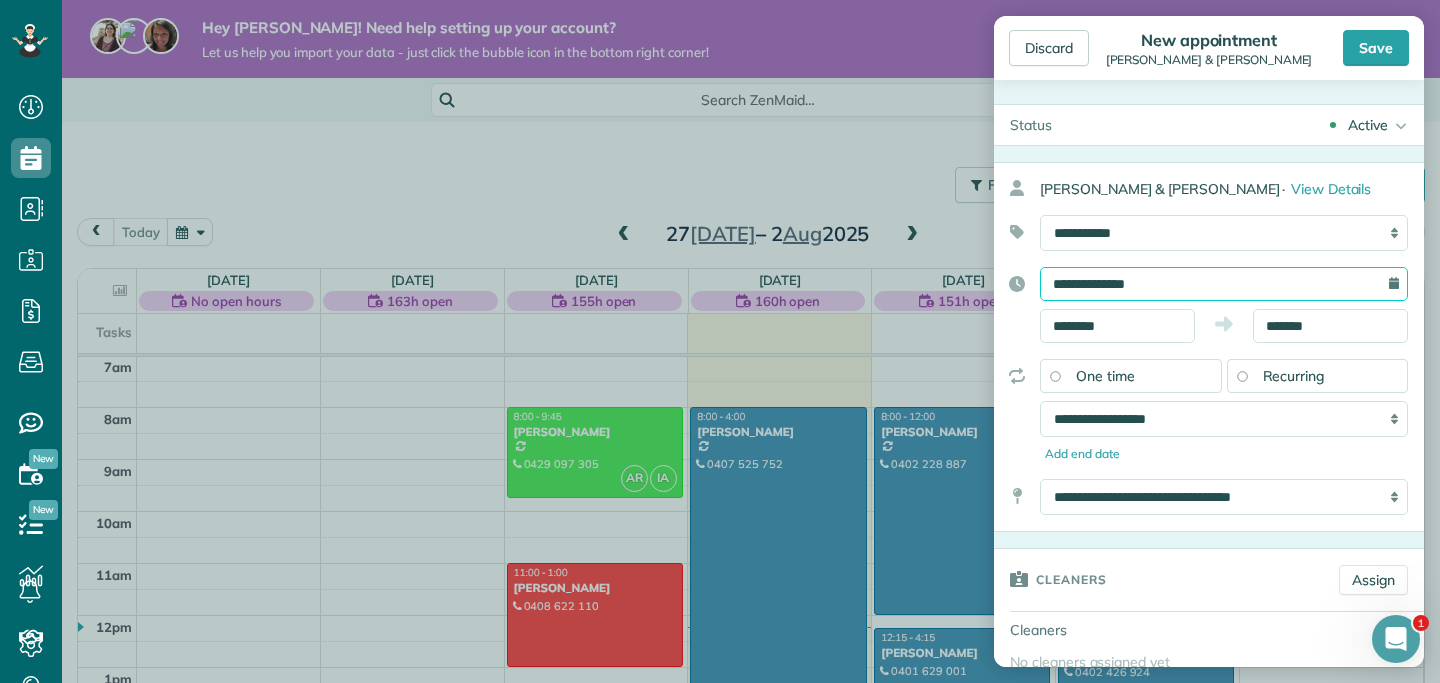 click on "**********" at bounding box center [1224, 284] 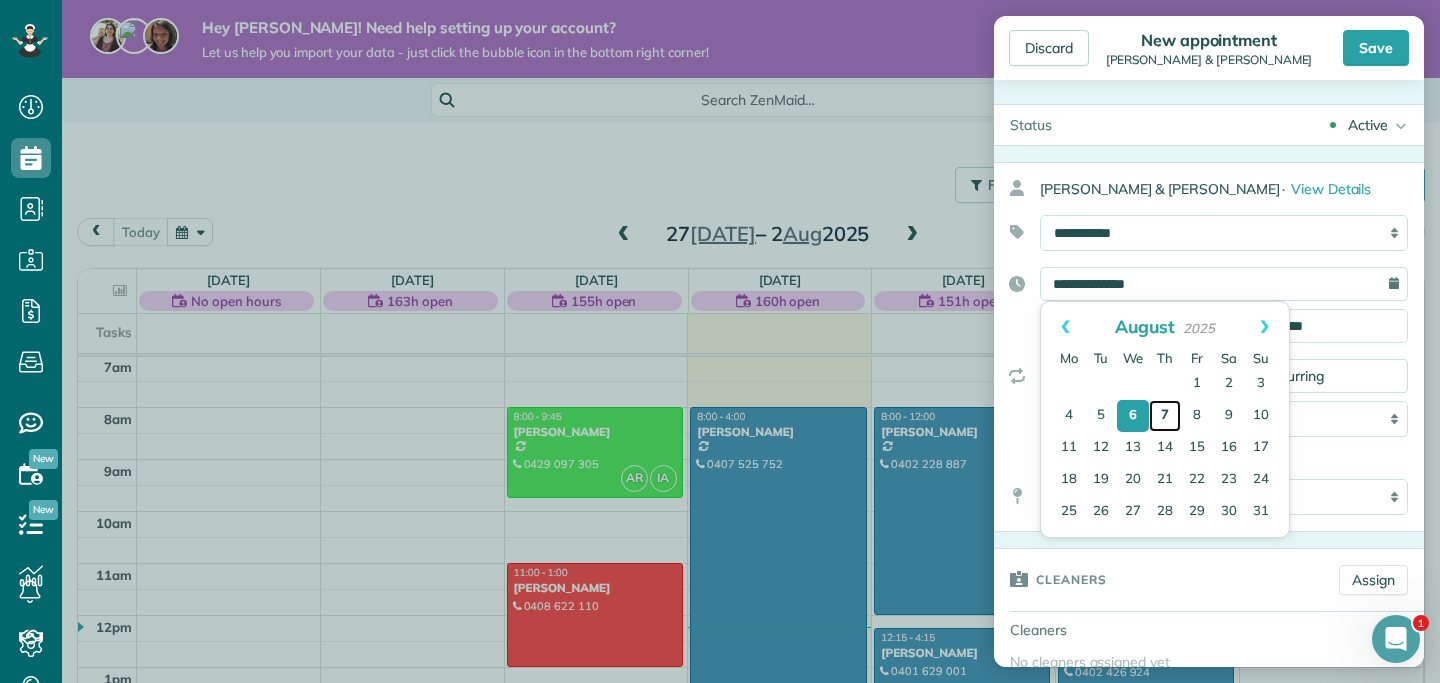 click on "7" at bounding box center [1165, 416] 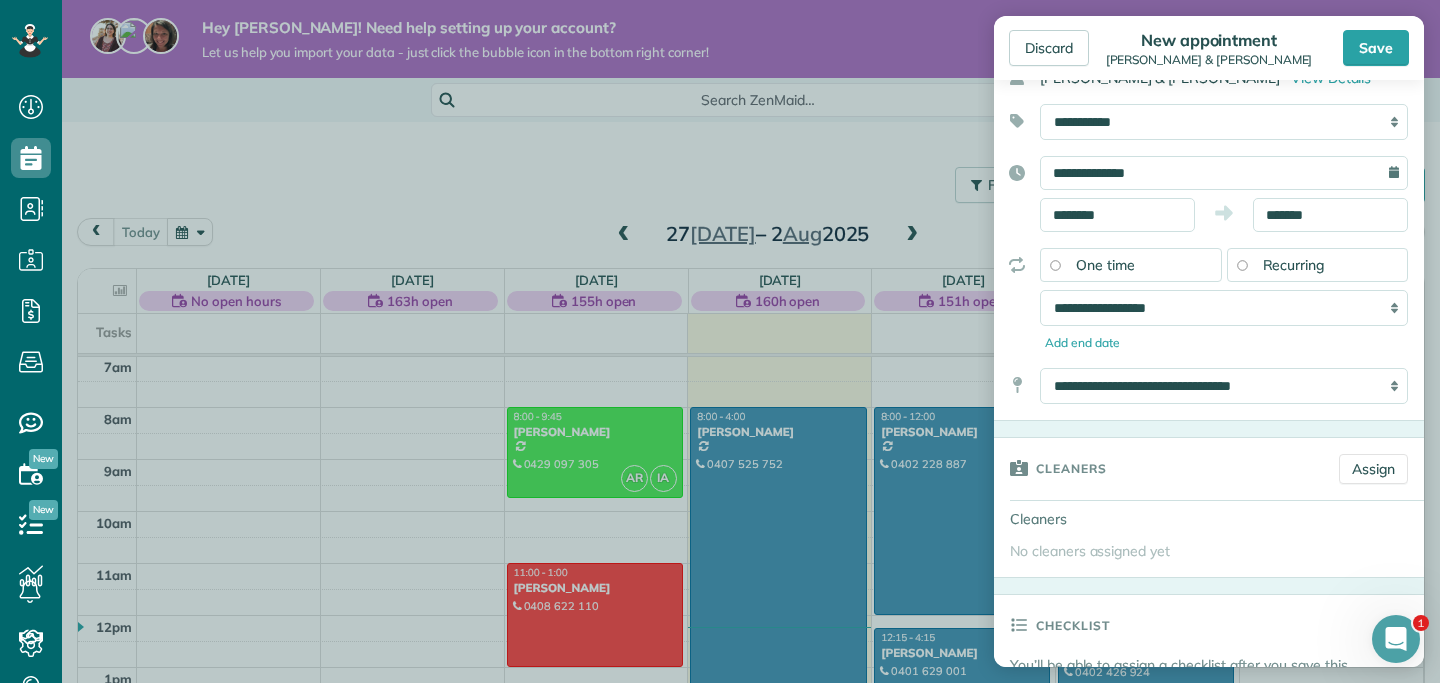 scroll, scrollTop: 118, scrollLeft: 0, axis: vertical 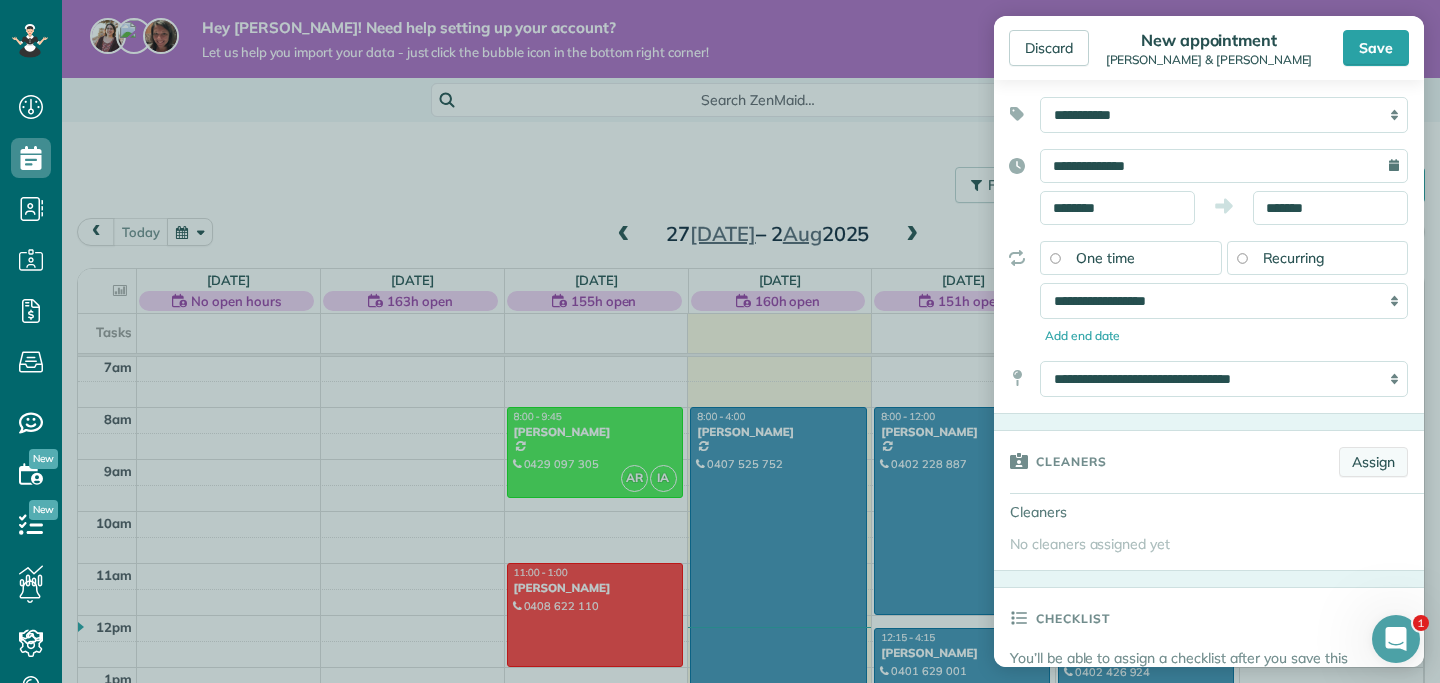 click on "Assign" at bounding box center (1373, 462) 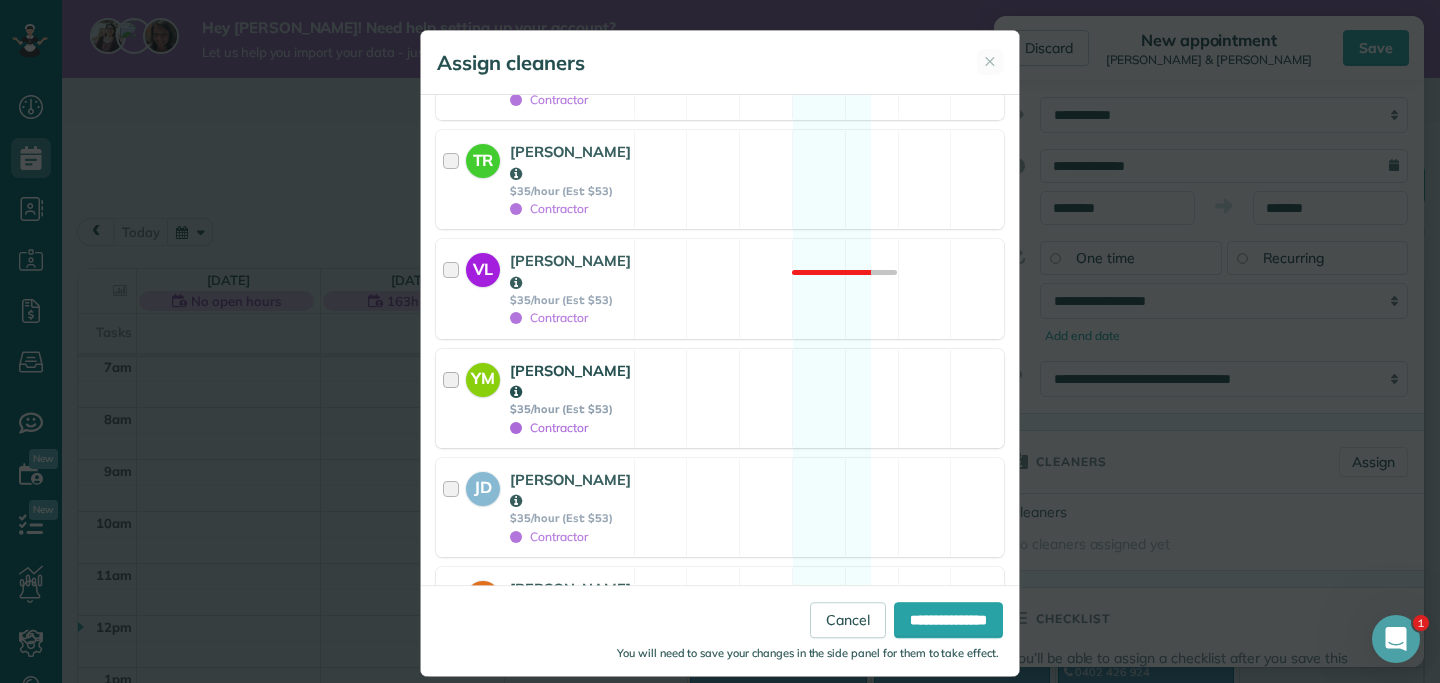 scroll, scrollTop: 1447, scrollLeft: 0, axis: vertical 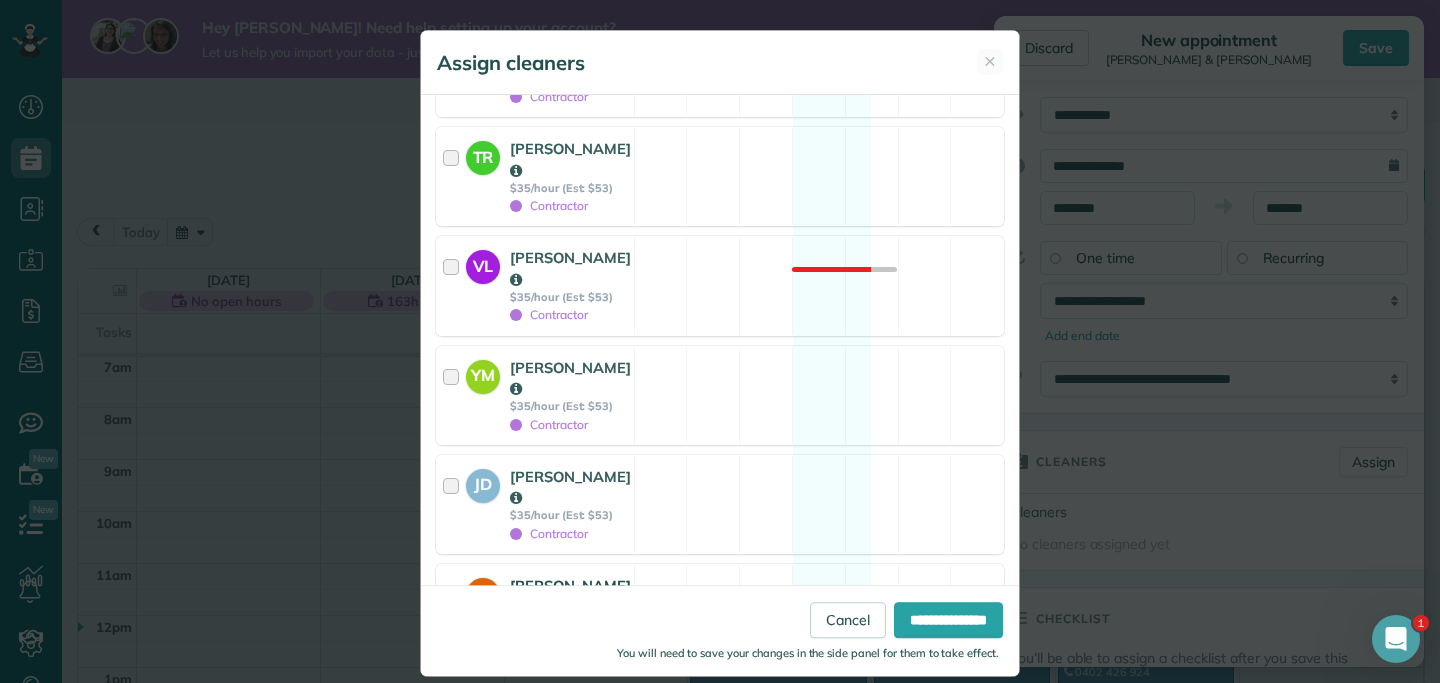 click at bounding box center [454, 613] 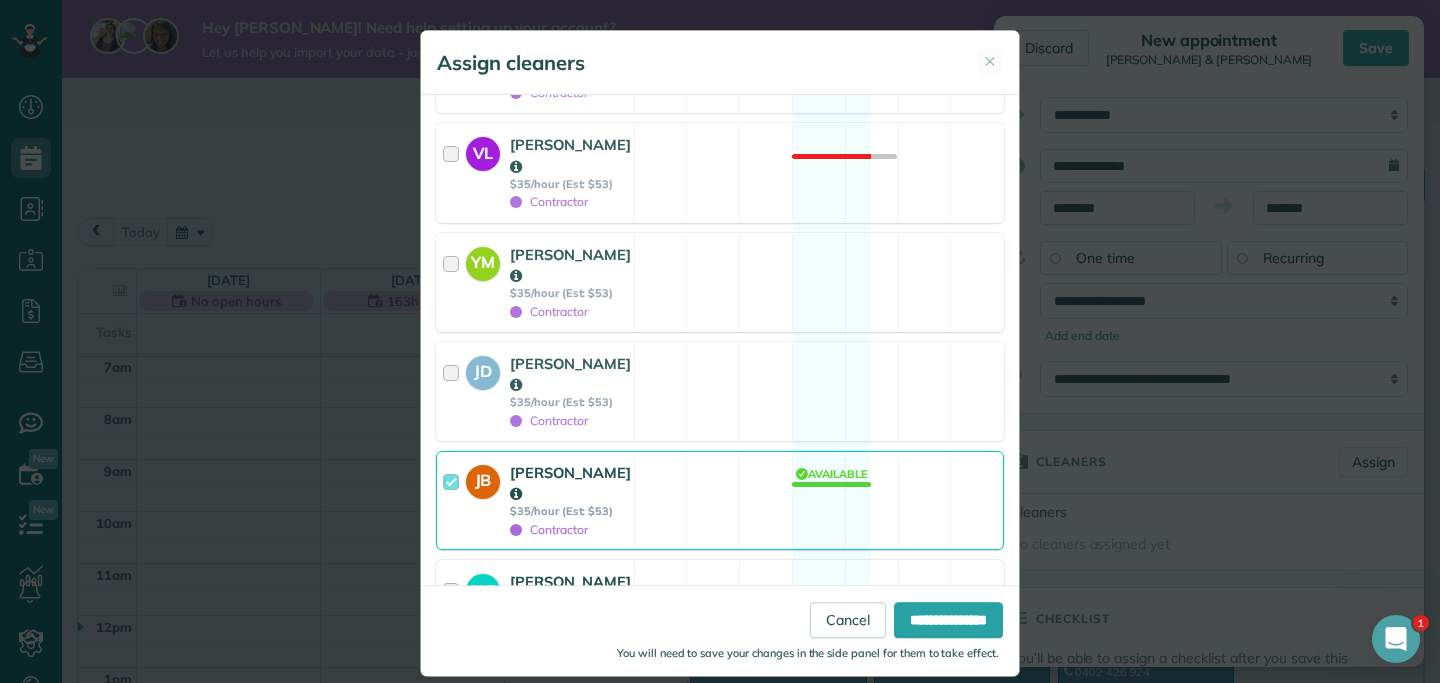 scroll, scrollTop: 1562, scrollLeft: 0, axis: vertical 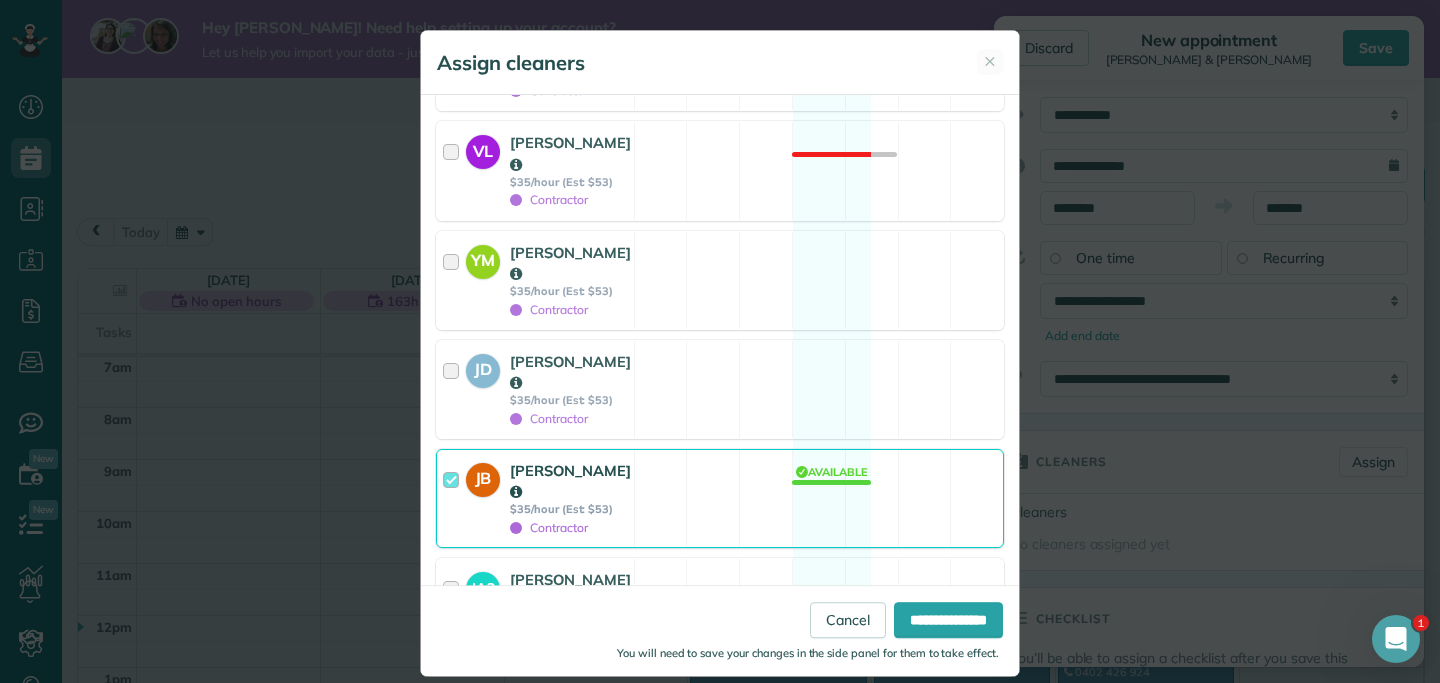 click at bounding box center [454, 758] 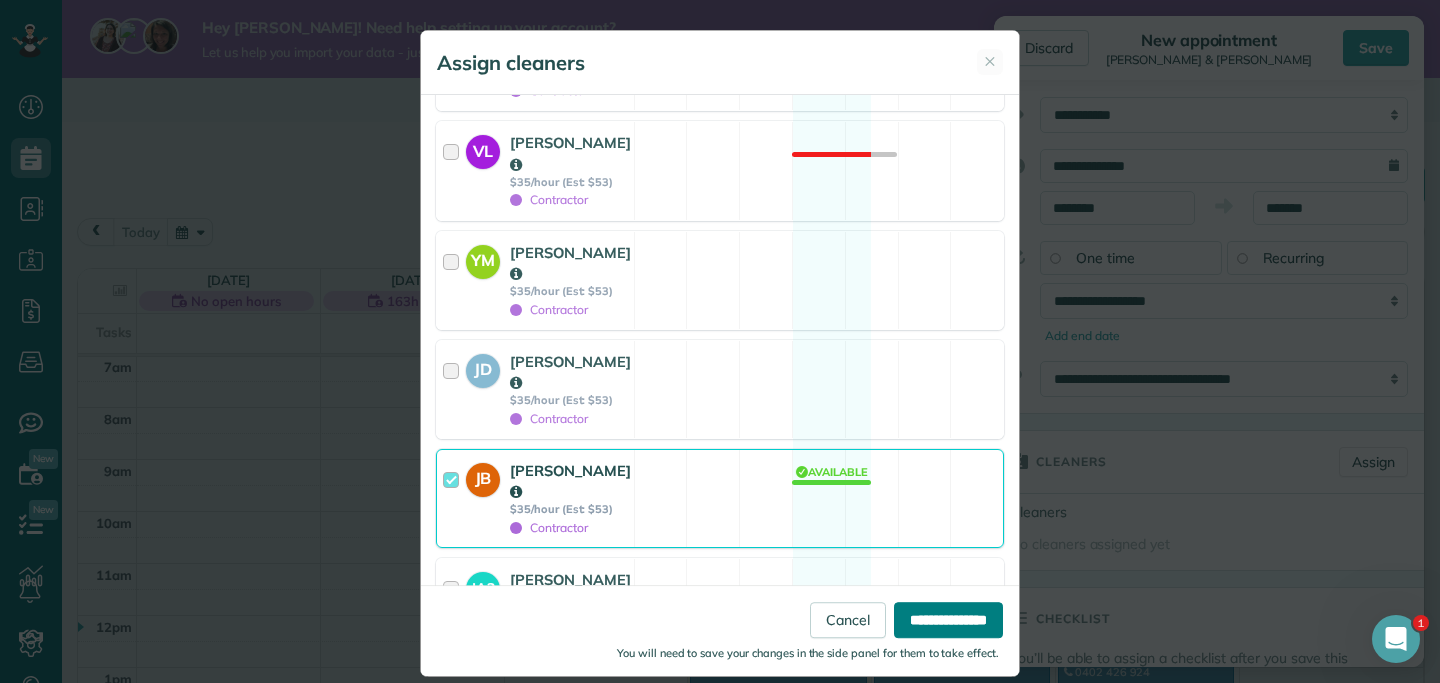 click on "**********" at bounding box center [948, 620] 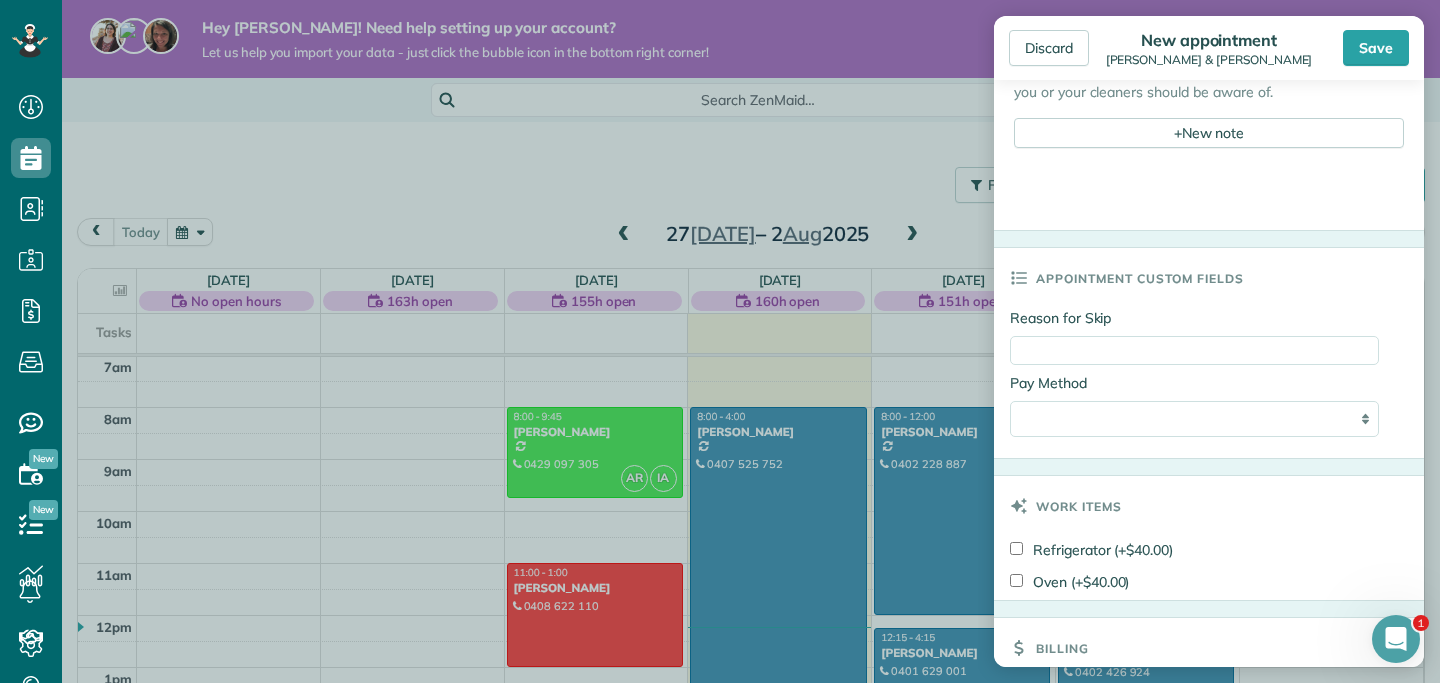 scroll, scrollTop: 1193, scrollLeft: 0, axis: vertical 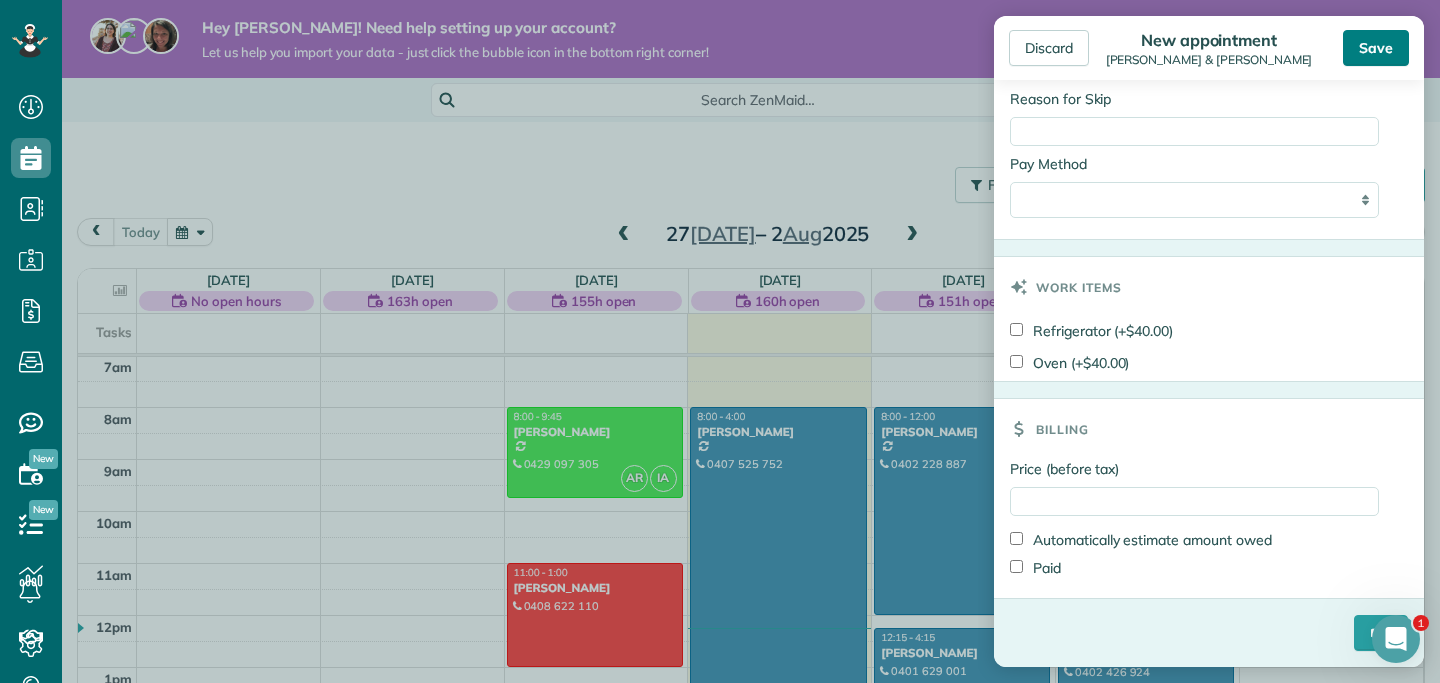 click on "Save" at bounding box center (1376, 48) 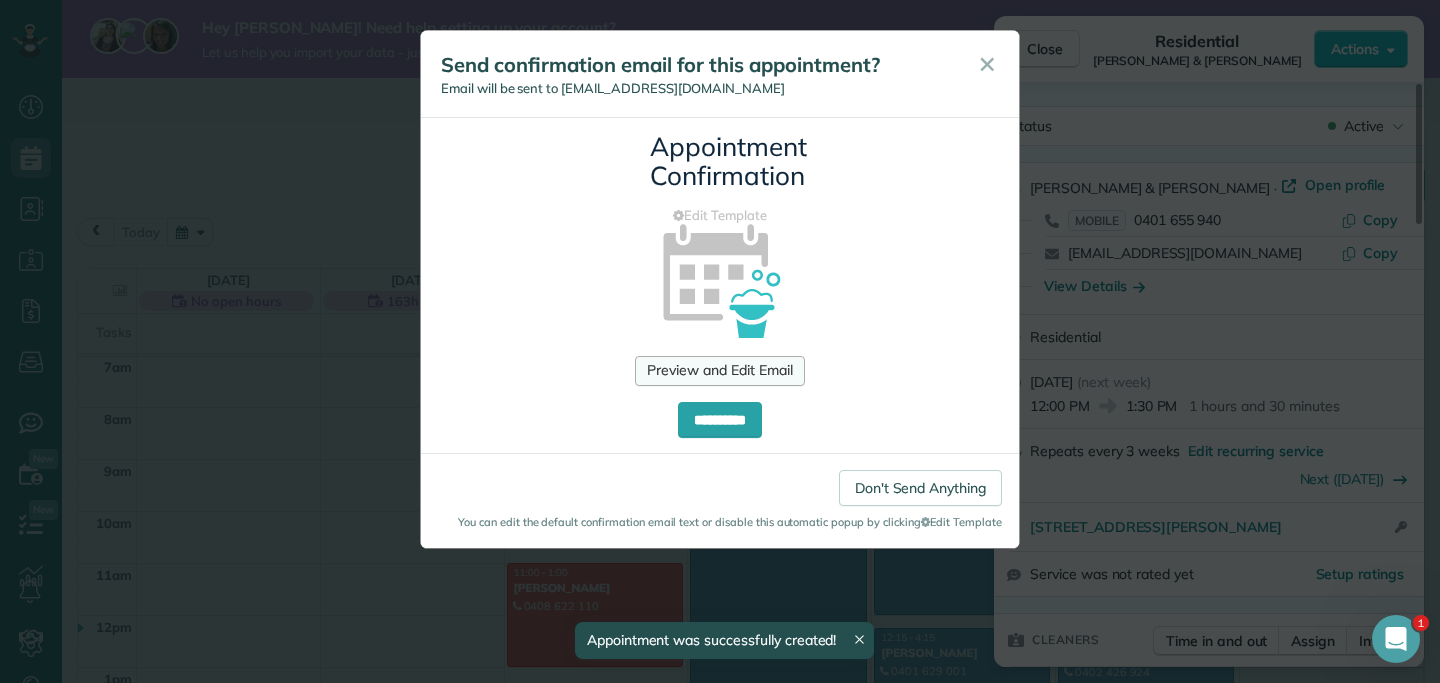click on "Preview and Edit Email" at bounding box center (719, 371) 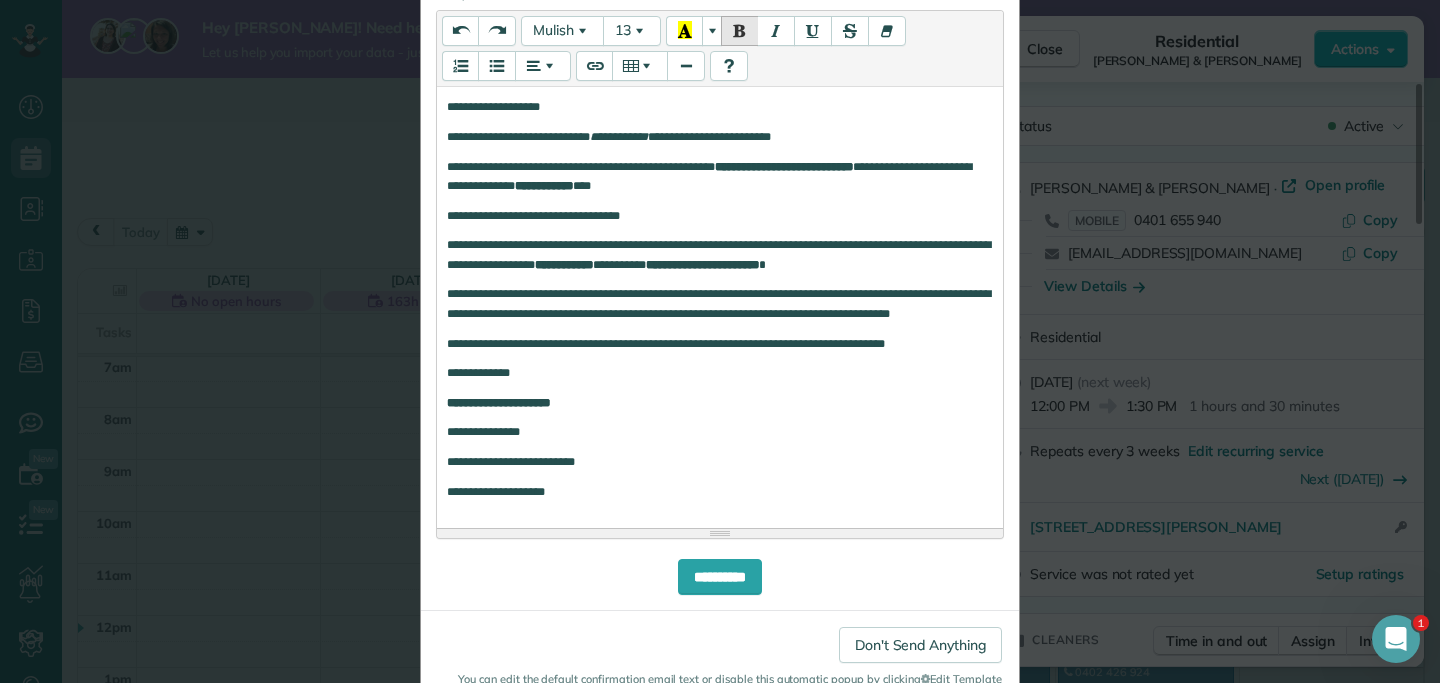 scroll, scrollTop: 543, scrollLeft: 0, axis: vertical 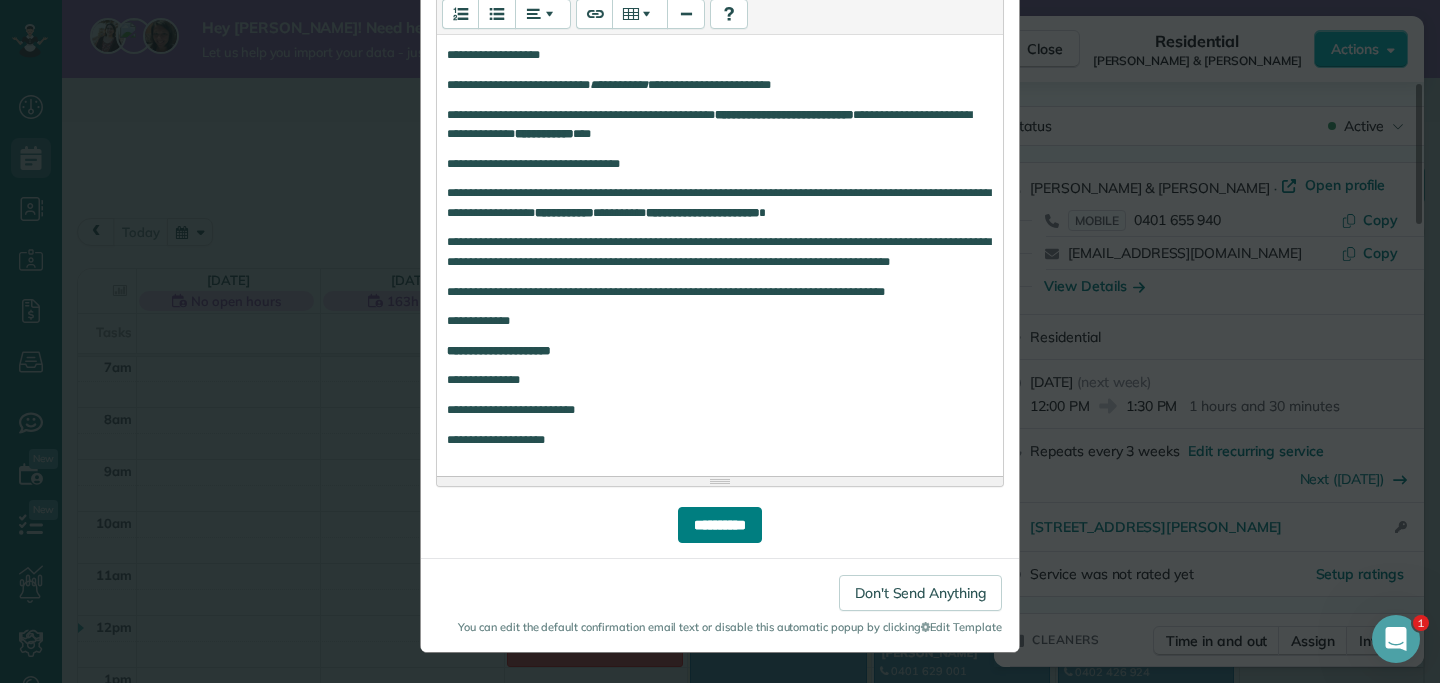 click on "**********" at bounding box center (720, 525) 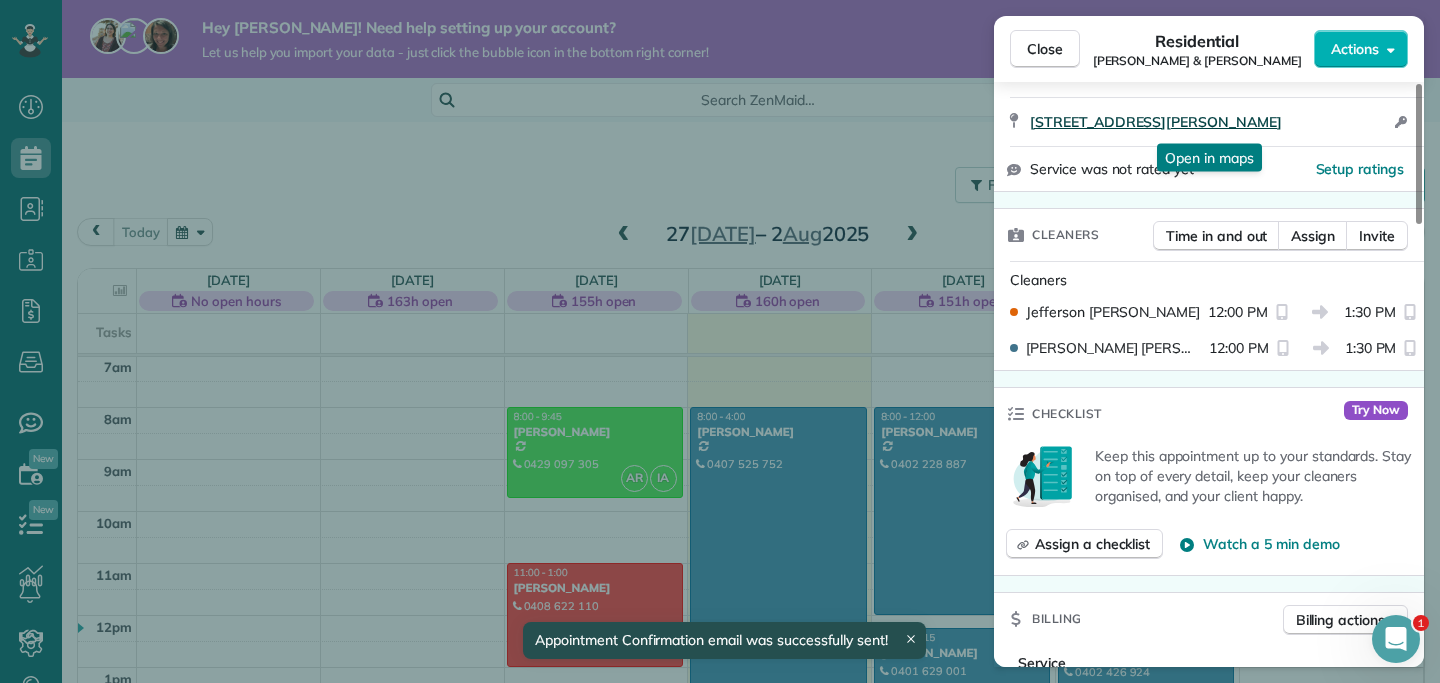 scroll, scrollTop: 406, scrollLeft: 0, axis: vertical 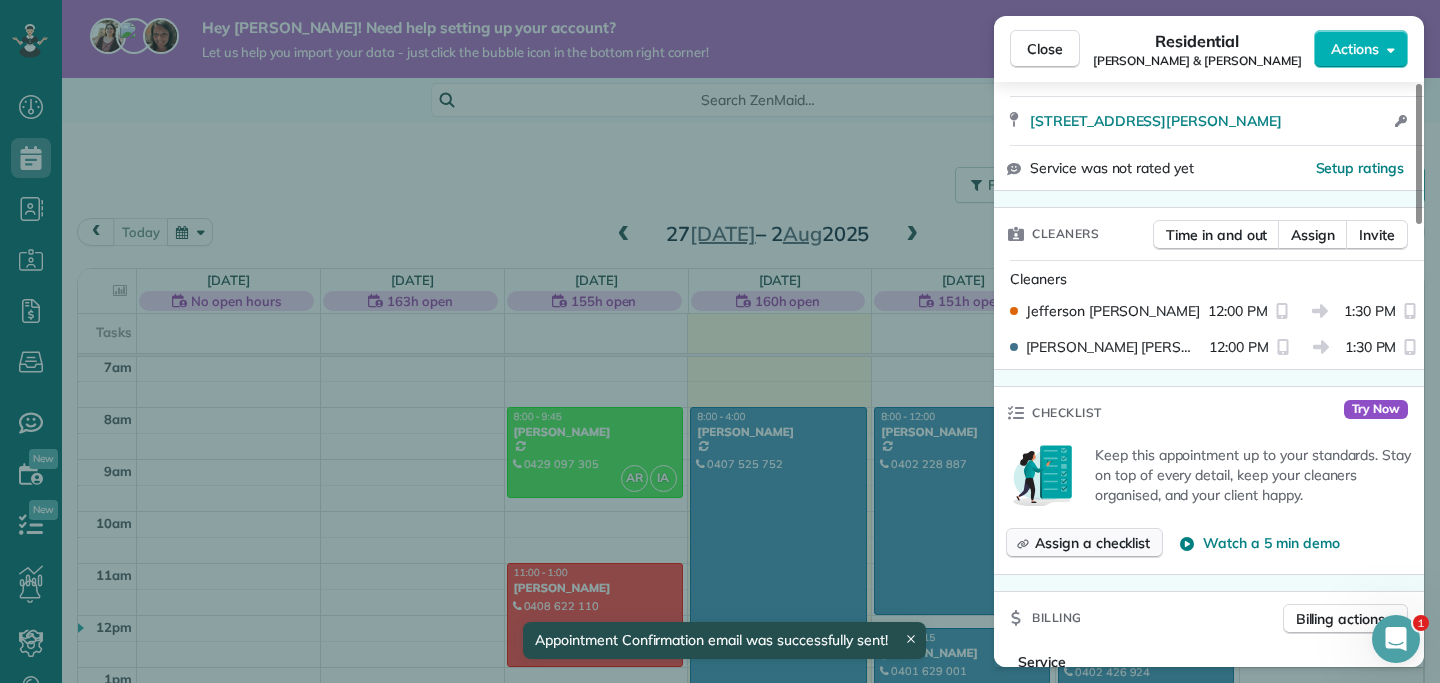 click on "Assign a checklist" at bounding box center [1092, 543] 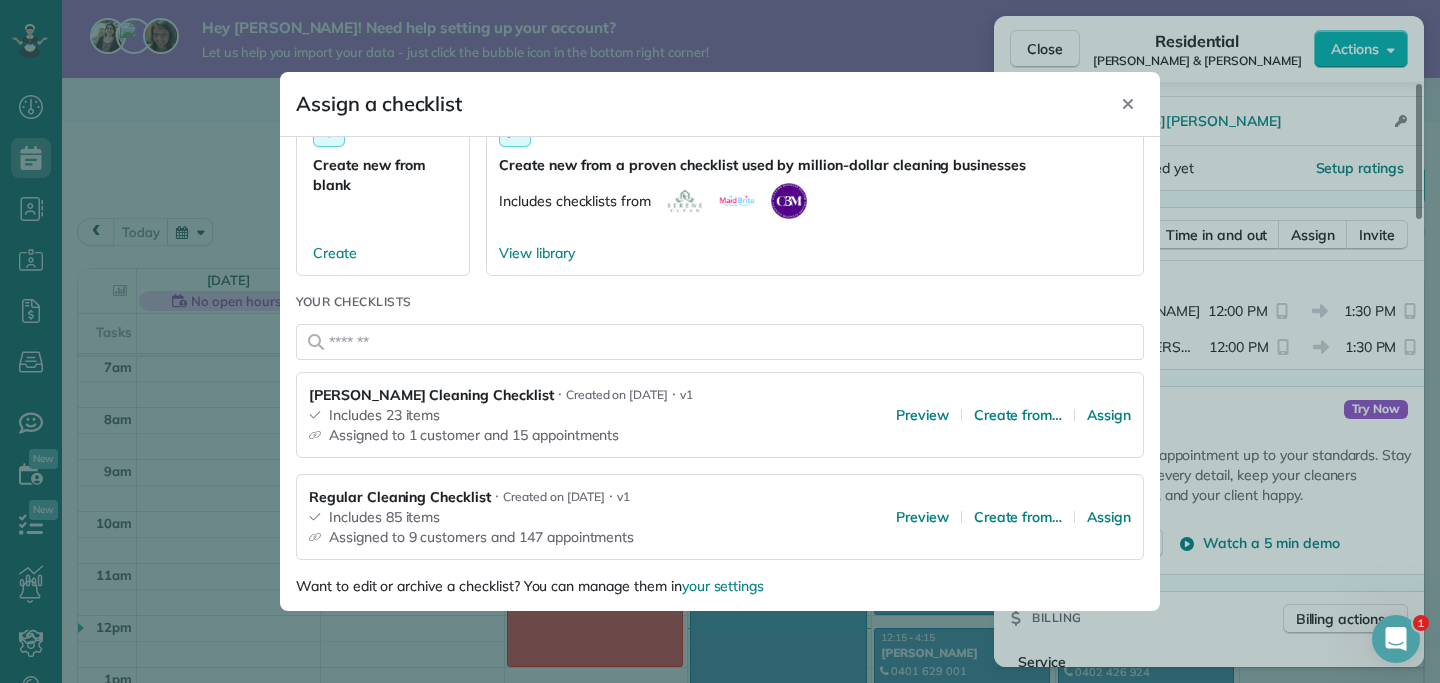 scroll, scrollTop: 79, scrollLeft: 0, axis: vertical 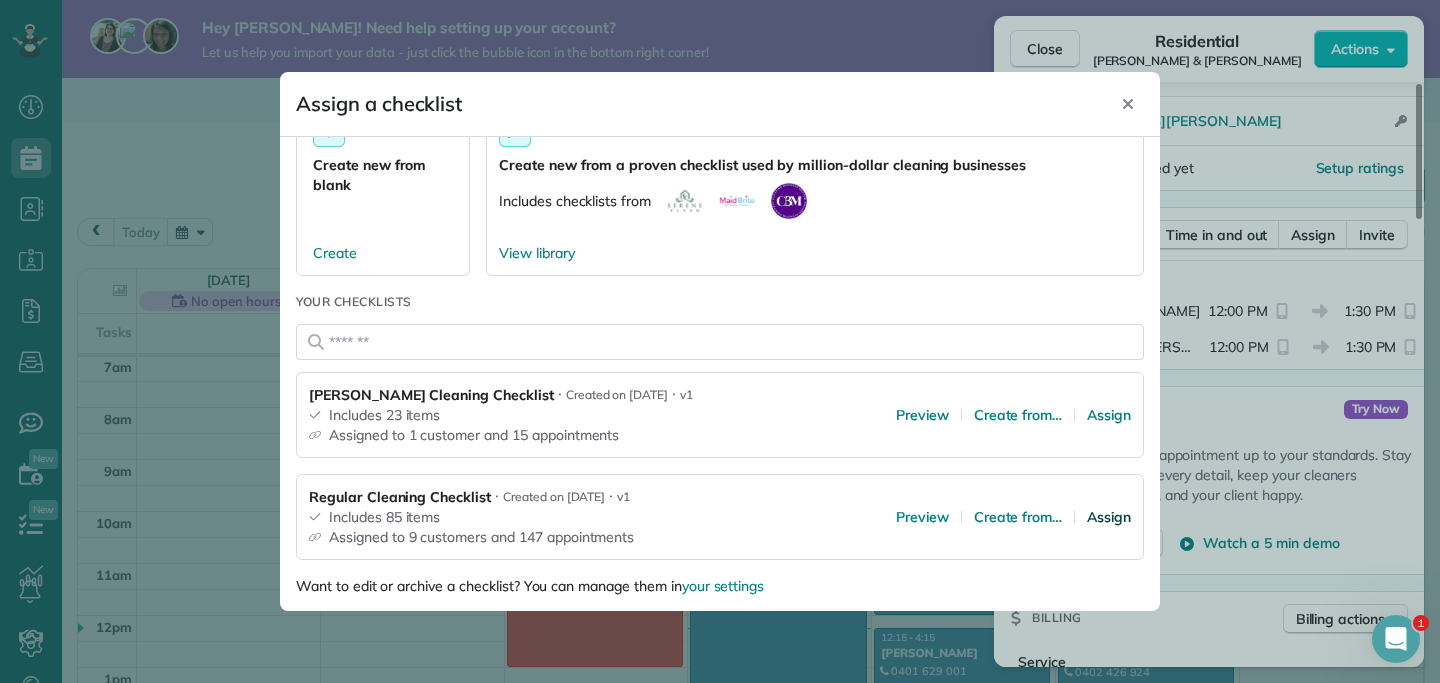 click on "Assign" at bounding box center [1109, 517] 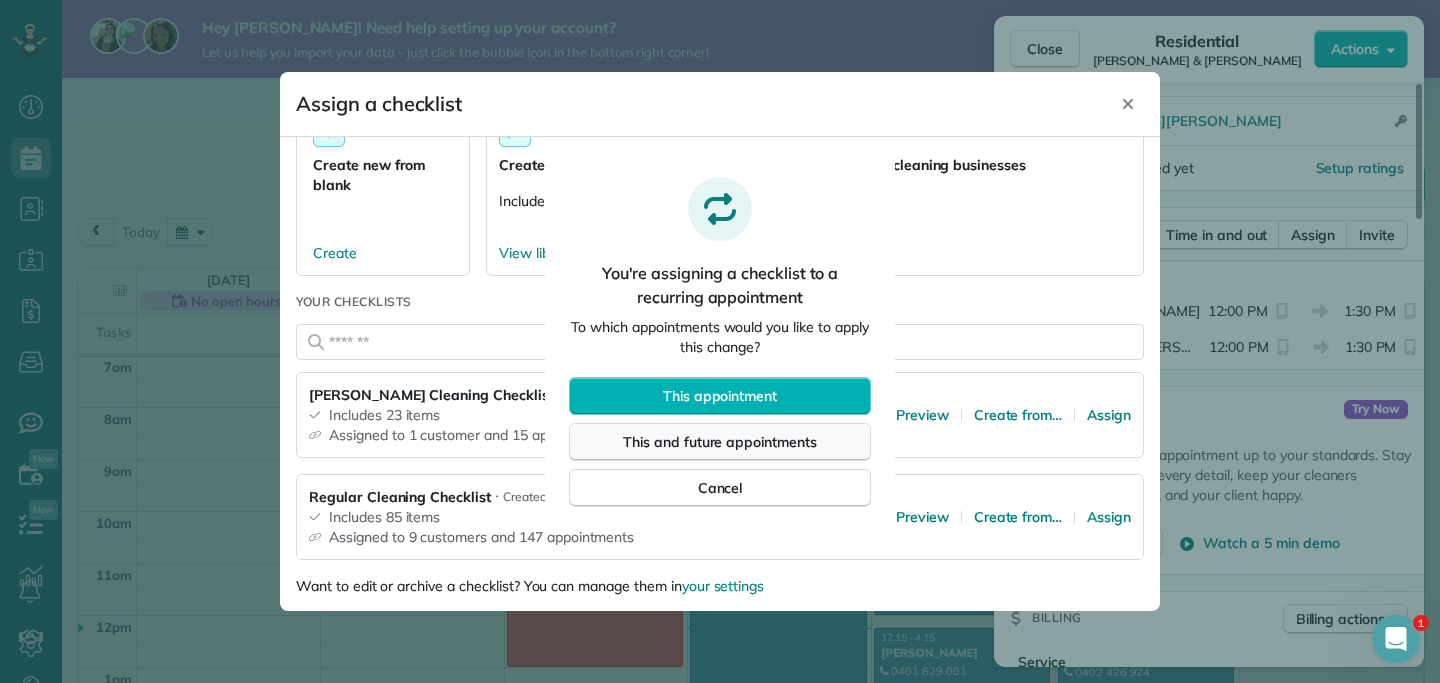 click on "This and future appointments" at bounding box center (720, 442) 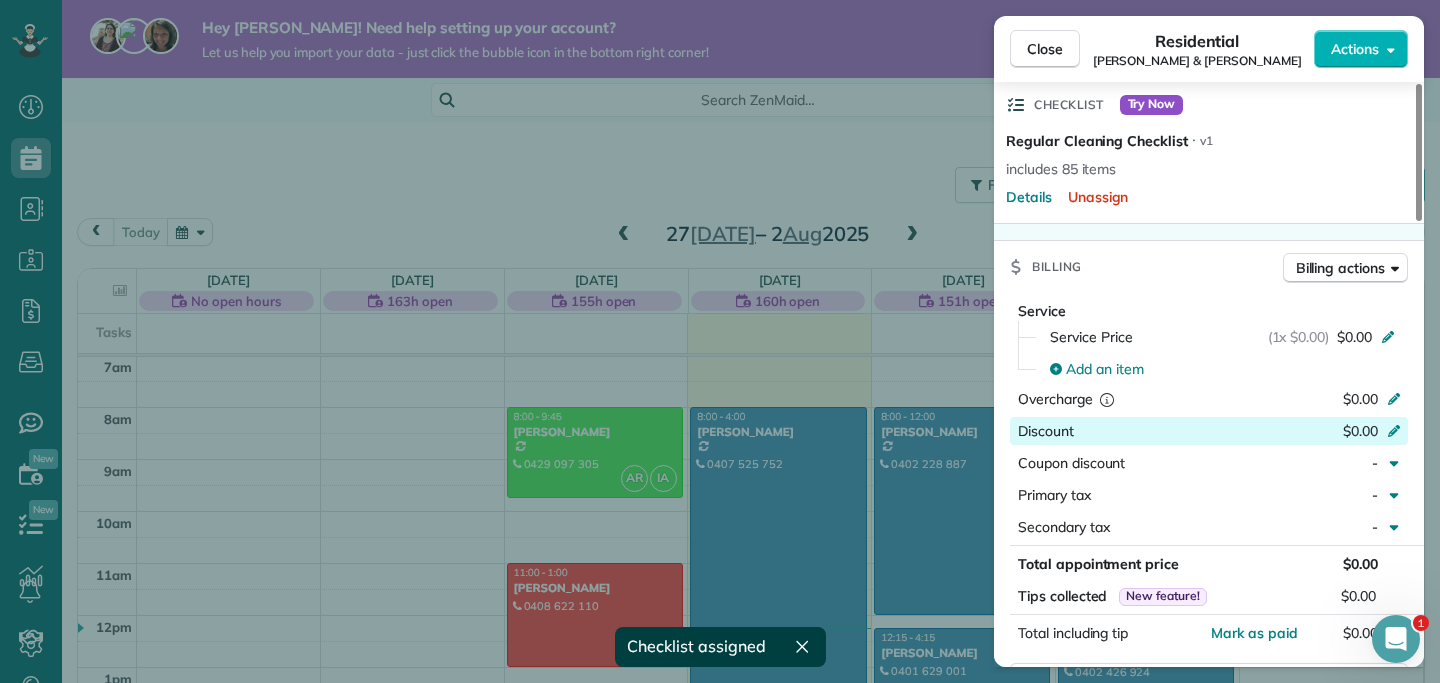 scroll, scrollTop: 717, scrollLeft: 0, axis: vertical 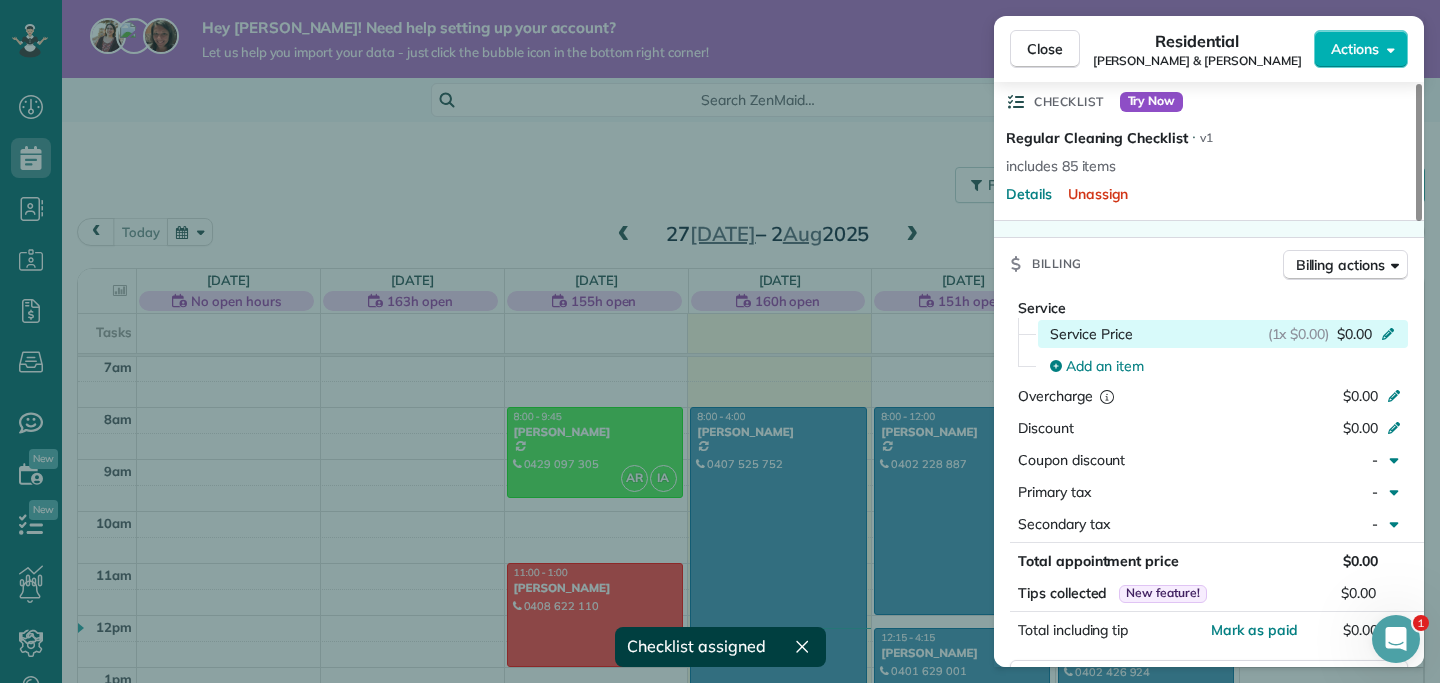click on "(1x $0.00) $0.00" at bounding box center (1335, 334) 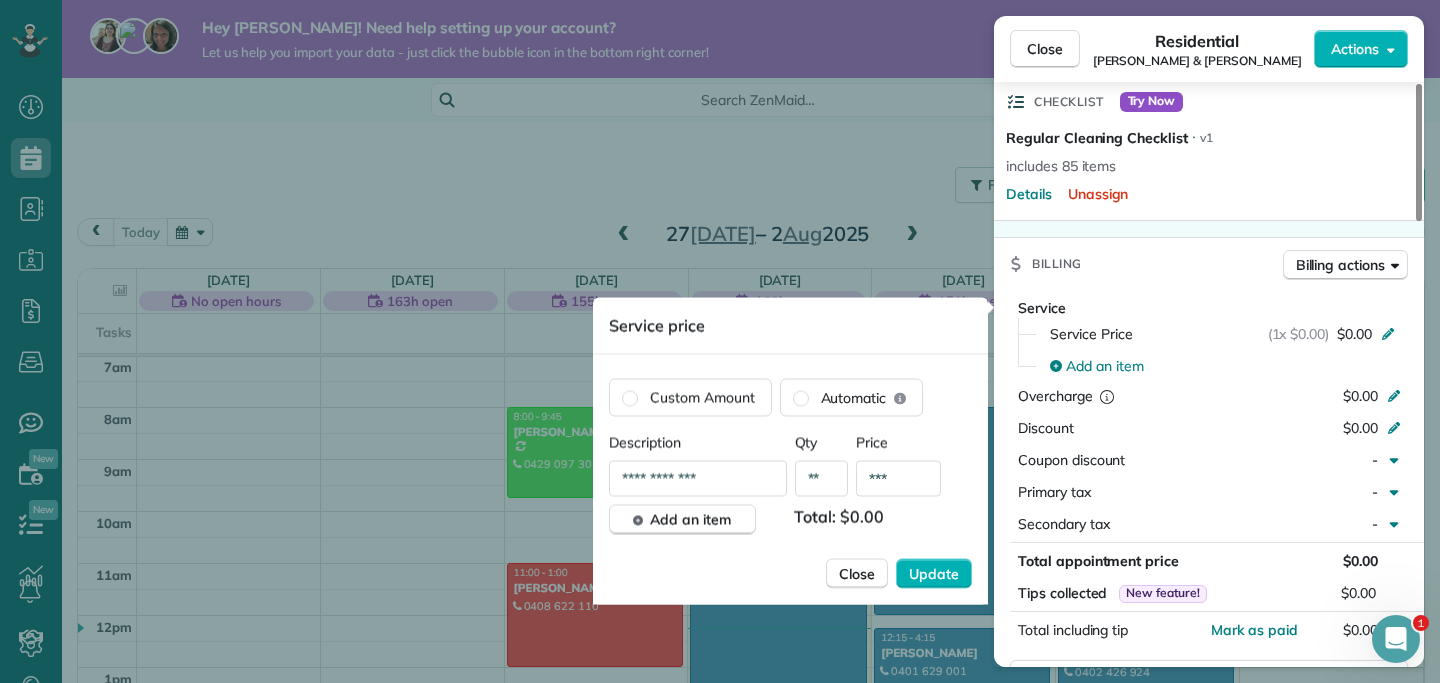 click on "**" at bounding box center [822, 479] 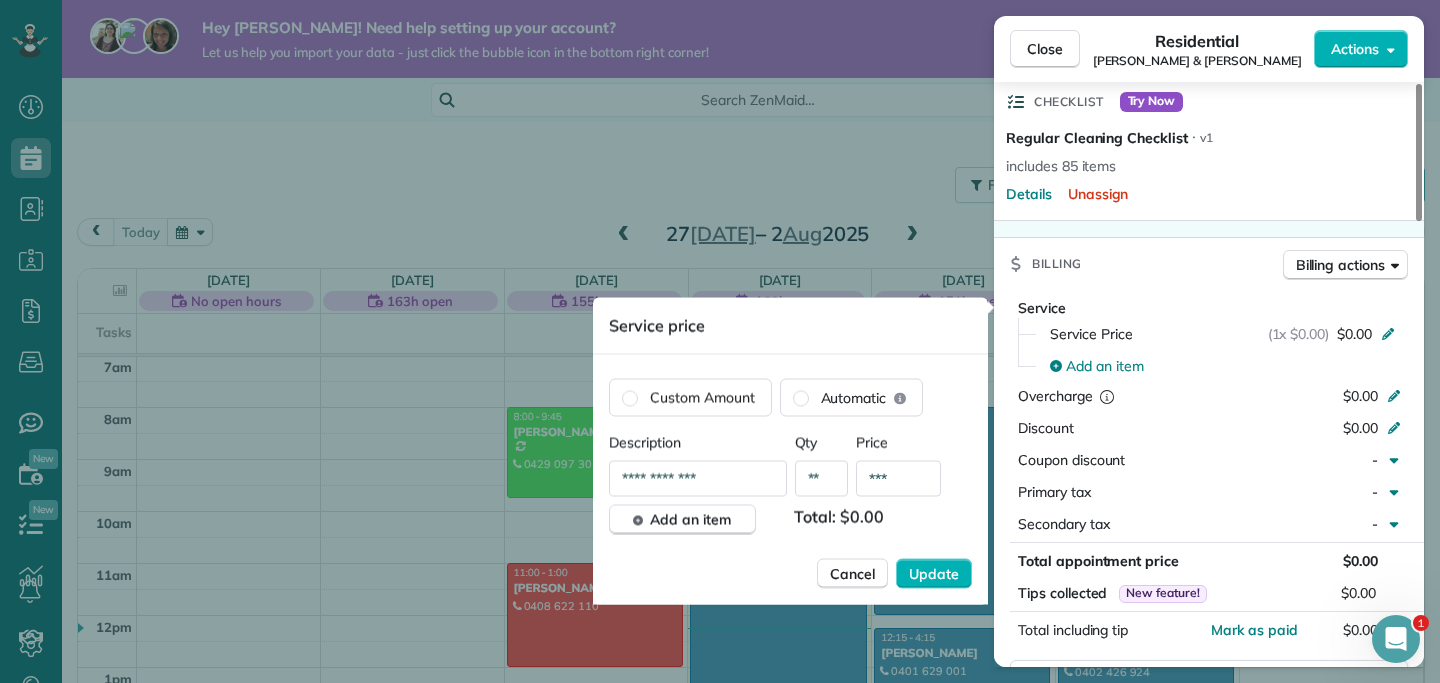 type on "**" 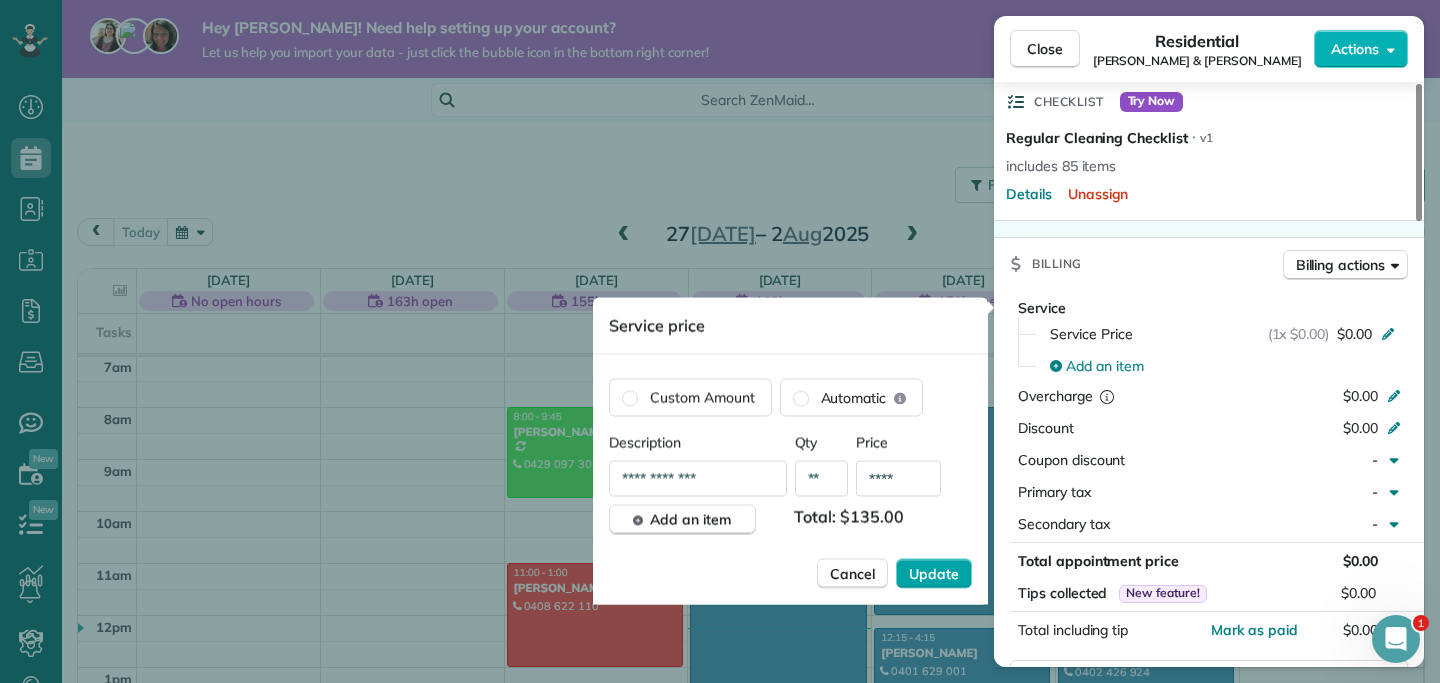 type on "****" 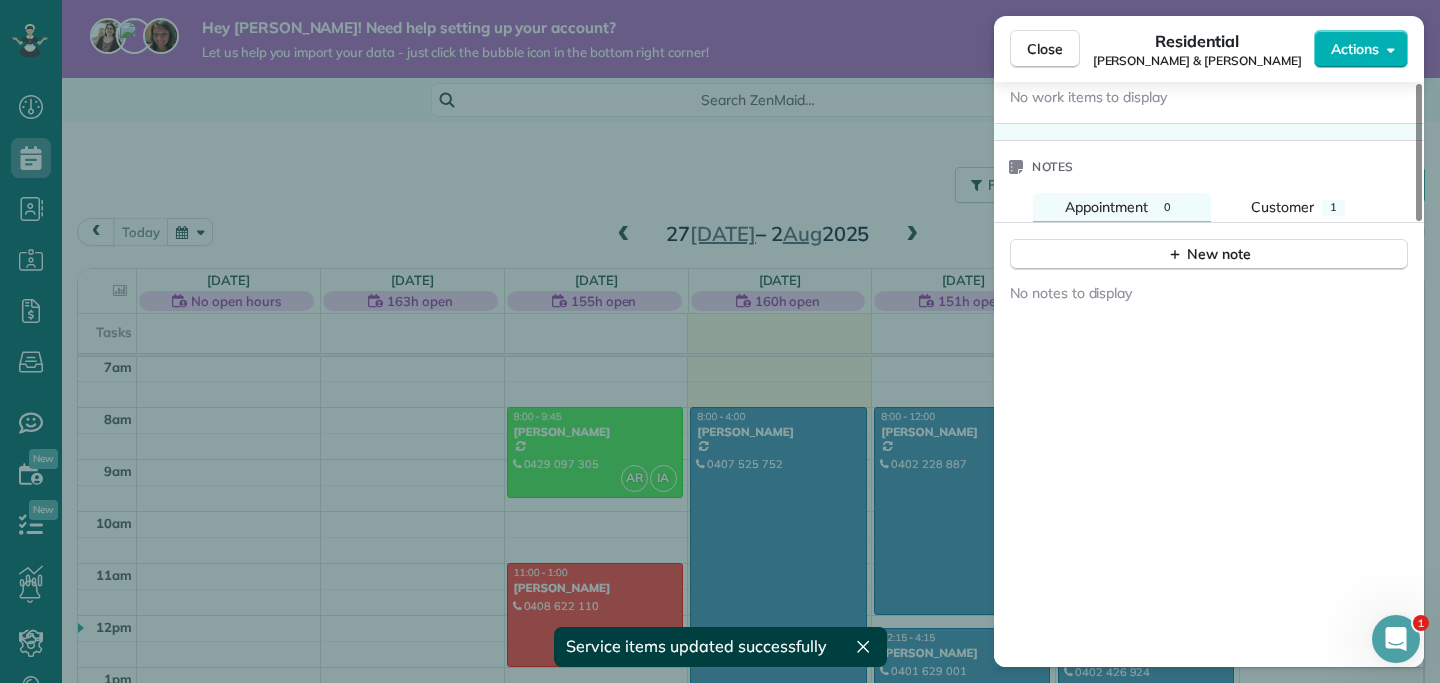 scroll, scrollTop: 1894, scrollLeft: 0, axis: vertical 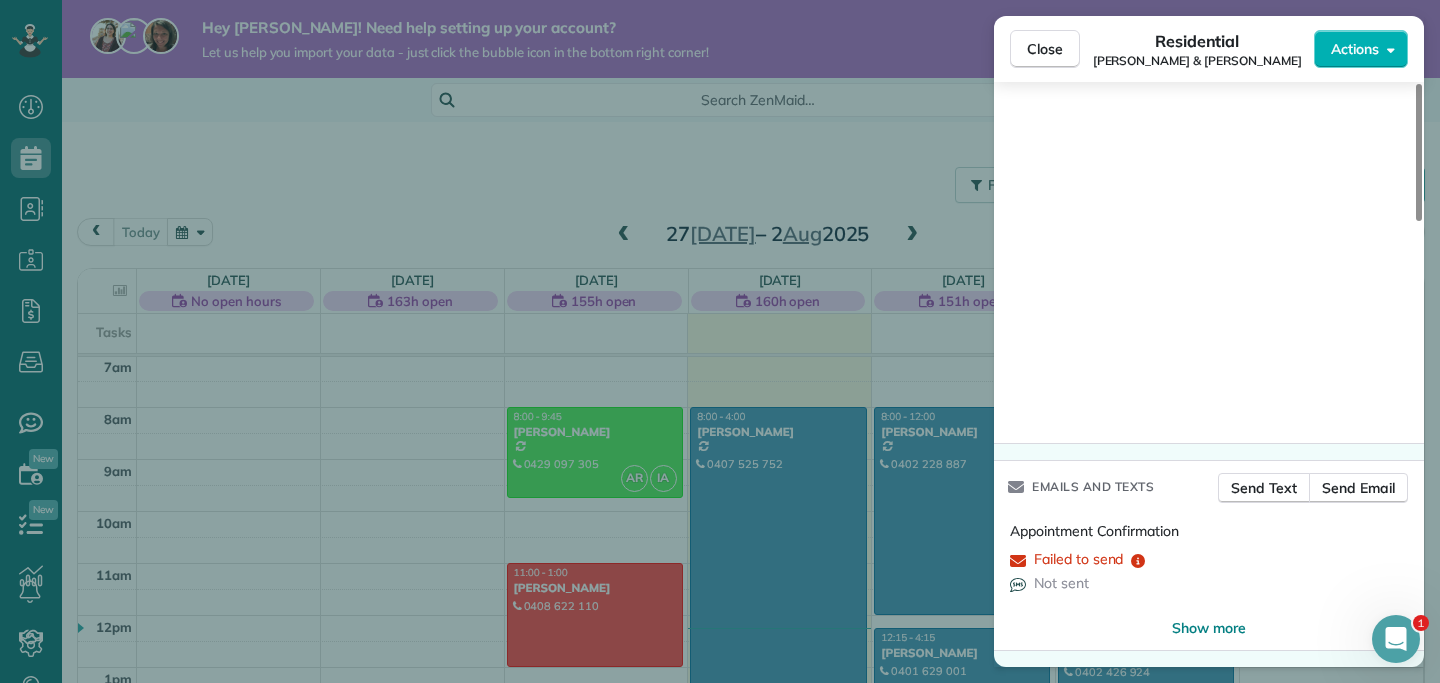 click 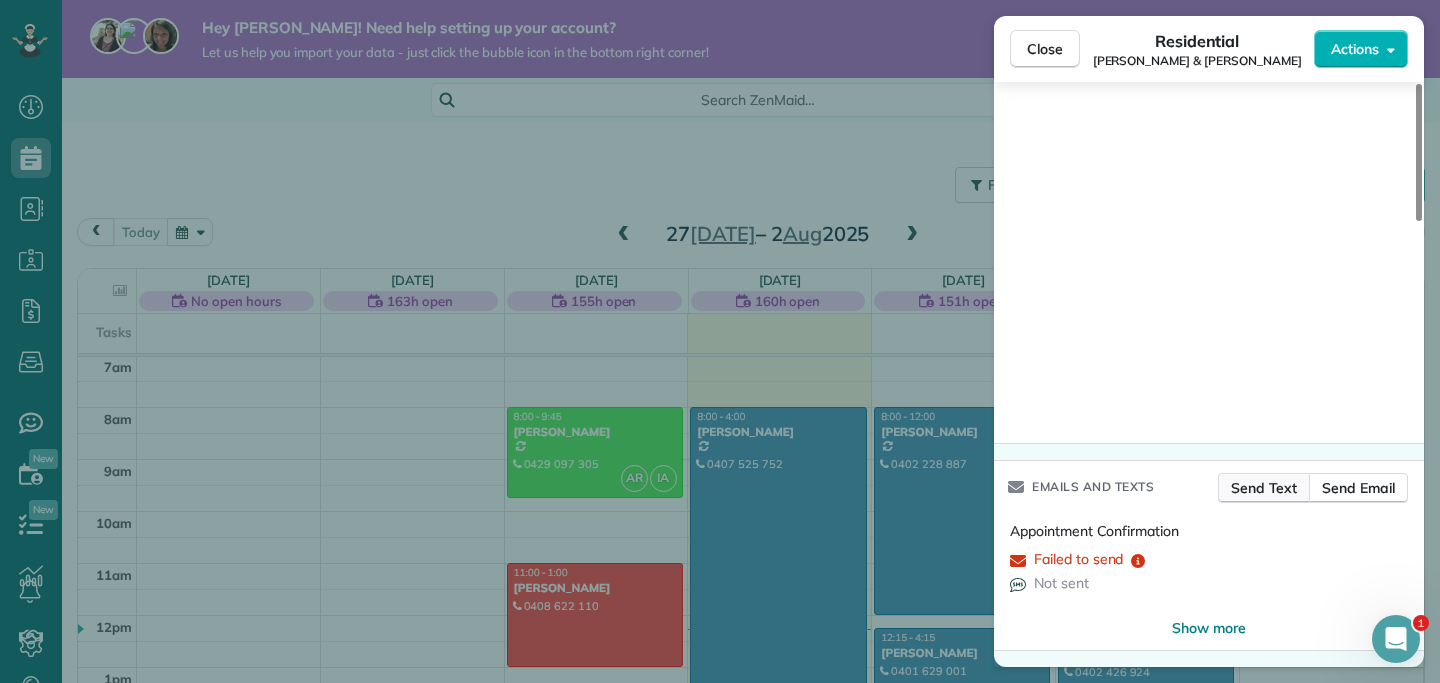 click on "Send Text" at bounding box center [1264, 488] 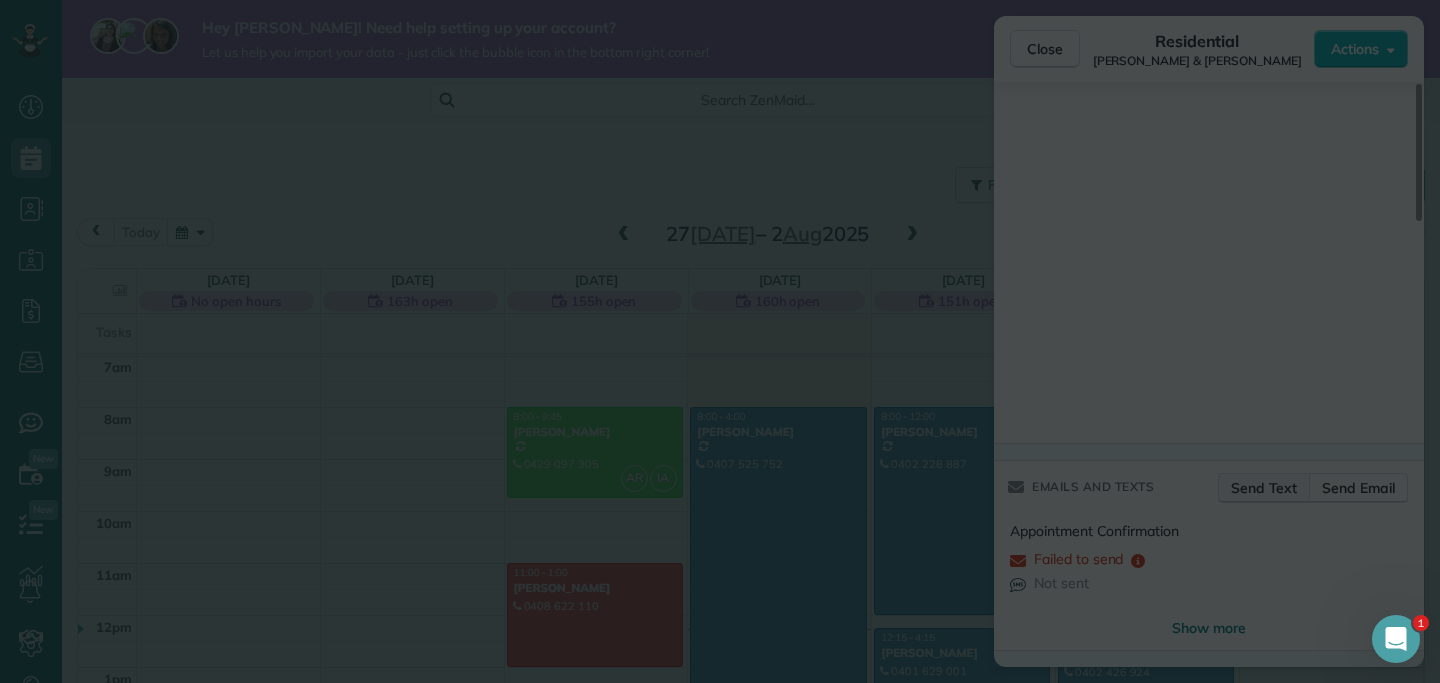 scroll, scrollTop: 0, scrollLeft: 0, axis: both 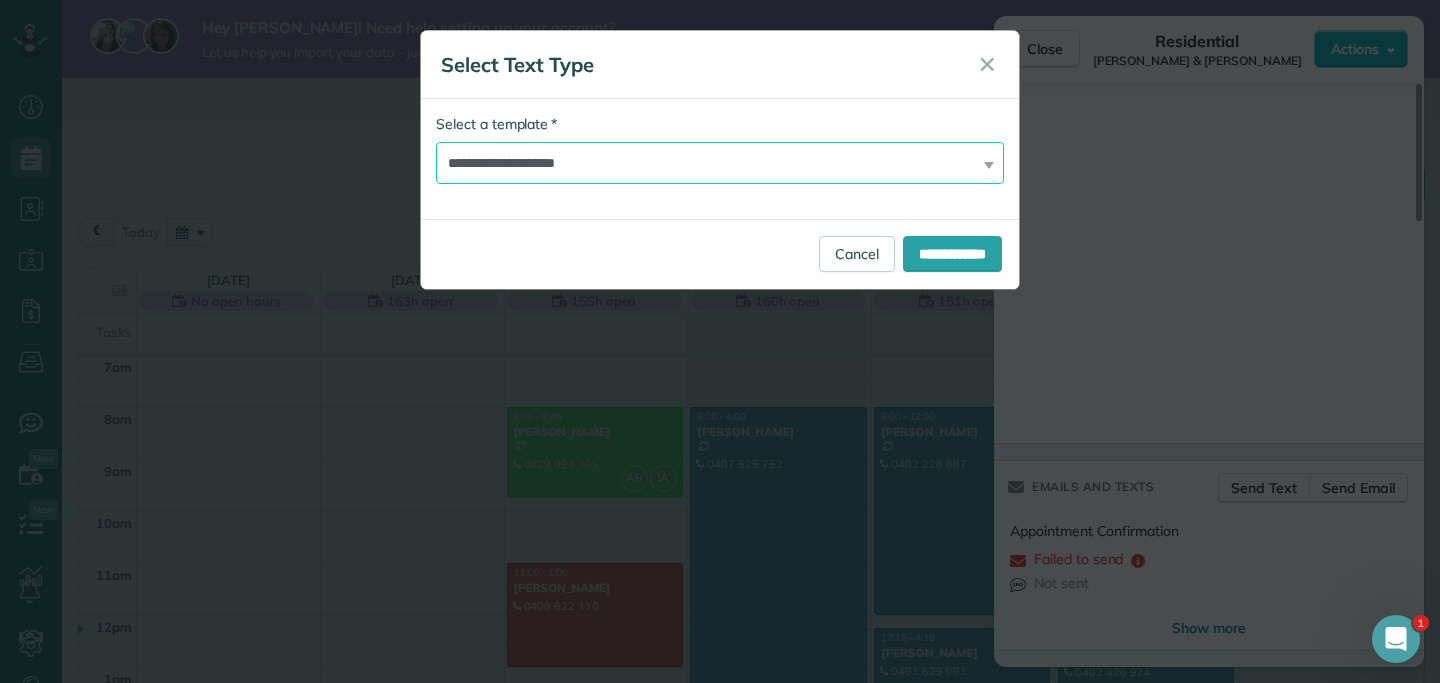 click on "**********" at bounding box center (720, 163) 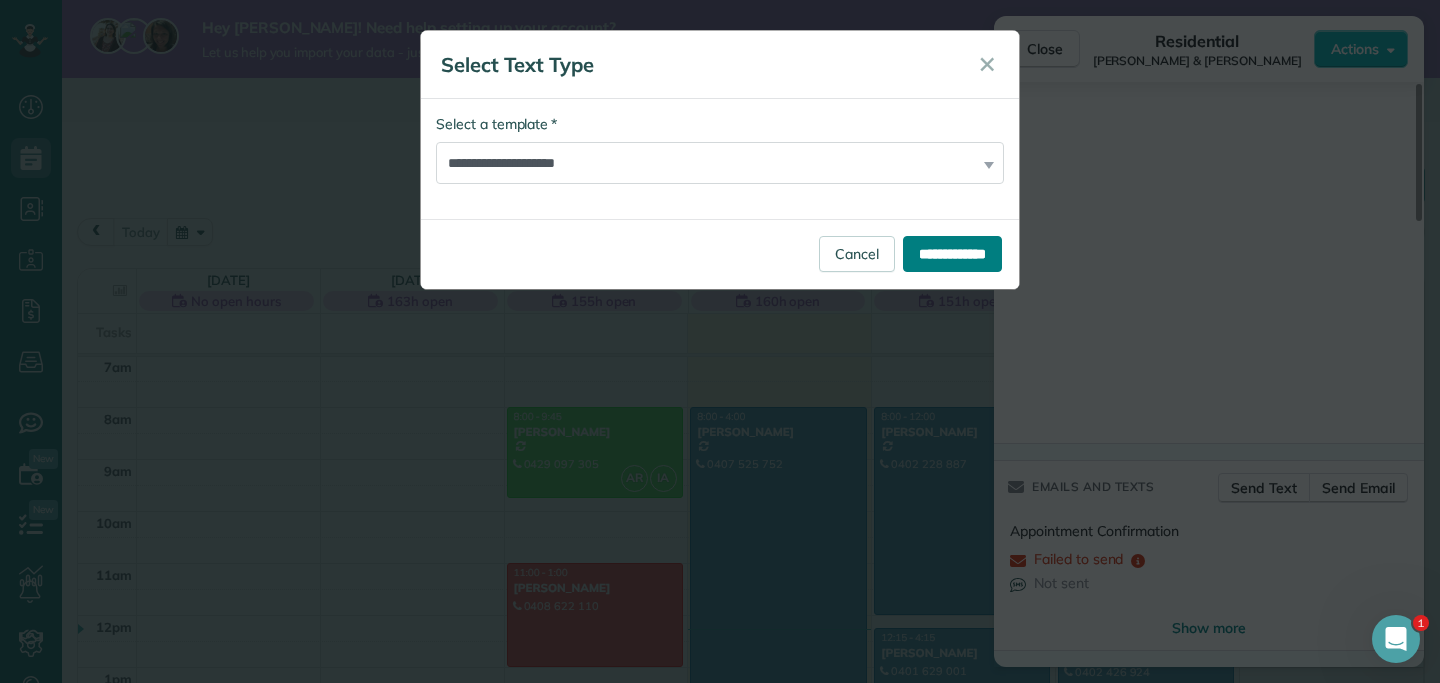 click on "**********" at bounding box center (952, 254) 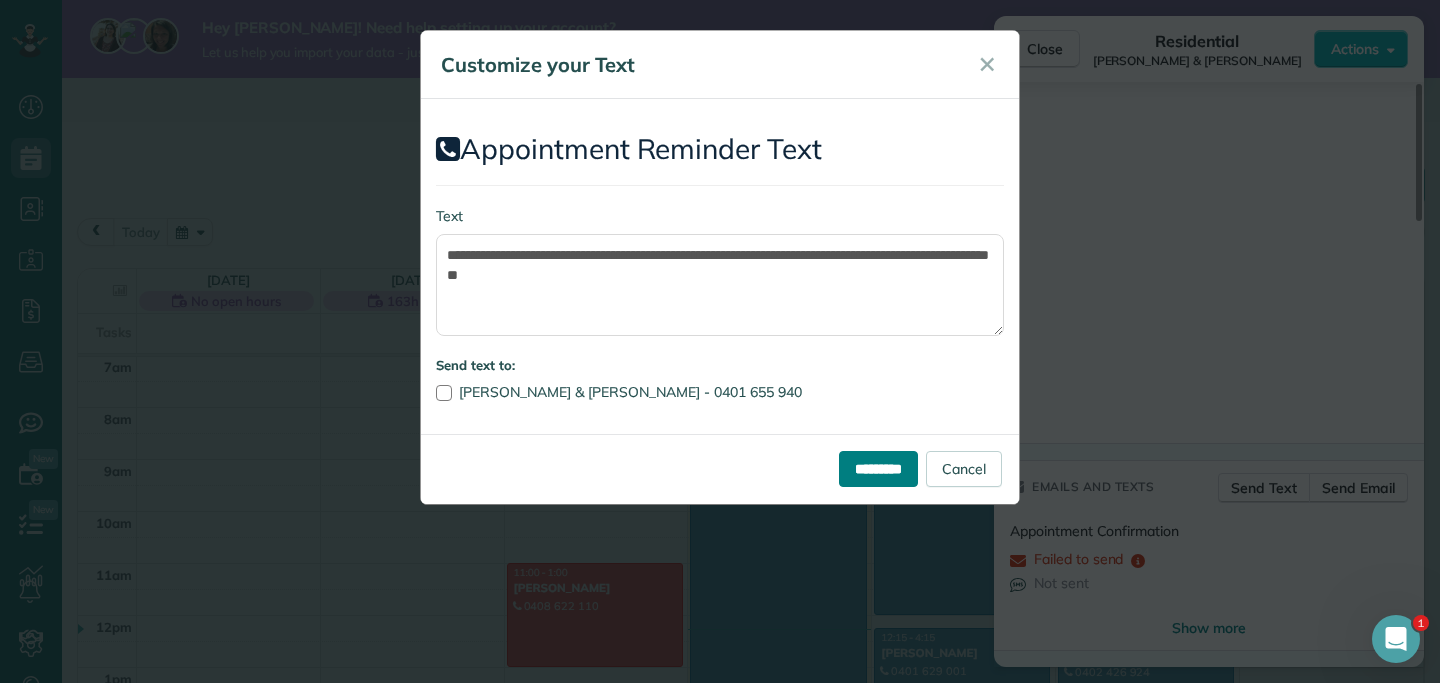 click on "*********" at bounding box center [878, 469] 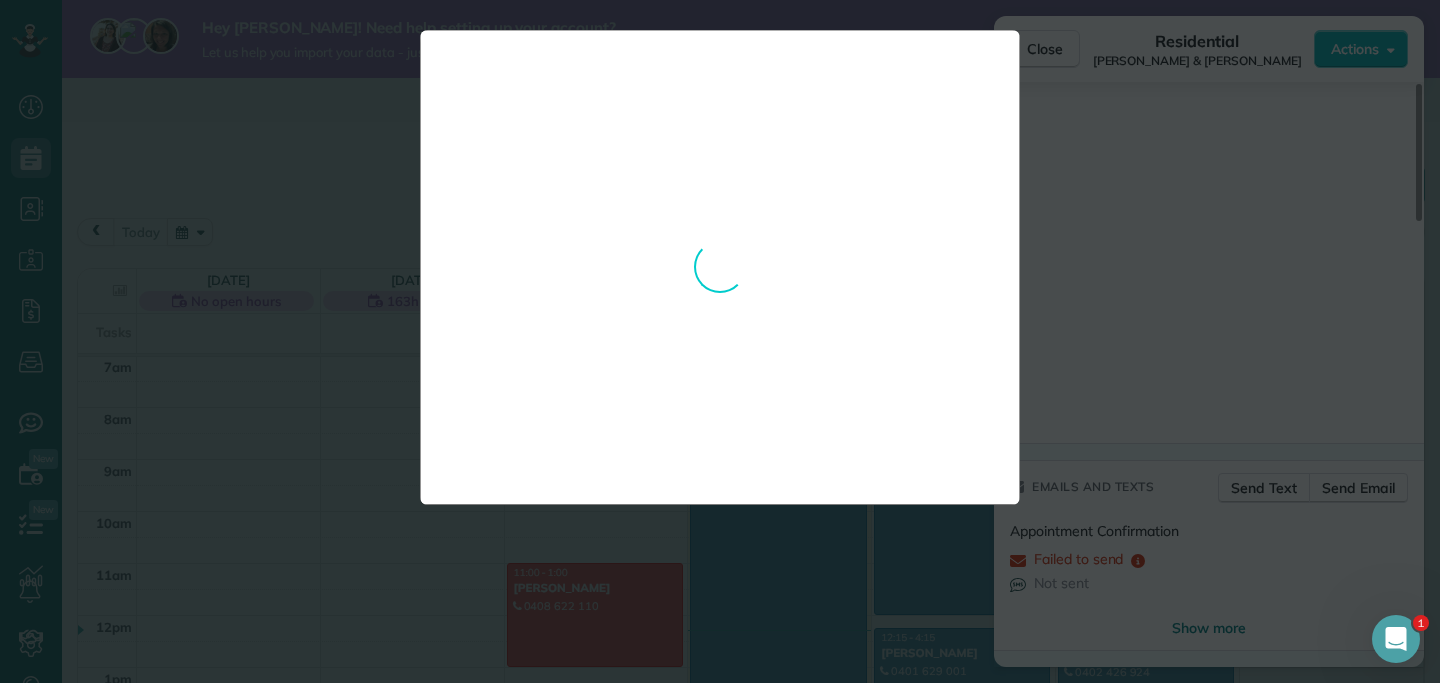 click on "**********" at bounding box center (720, 267) 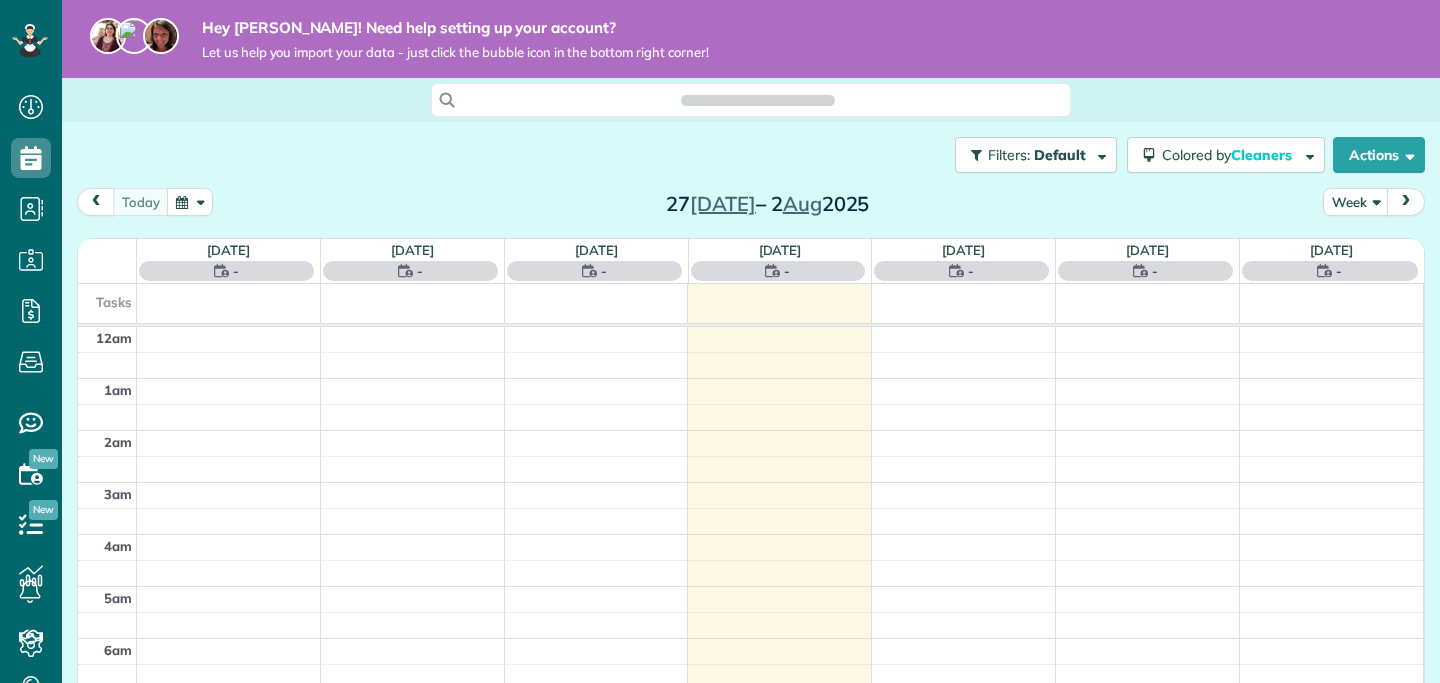 scroll, scrollTop: 0, scrollLeft: 0, axis: both 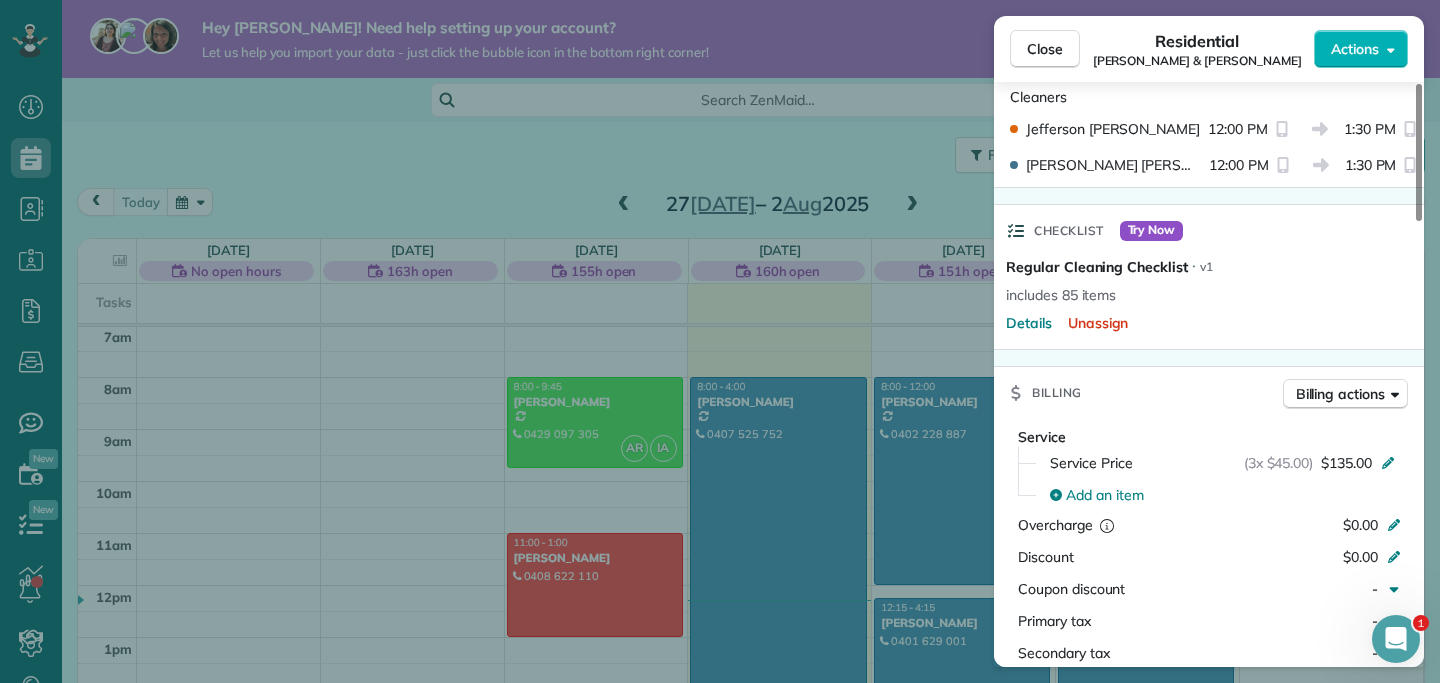 click 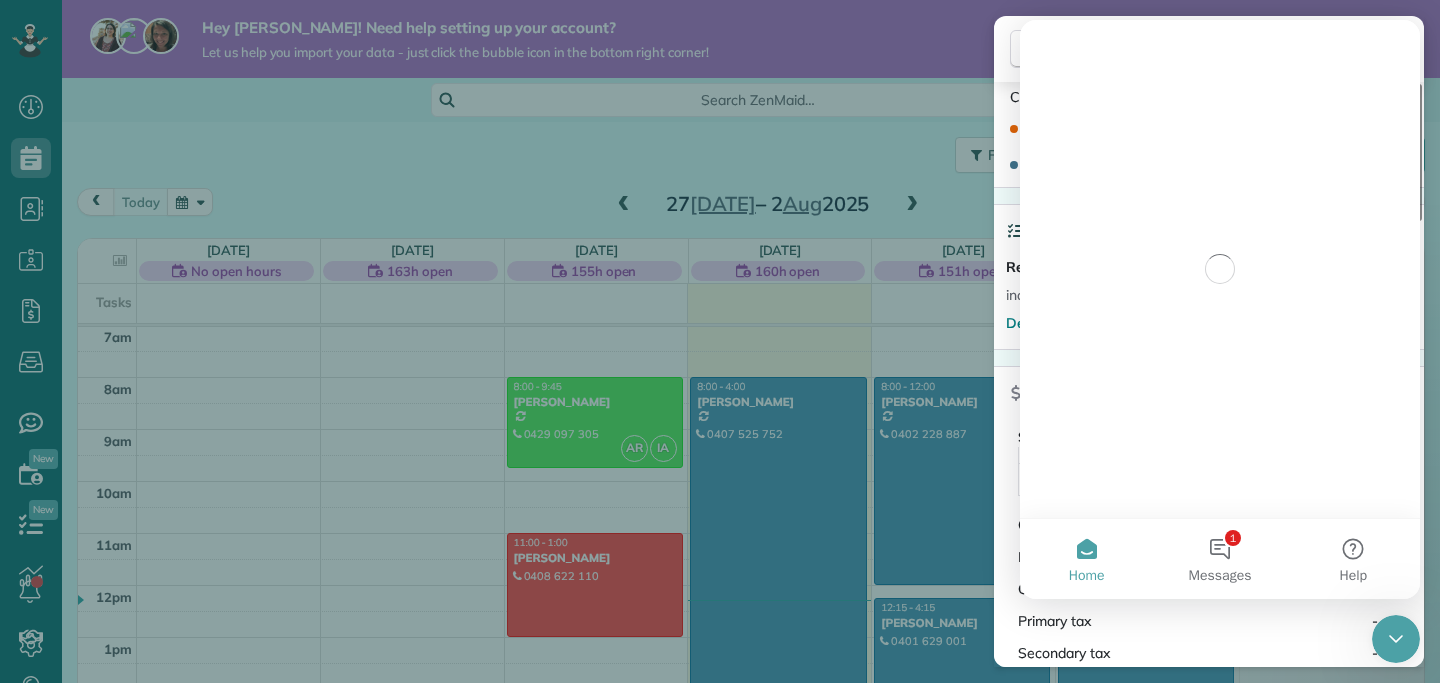 scroll, scrollTop: 0, scrollLeft: 0, axis: both 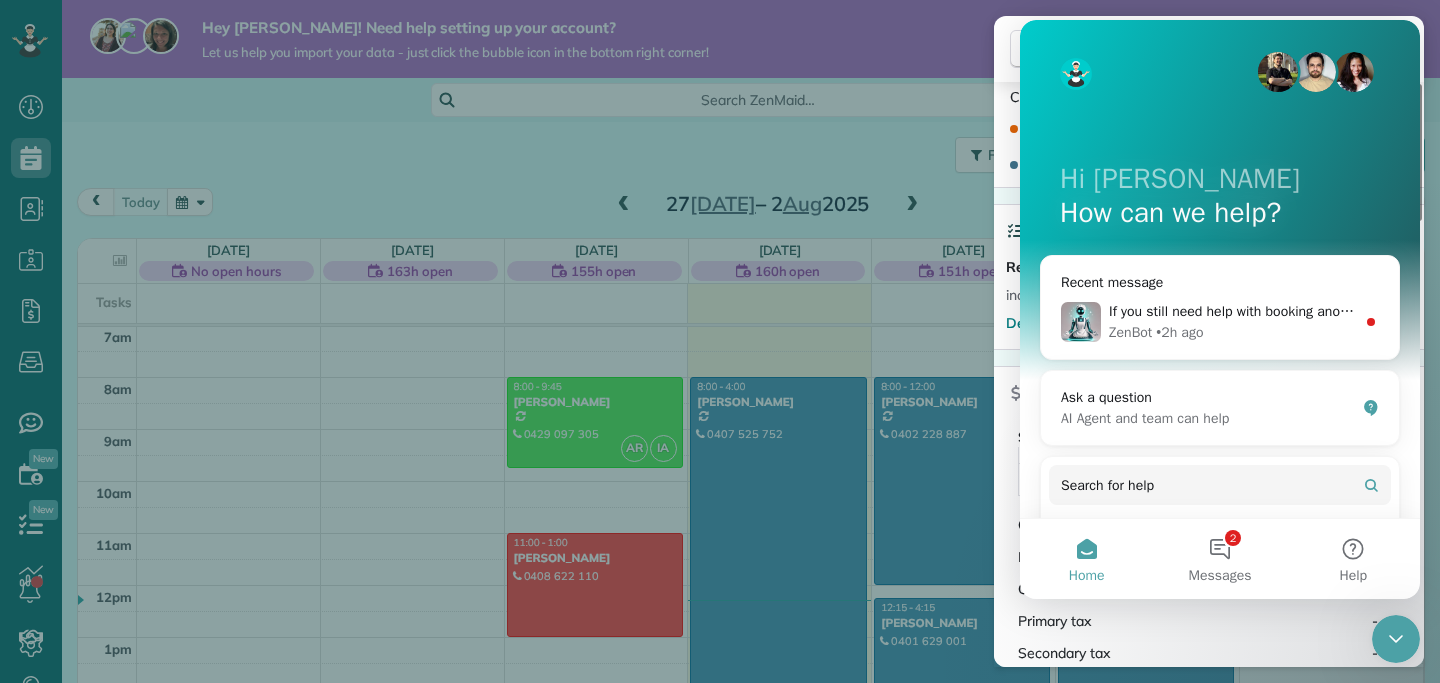 click at bounding box center [1396, 639] 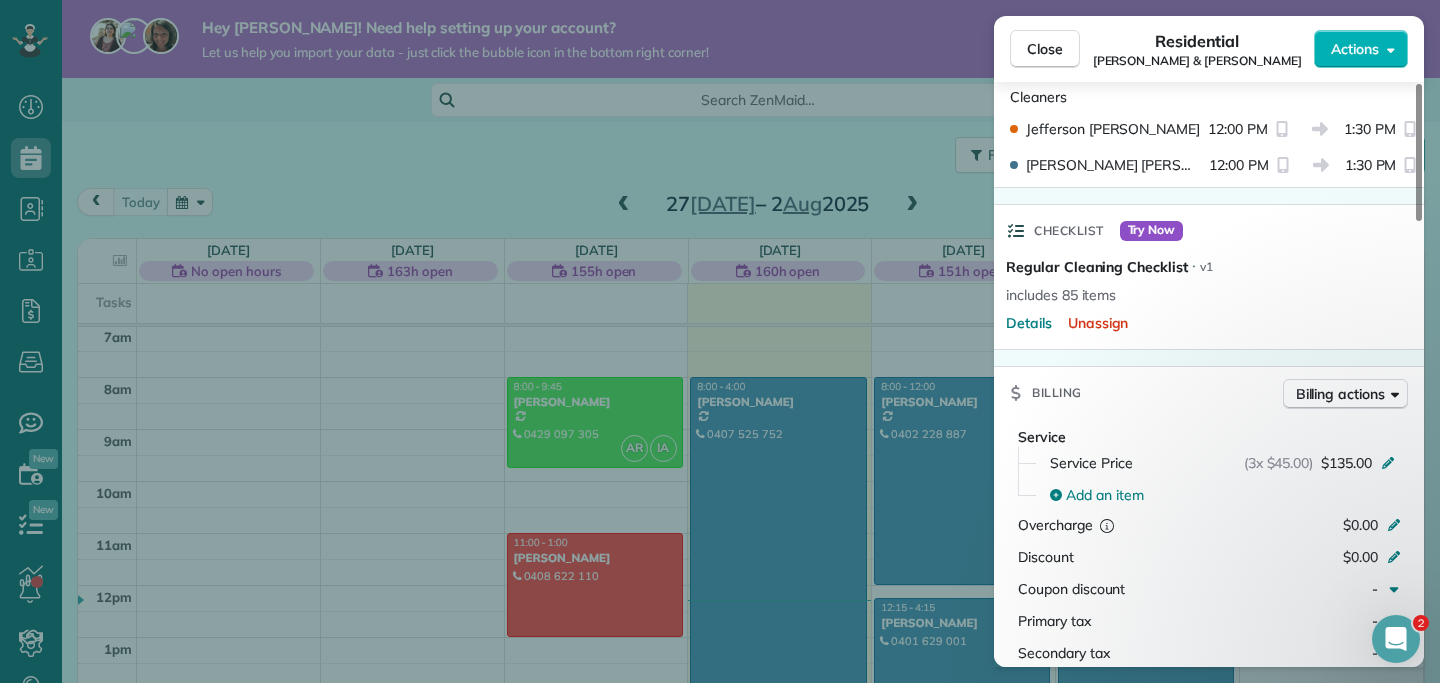 scroll, scrollTop: 0, scrollLeft: 0, axis: both 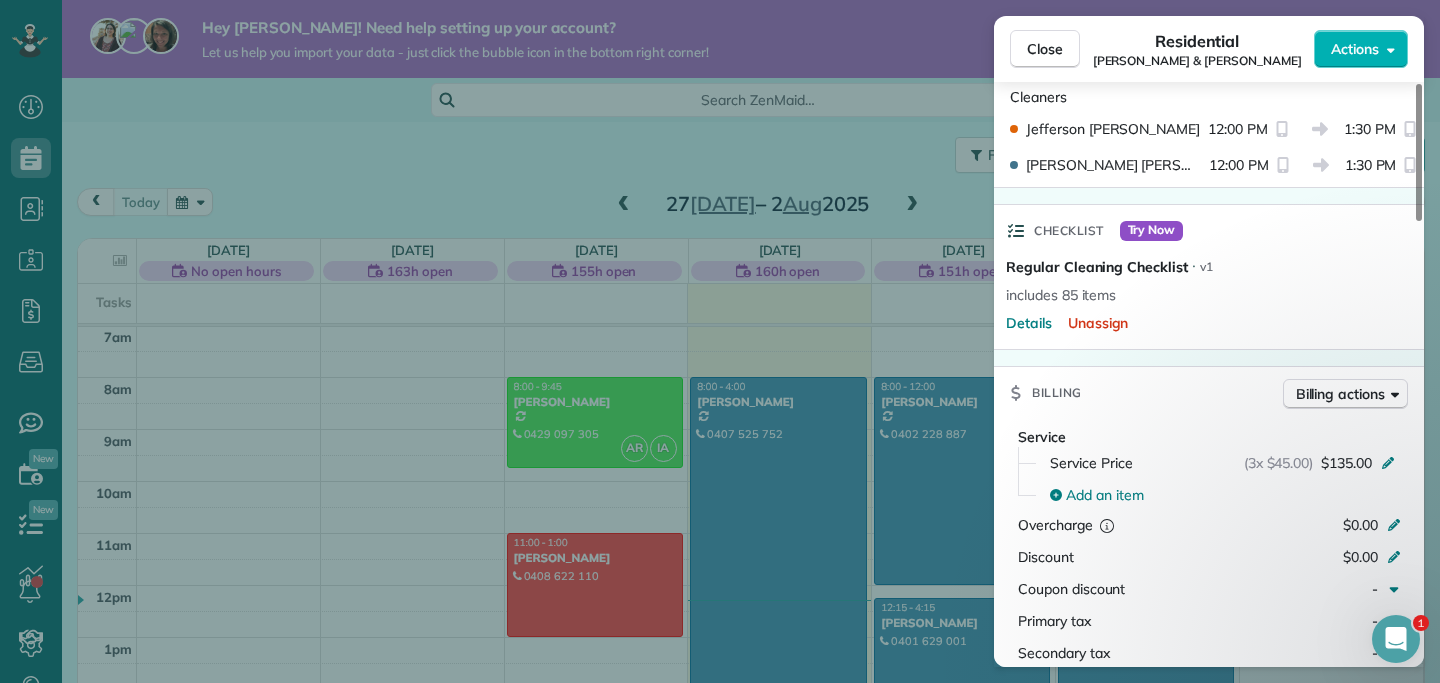 click at bounding box center (1396, 639) 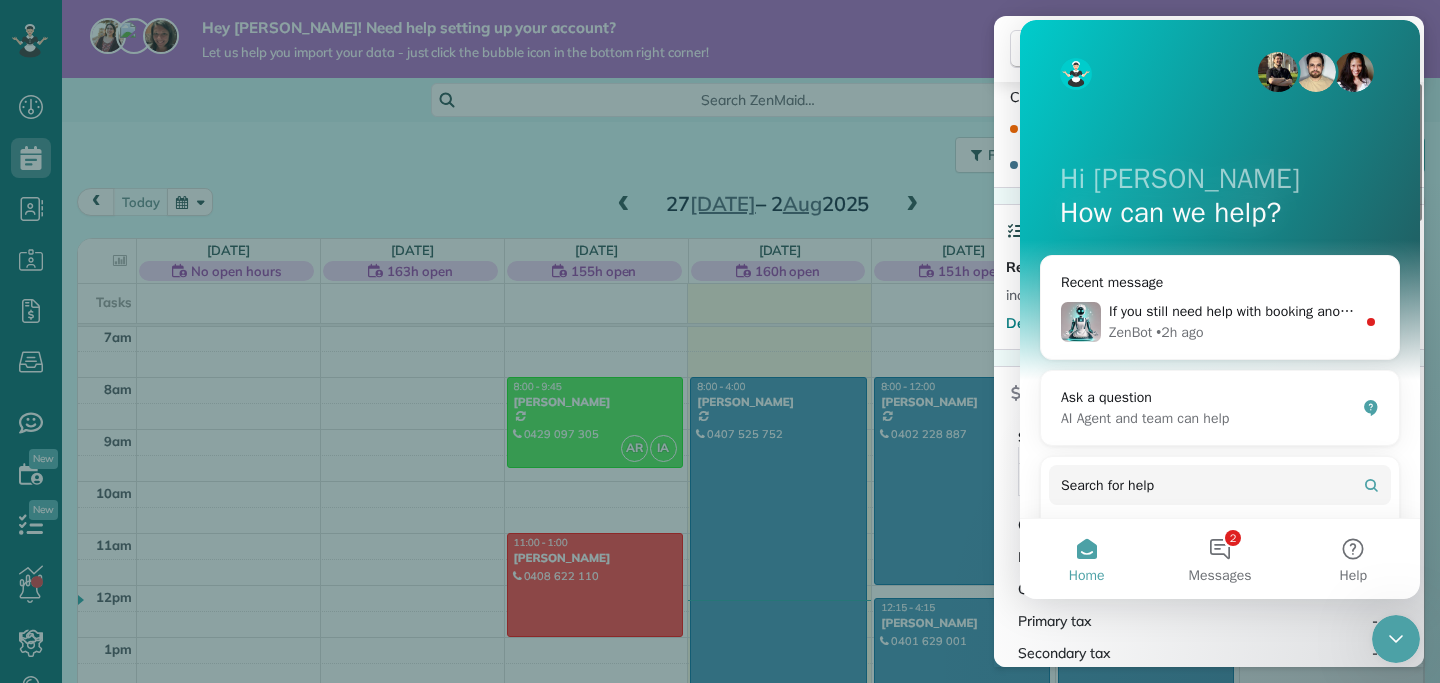 click at bounding box center [1396, 639] 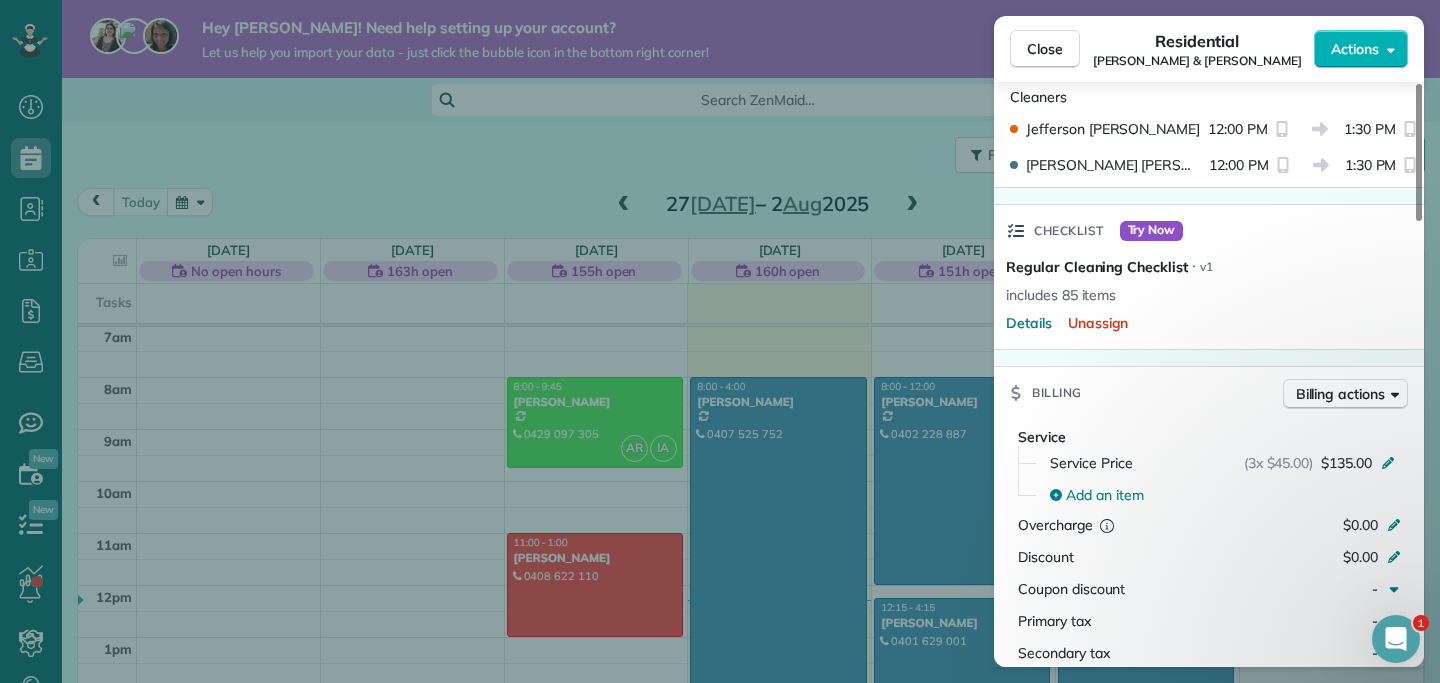 scroll, scrollTop: 0, scrollLeft: 0, axis: both 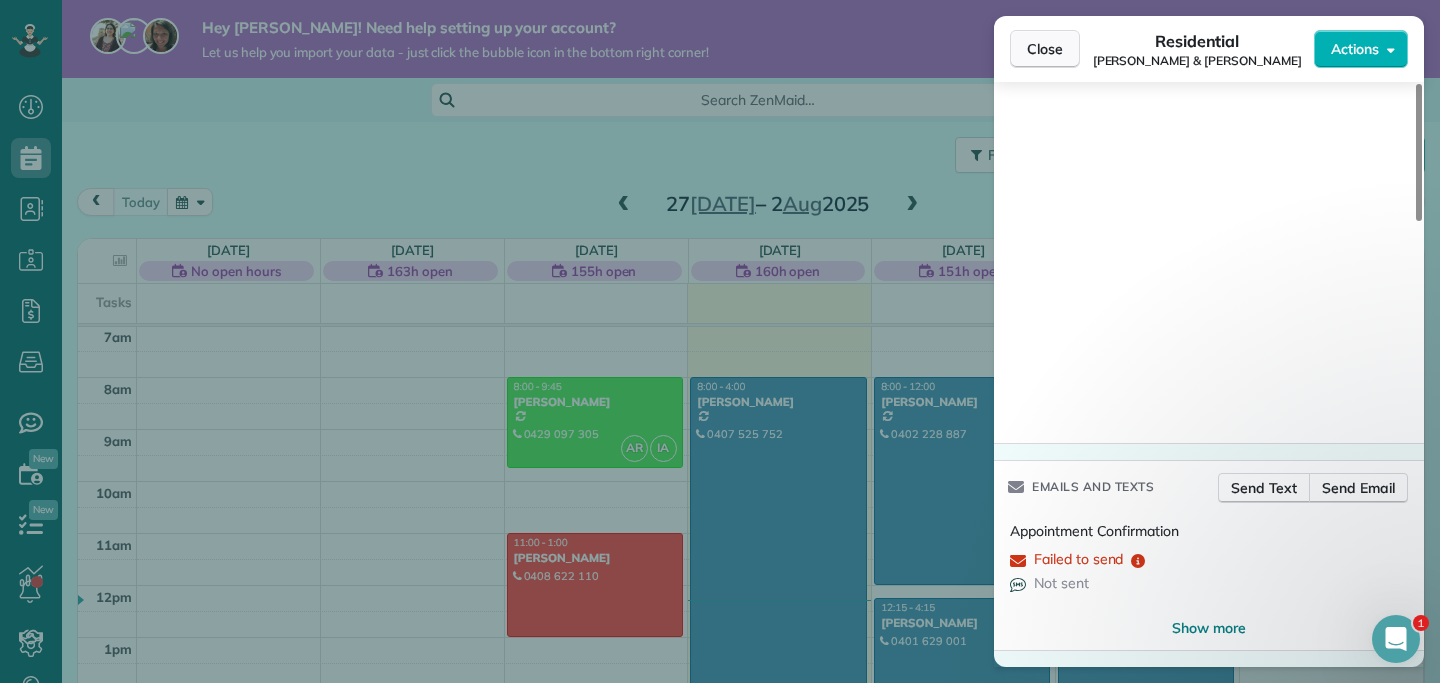 click on "Close" at bounding box center (1045, 49) 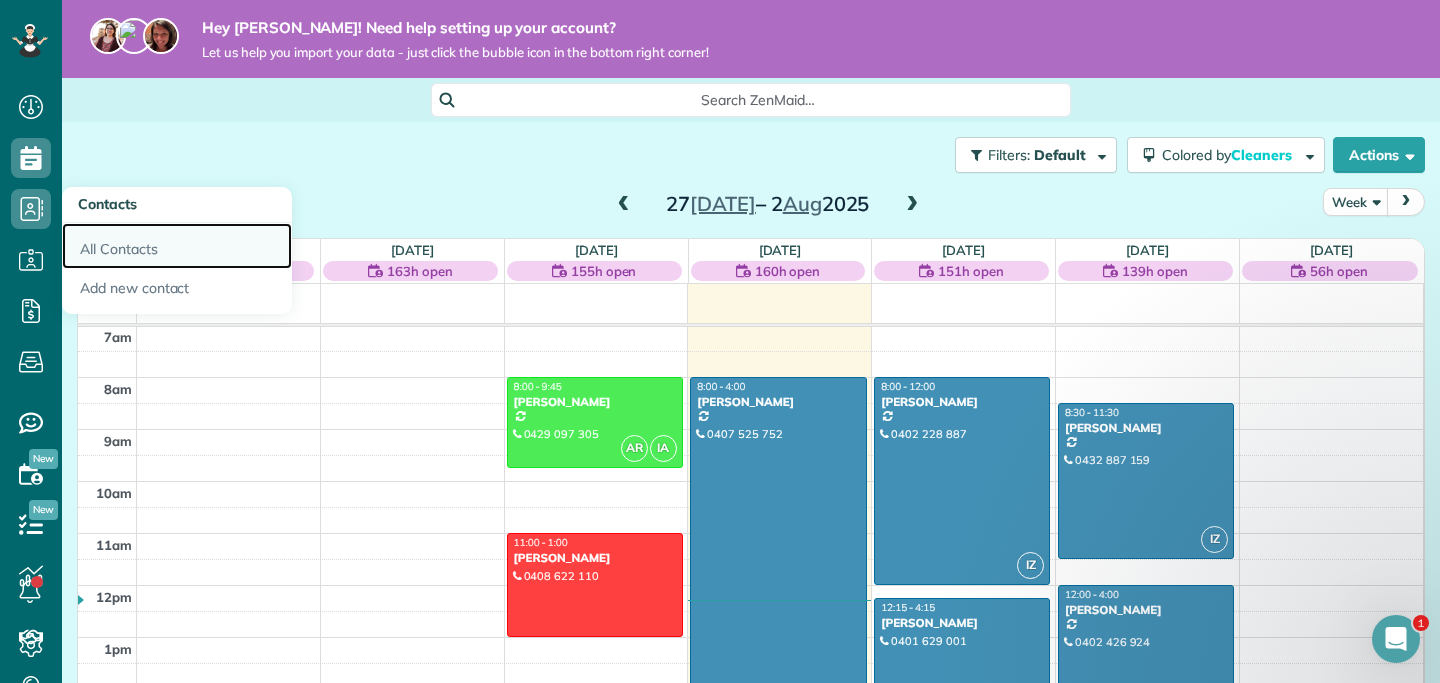 click on "All Contacts" at bounding box center (177, 246) 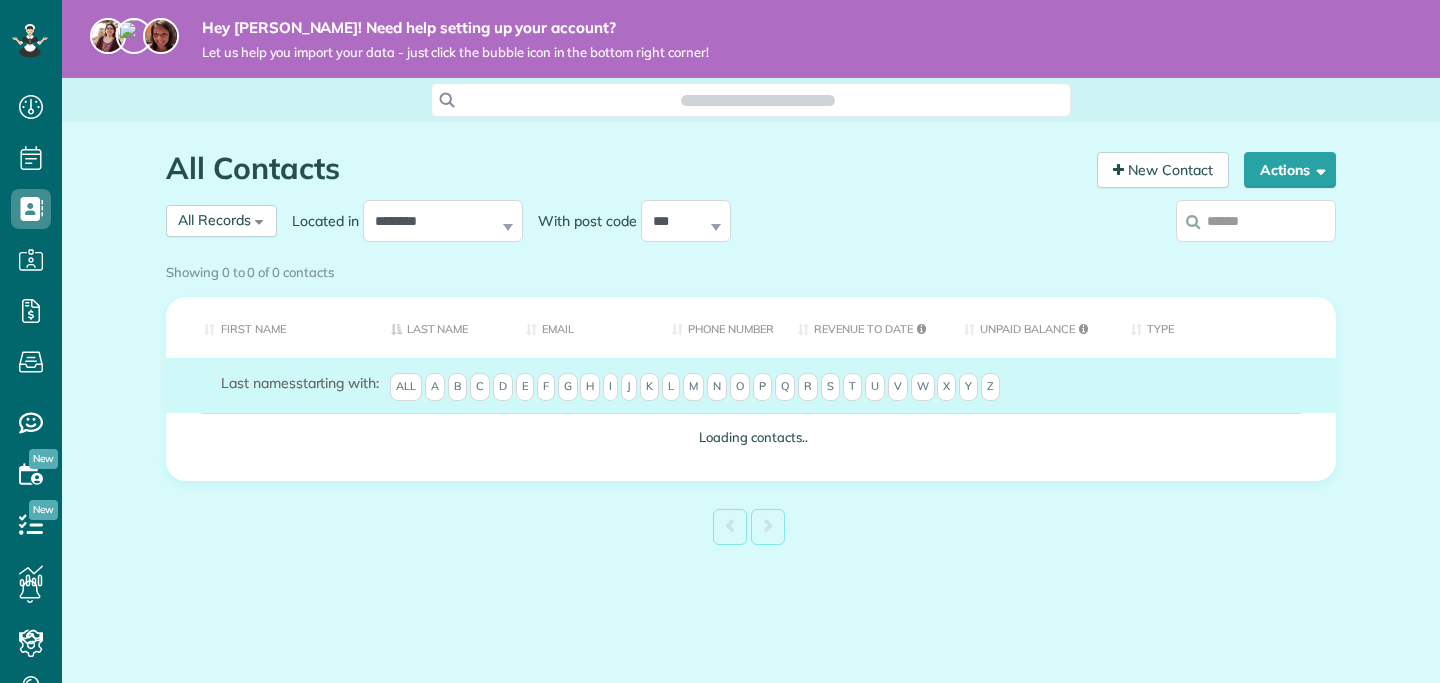 scroll, scrollTop: 0, scrollLeft: 0, axis: both 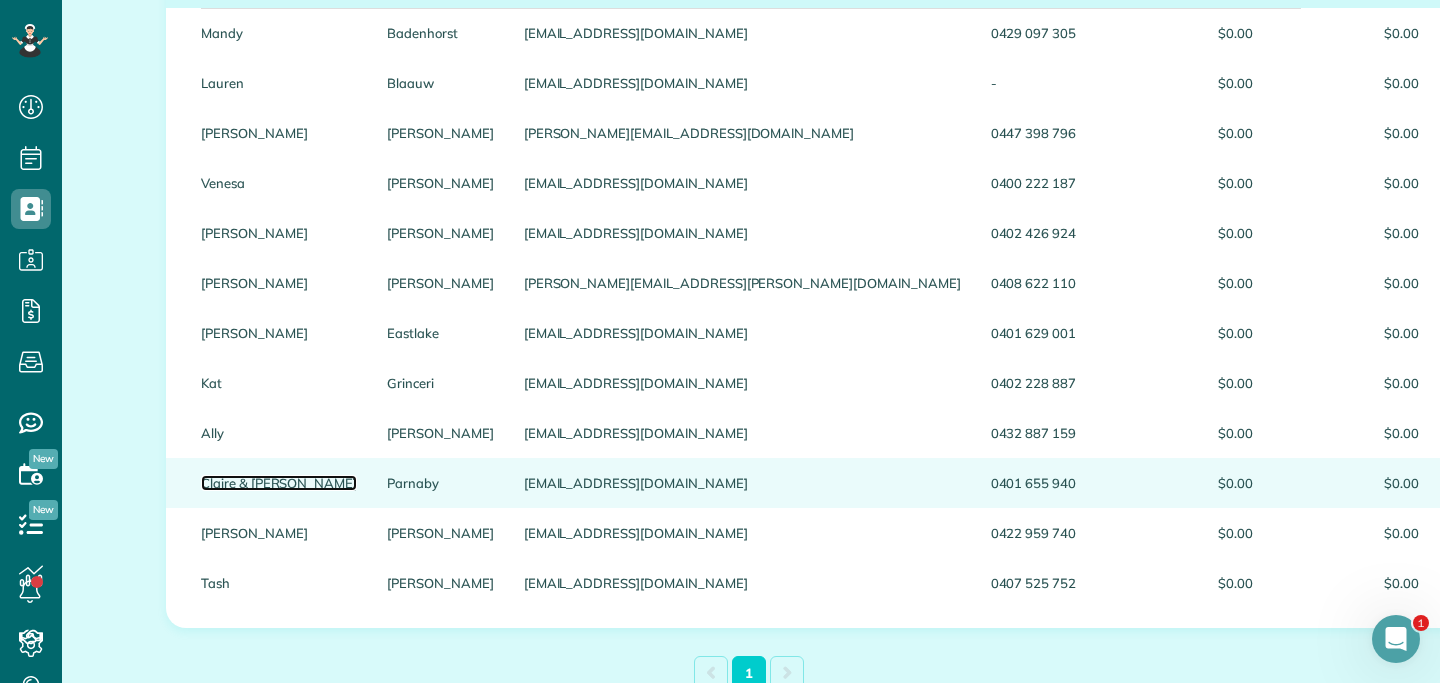 click on "Claire & [PERSON_NAME]" at bounding box center (279, 483) 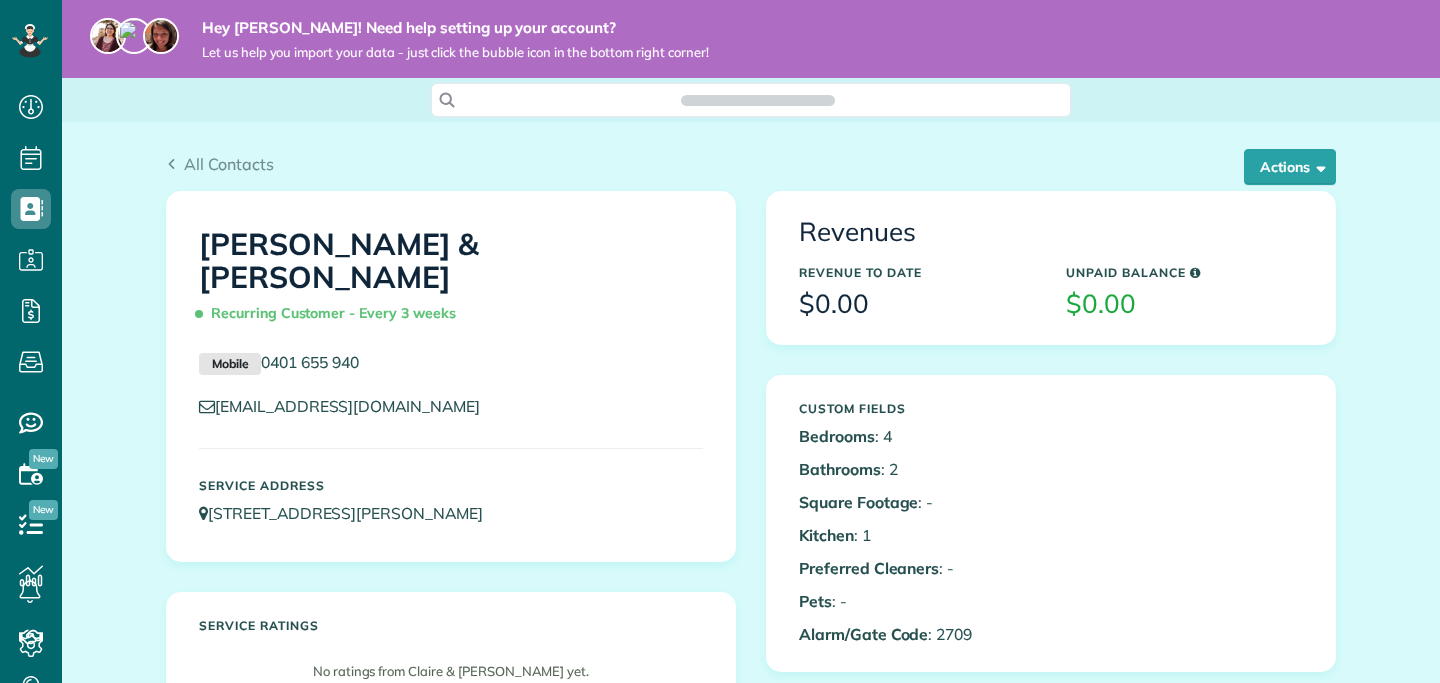 scroll, scrollTop: 0, scrollLeft: 0, axis: both 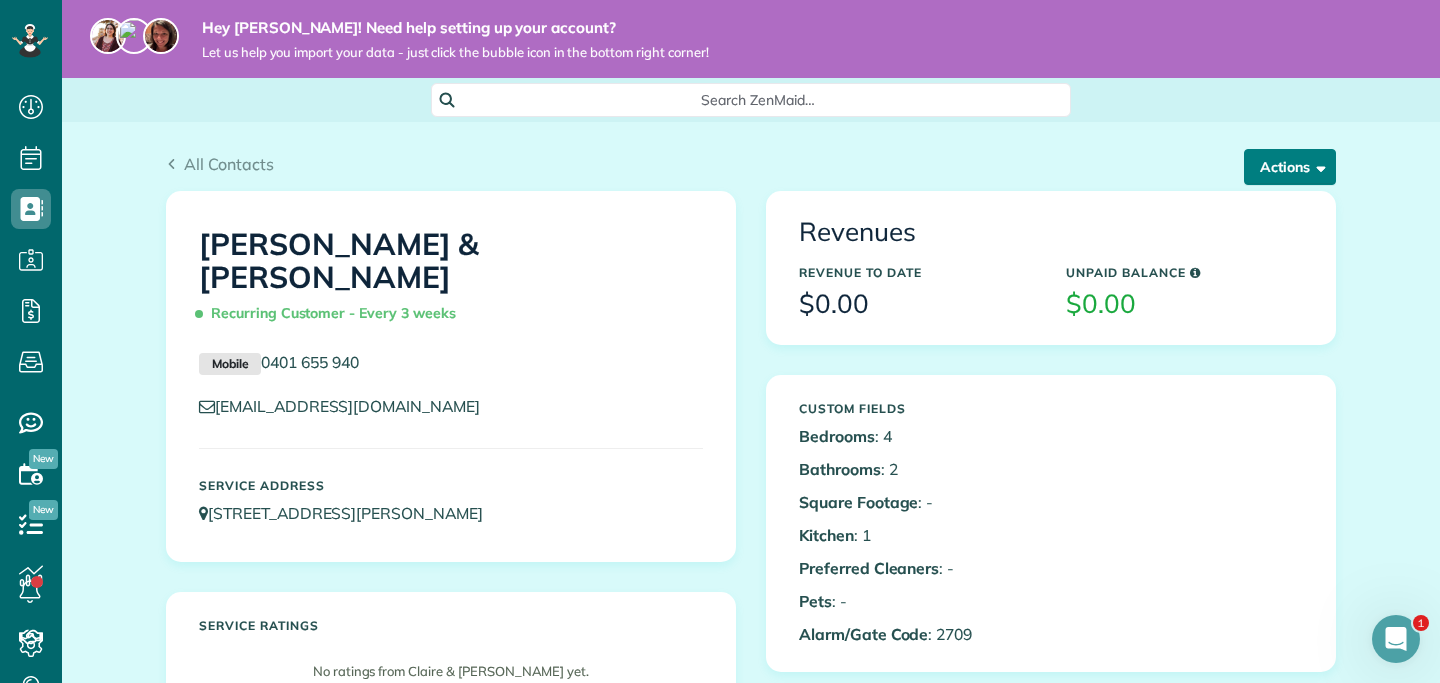 click on "Actions" at bounding box center [1290, 167] 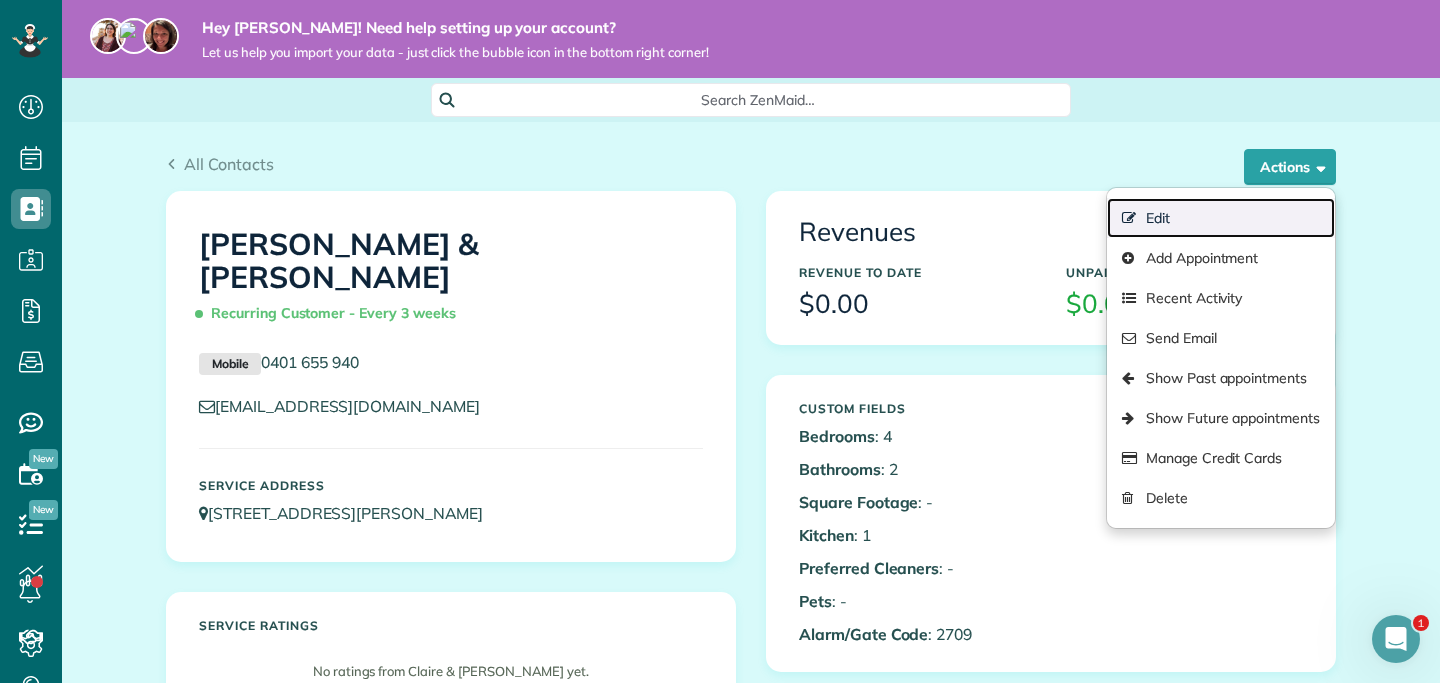 click on "Edit" at bounding box center [1221, 218] 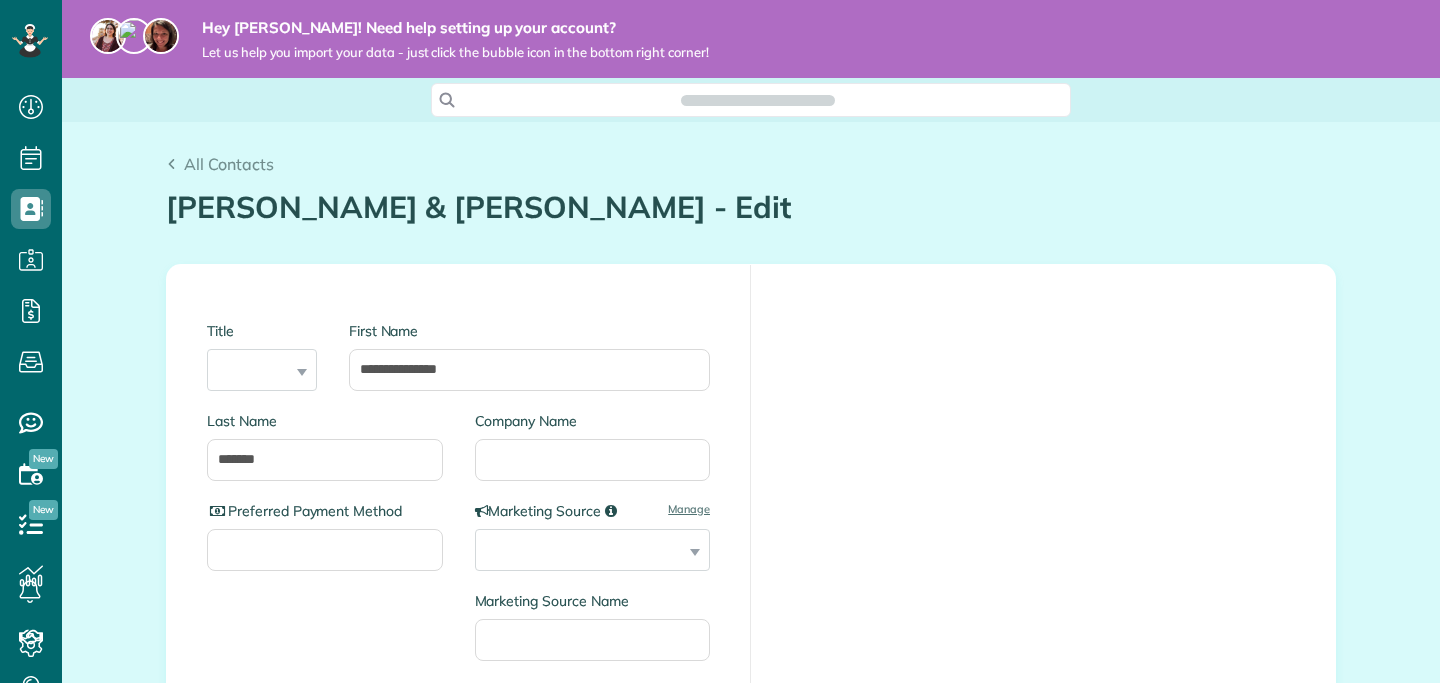 scroll, scrollTop: 0, scrollLeft: 0, axis: both 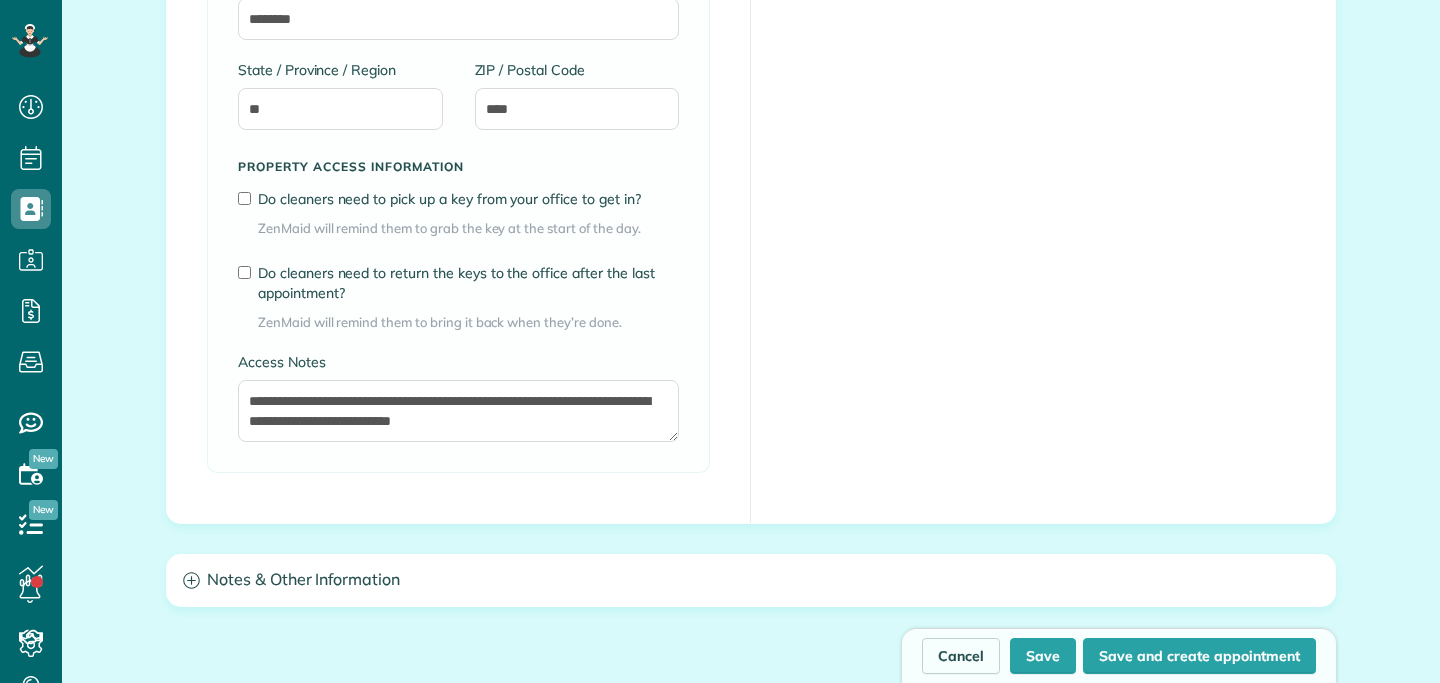 type on "**********" 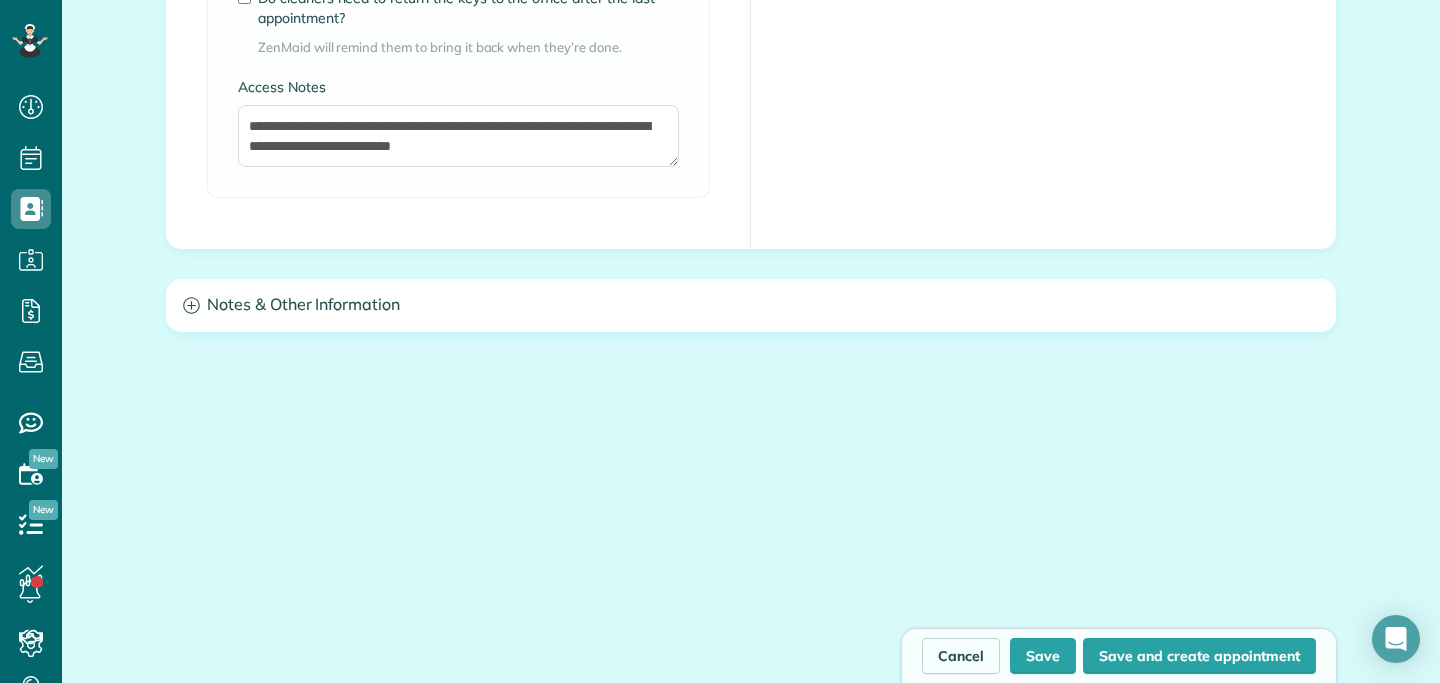 scroll, scrollTop: 1716, scrollLeft: 0, axis: vertical 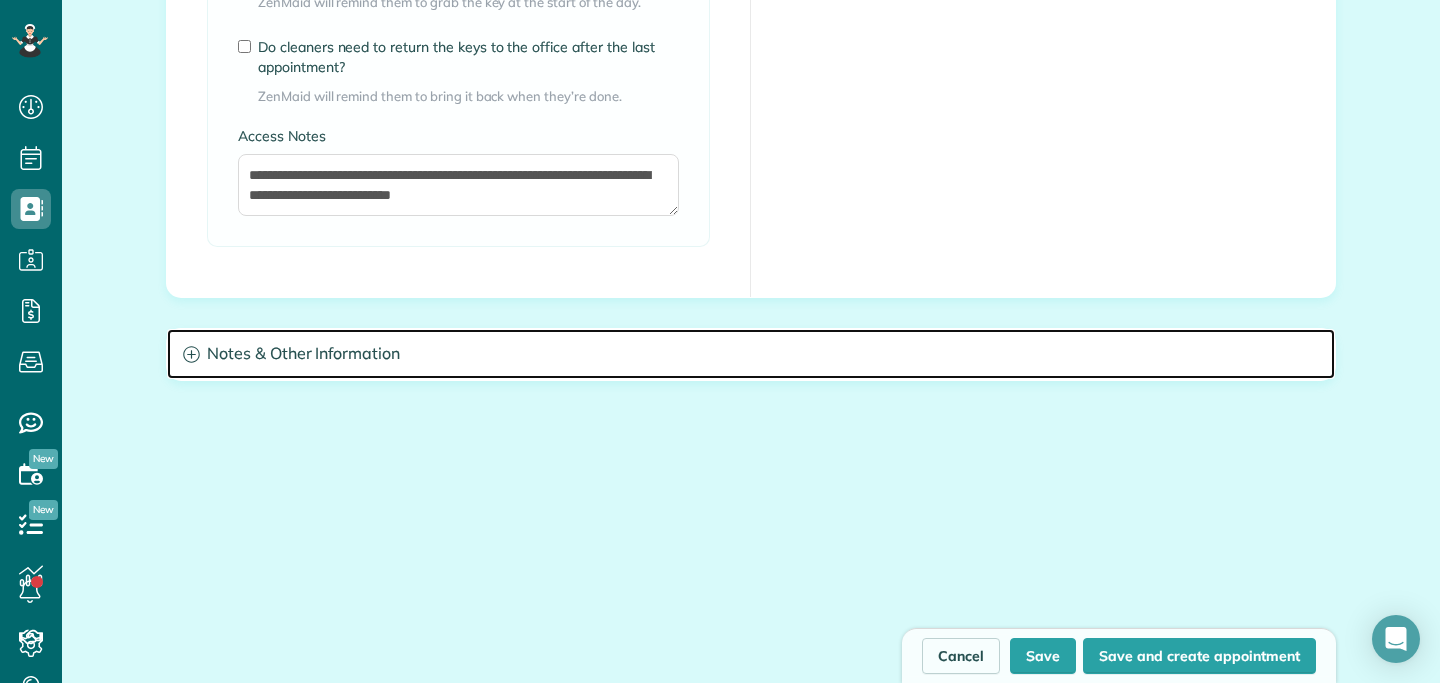click on "Notes & Other Information" at bounding box center (751, 354) 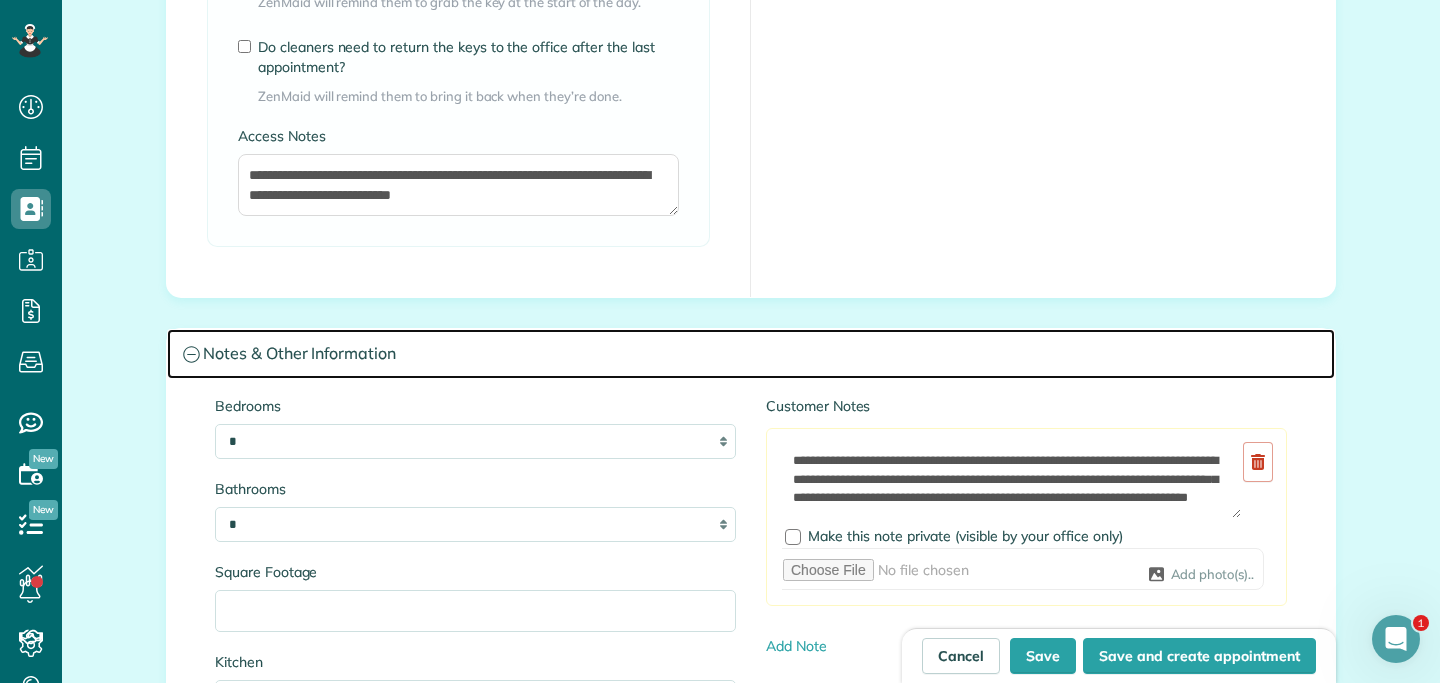 scroll, scrollTop: 0, scrollLeft: 0, axis: both 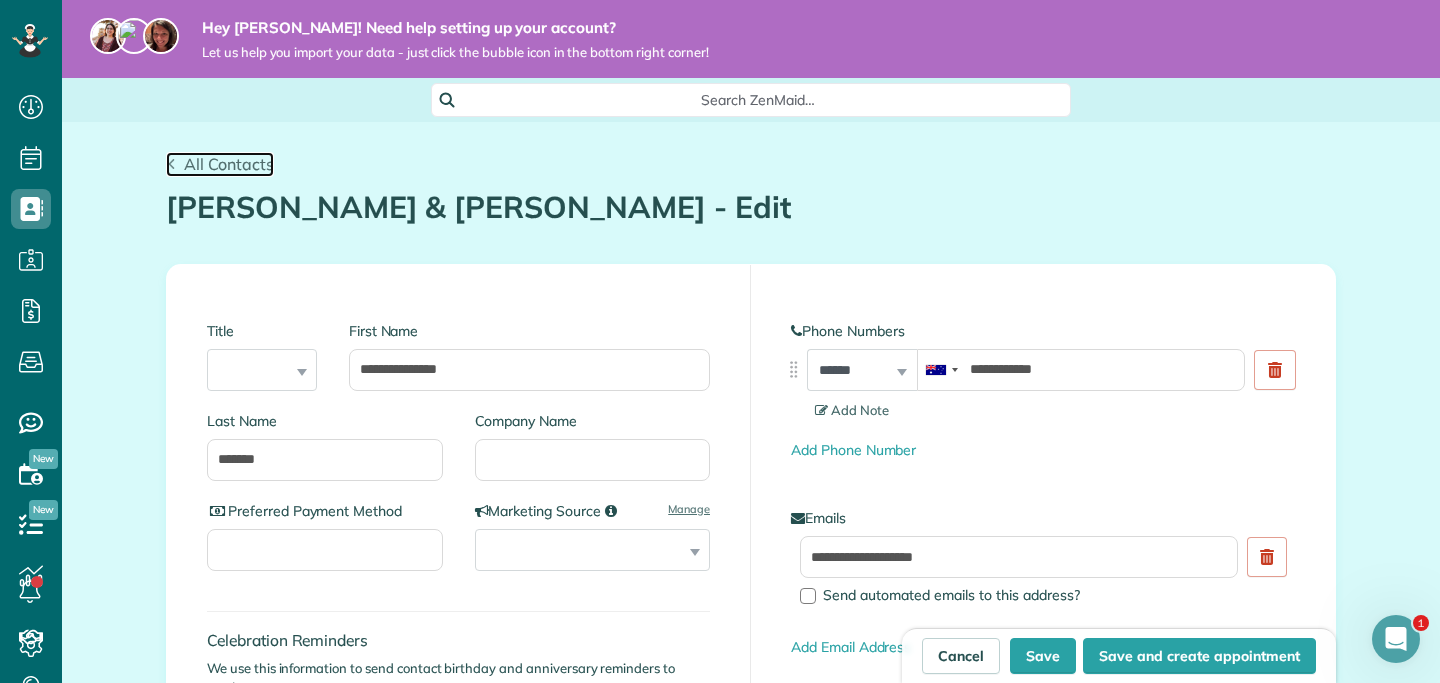 click on "All Contacts" at bounding box center [229, 164] 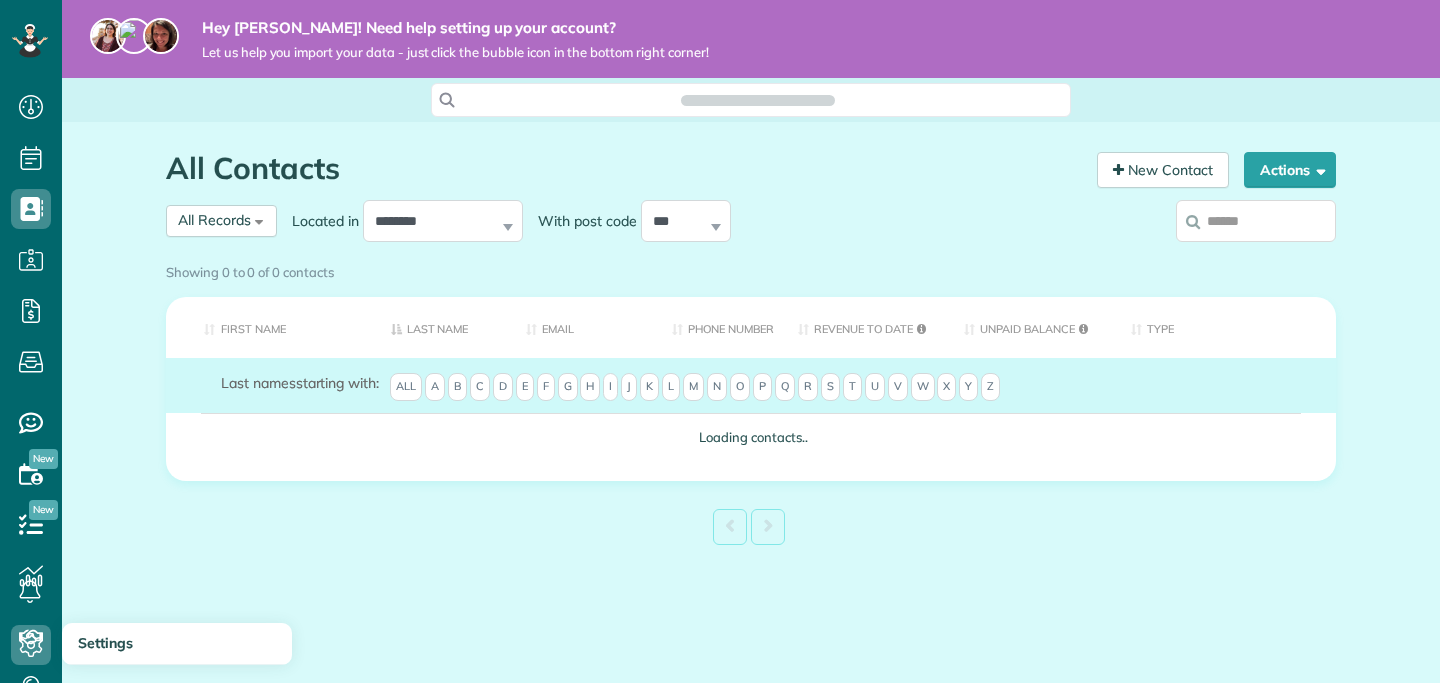 scroll, scrollTop: 0, scrollLeft: 0, axis: both 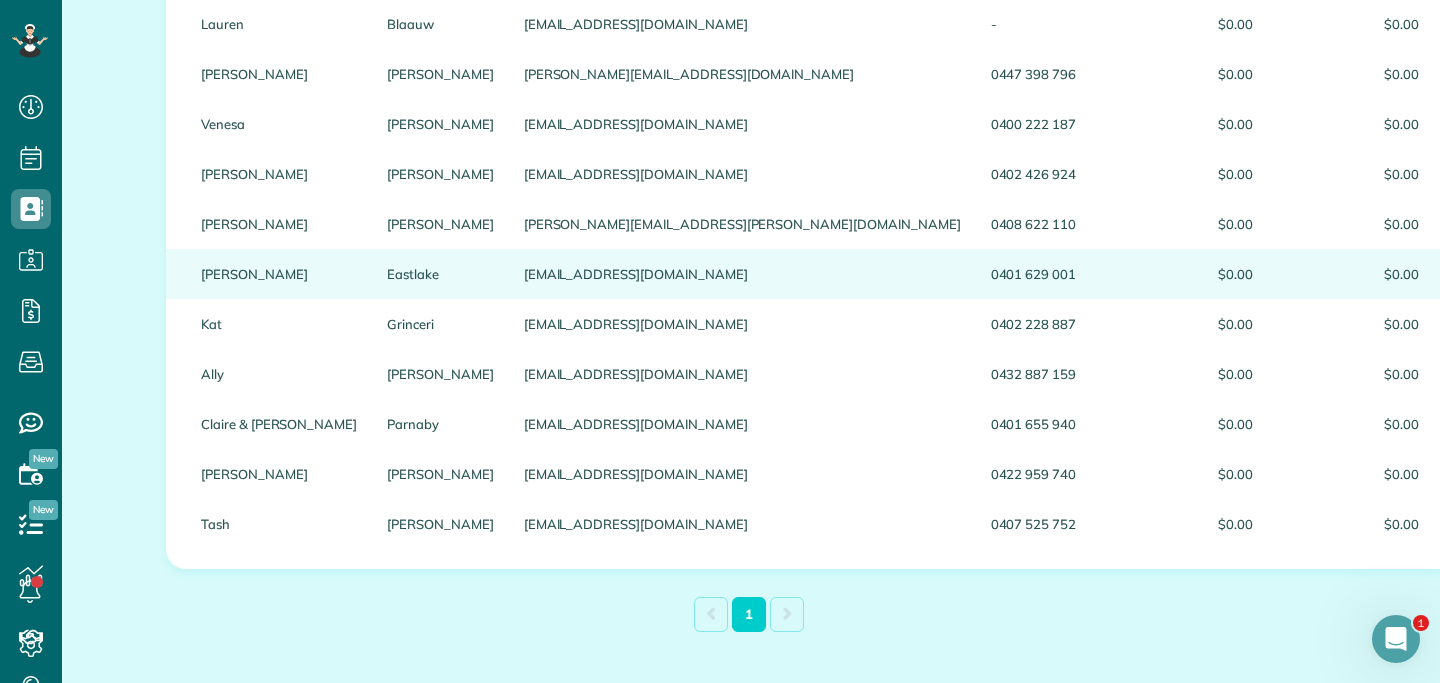 click on "[EMAIL_ADDRESS][DOMAIN_NAME]" at bounding box center [742, 274] 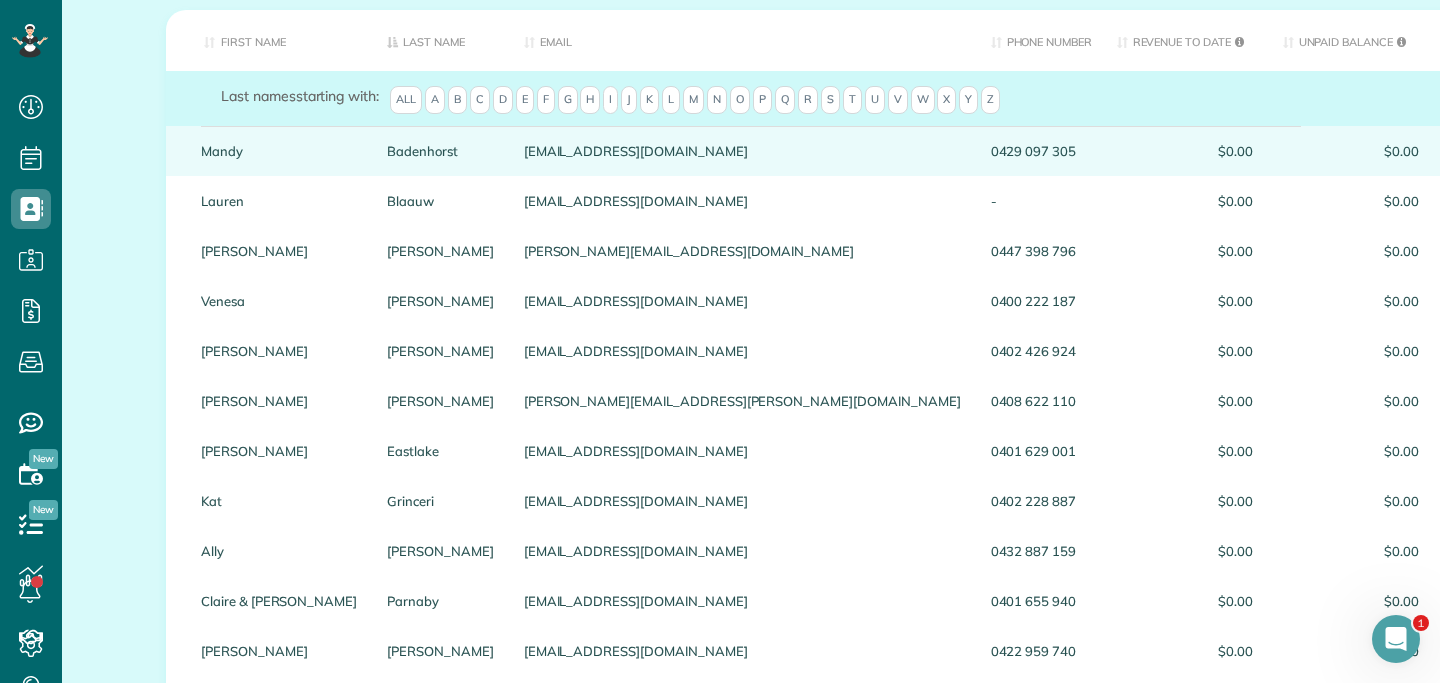 scroll, scrollTop: 331, scrollLeft: 0, axis: vertical 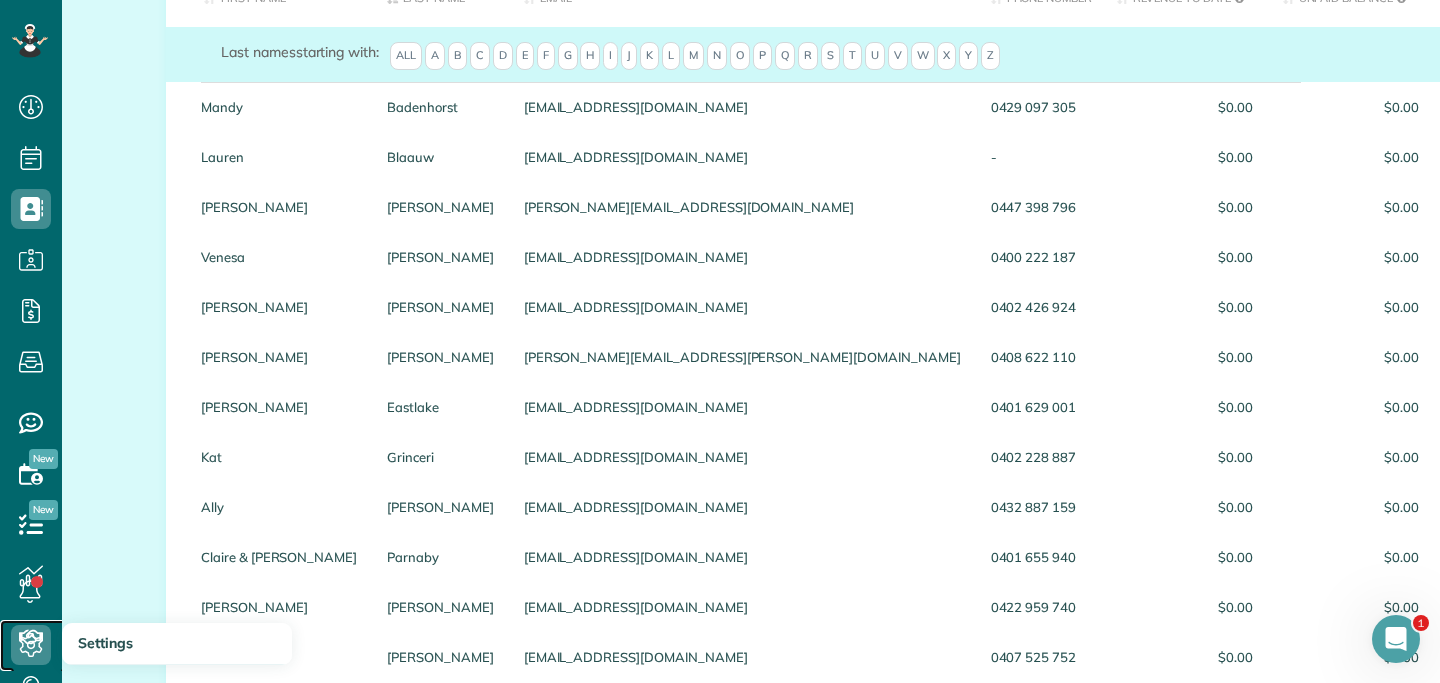 click 